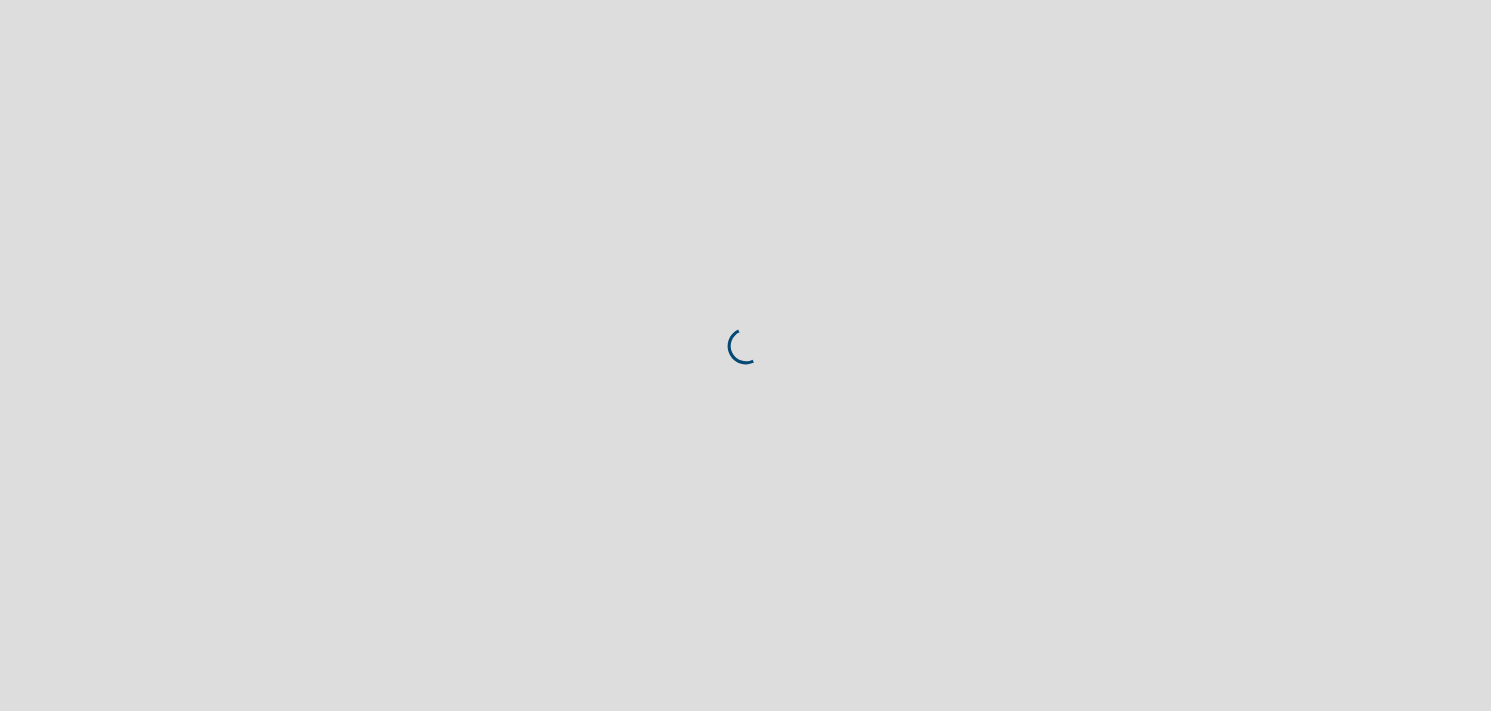 scroll, scrollTop: 0, scrollLeft: 0, axis: both 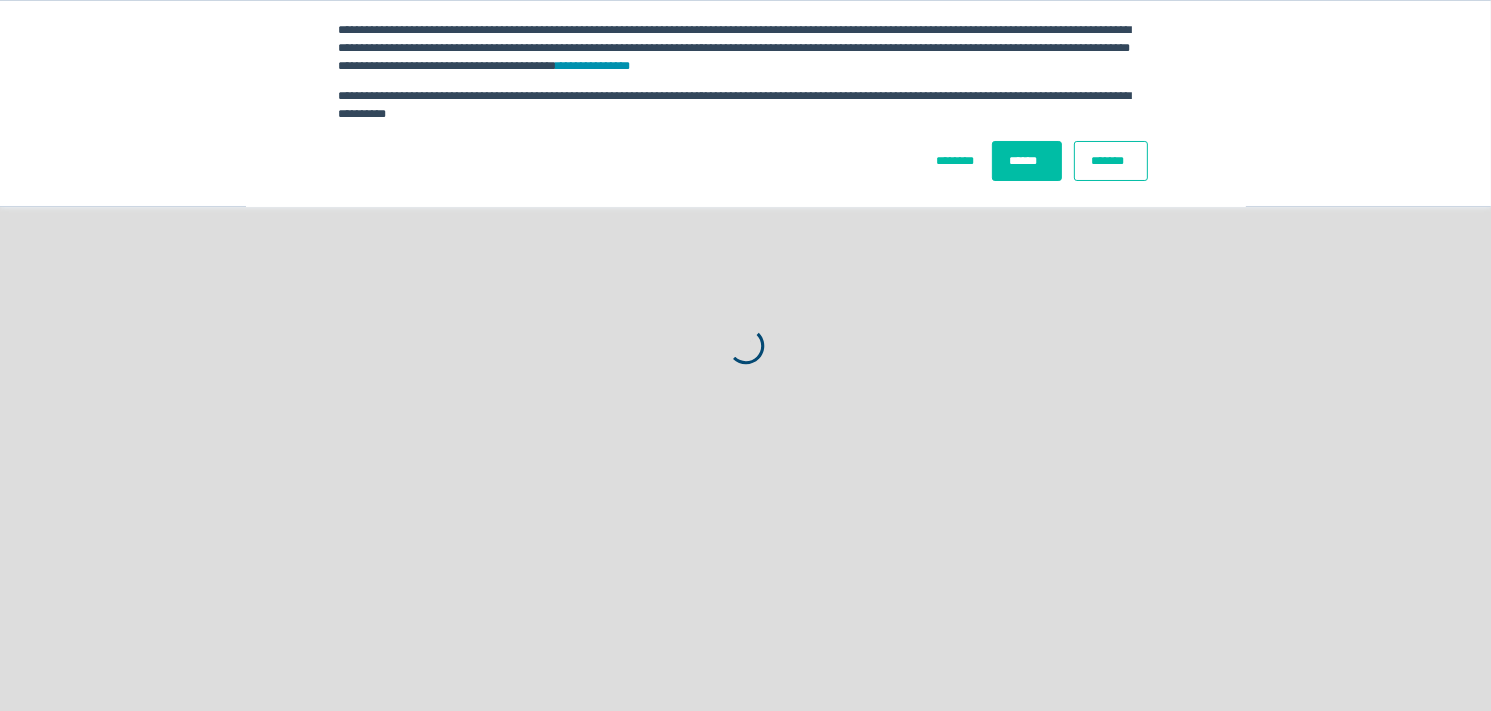 click on "******" at bounding box center (1027, 161) 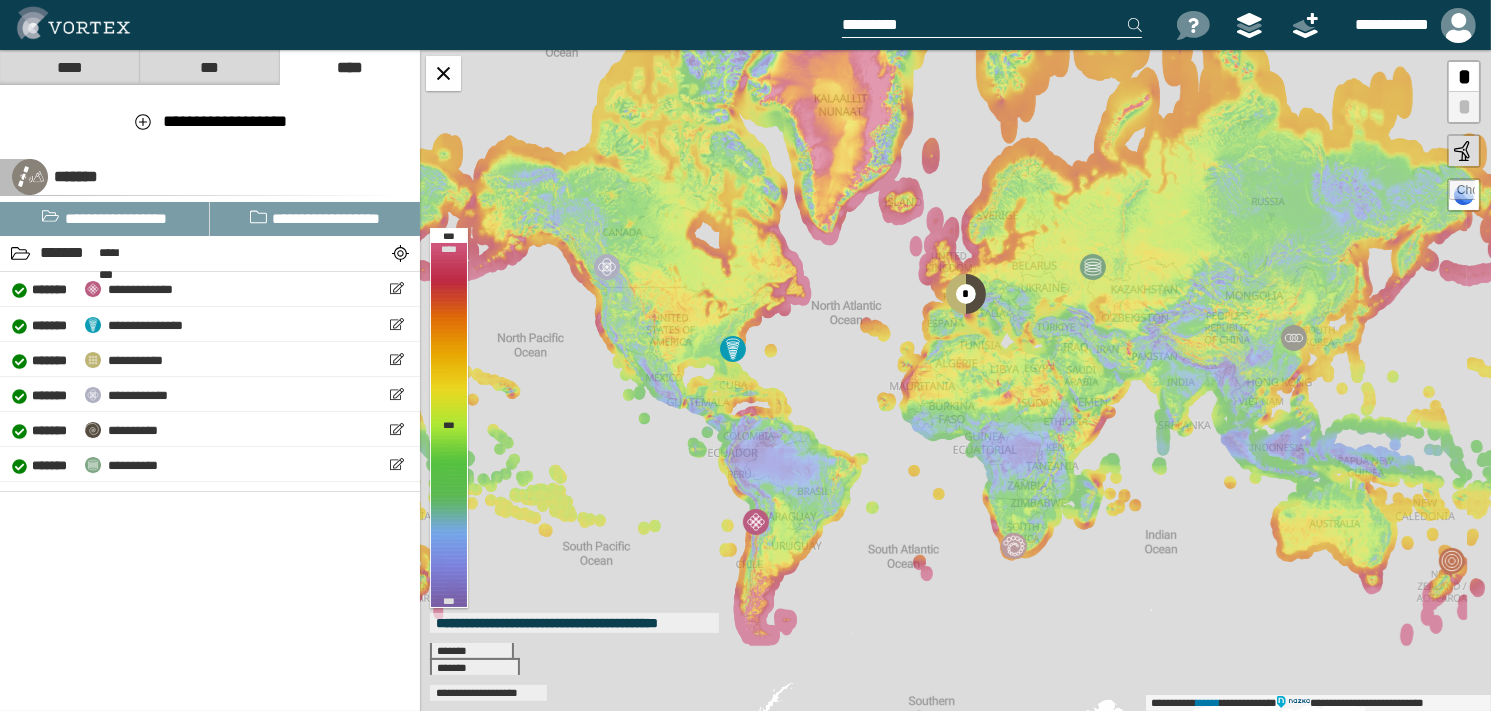 click at bounding box center (992, 25) 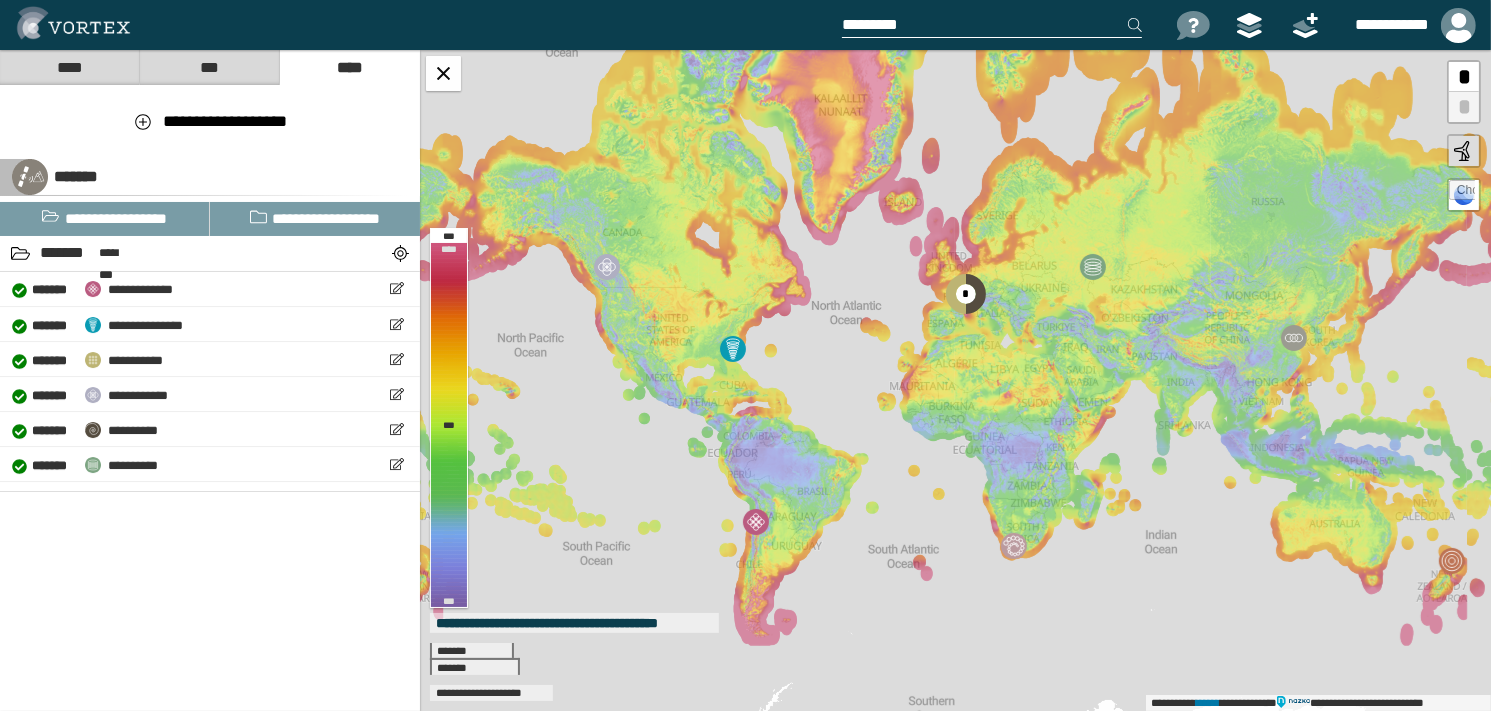 click at bounding box center [992, 25] 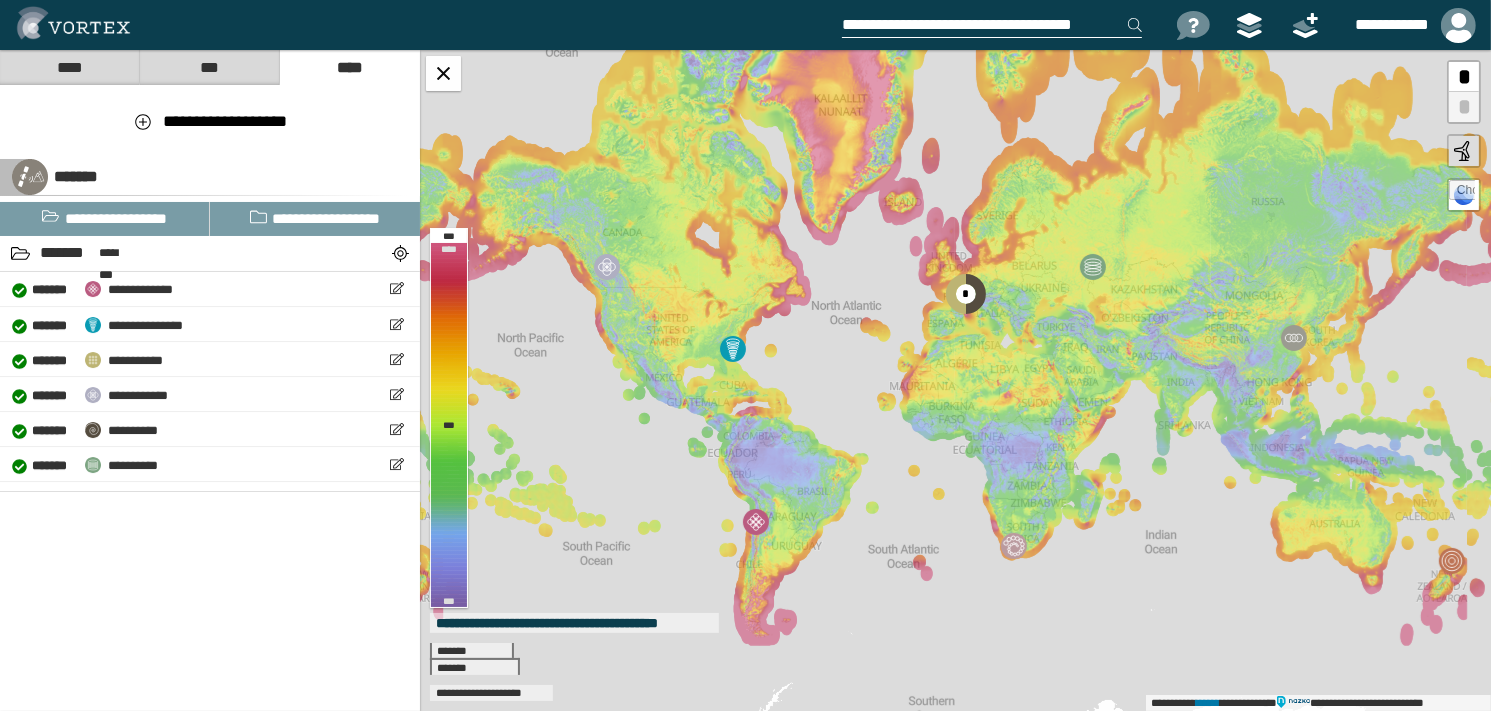 scroll, scrollTop: 0, scrollLeft: 16, axis: horizontal 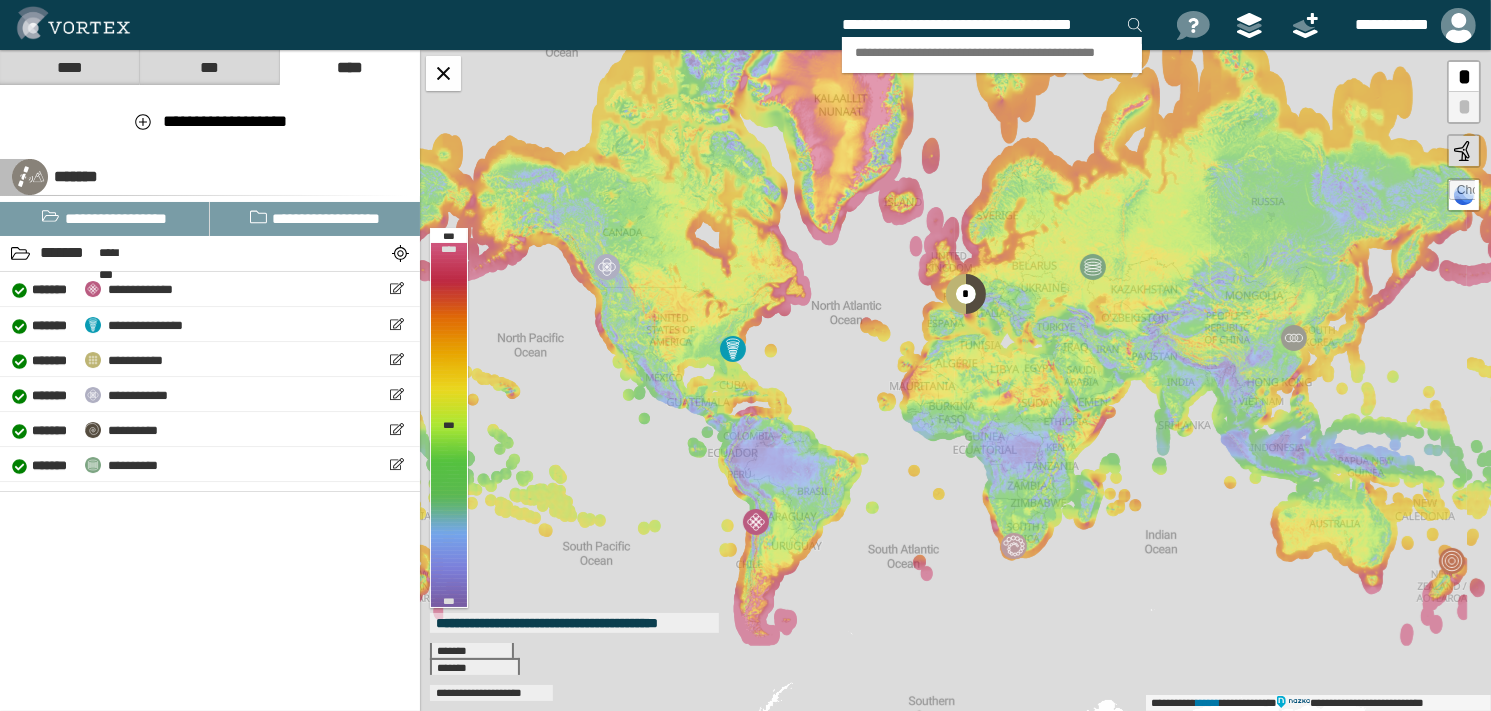 click on "**********" at bounding box center (992, 42) 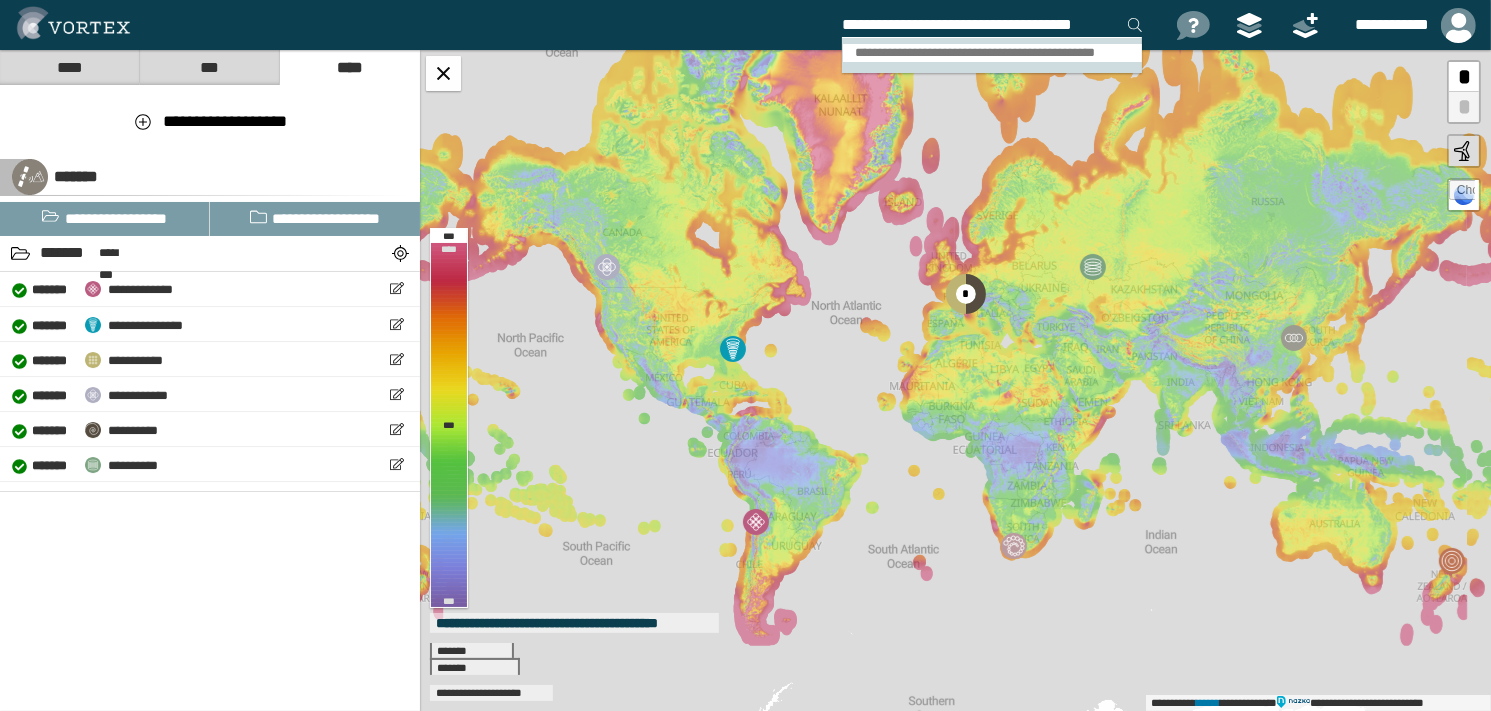 click on "**********" at bounding box center (992, 53) 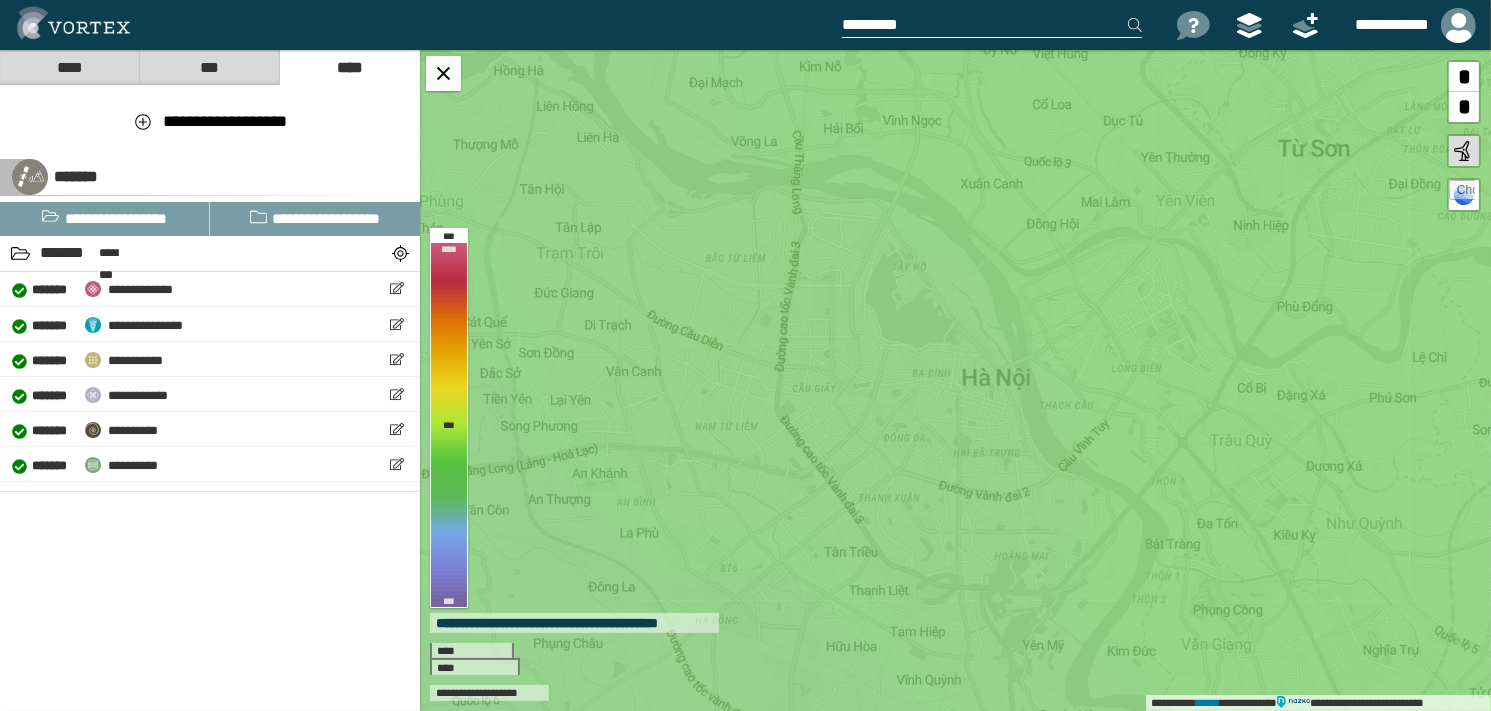 click at bounding box center [992, 25] 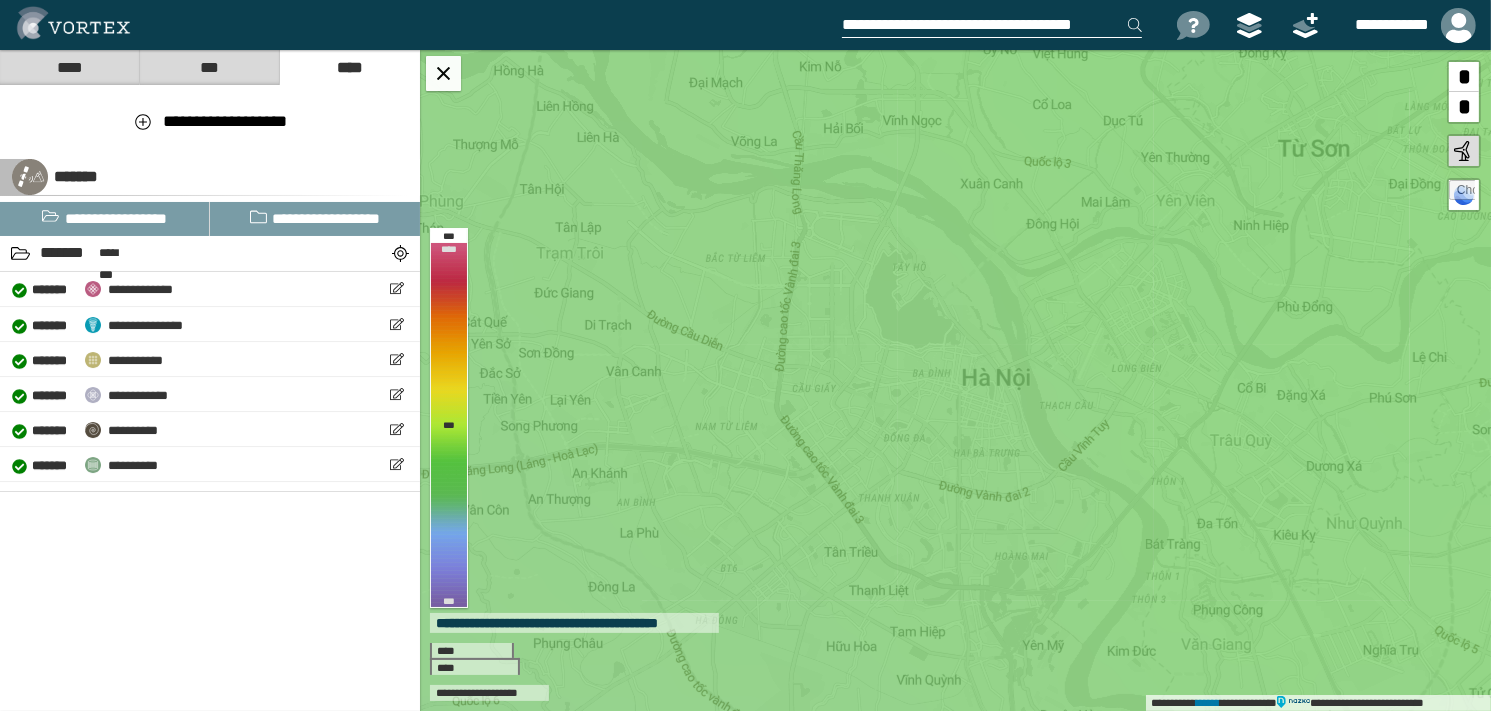 scroll, scrollTop: 0, scrollLeft: 16, axis: horizontal 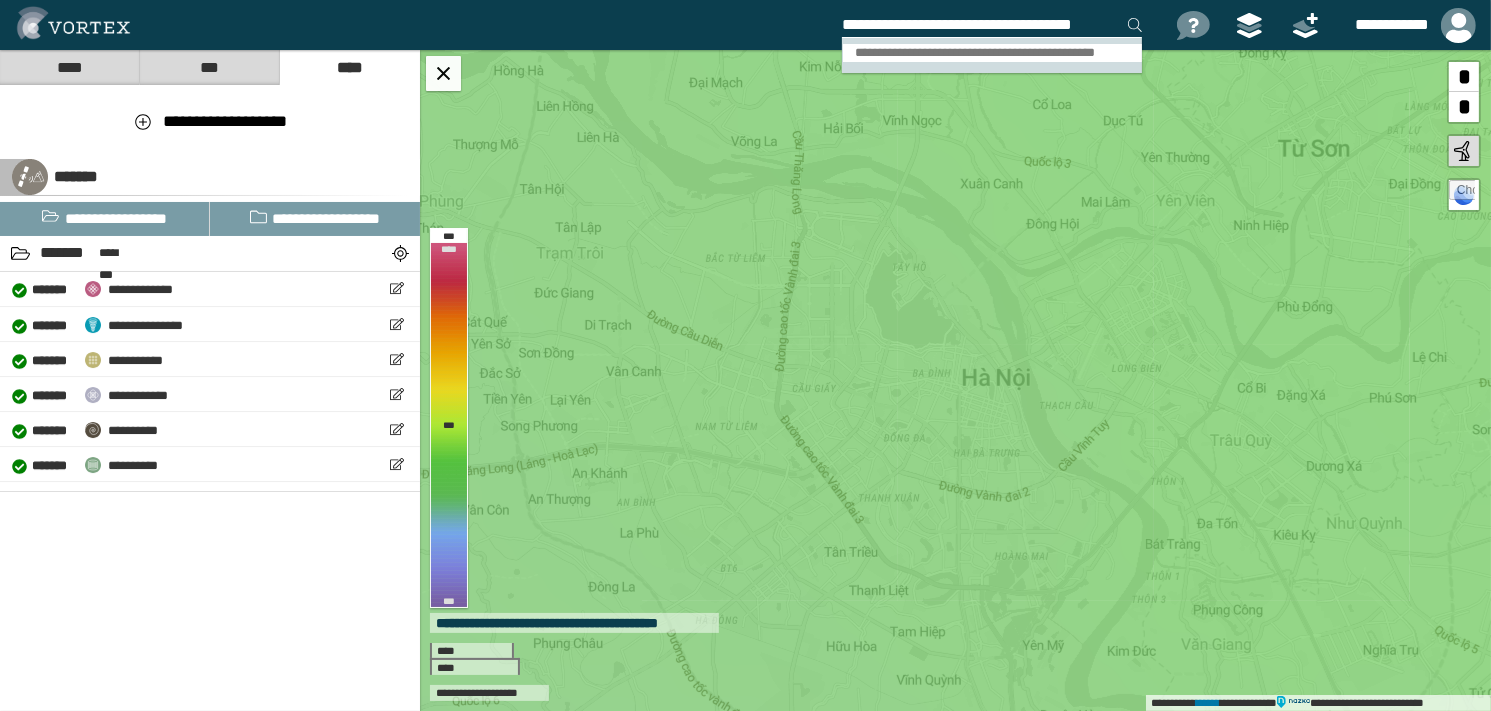 type on "**********" 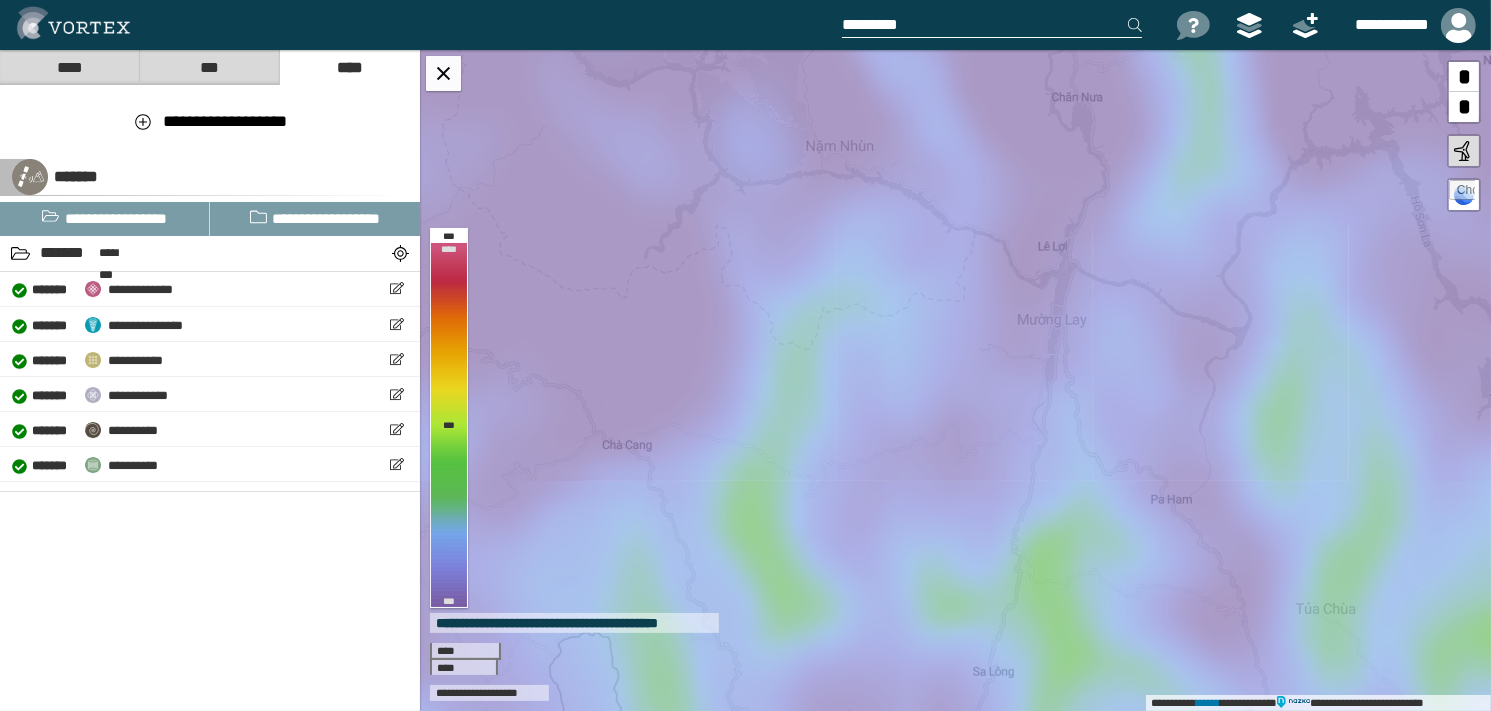 click at bounding box center (992, 25) 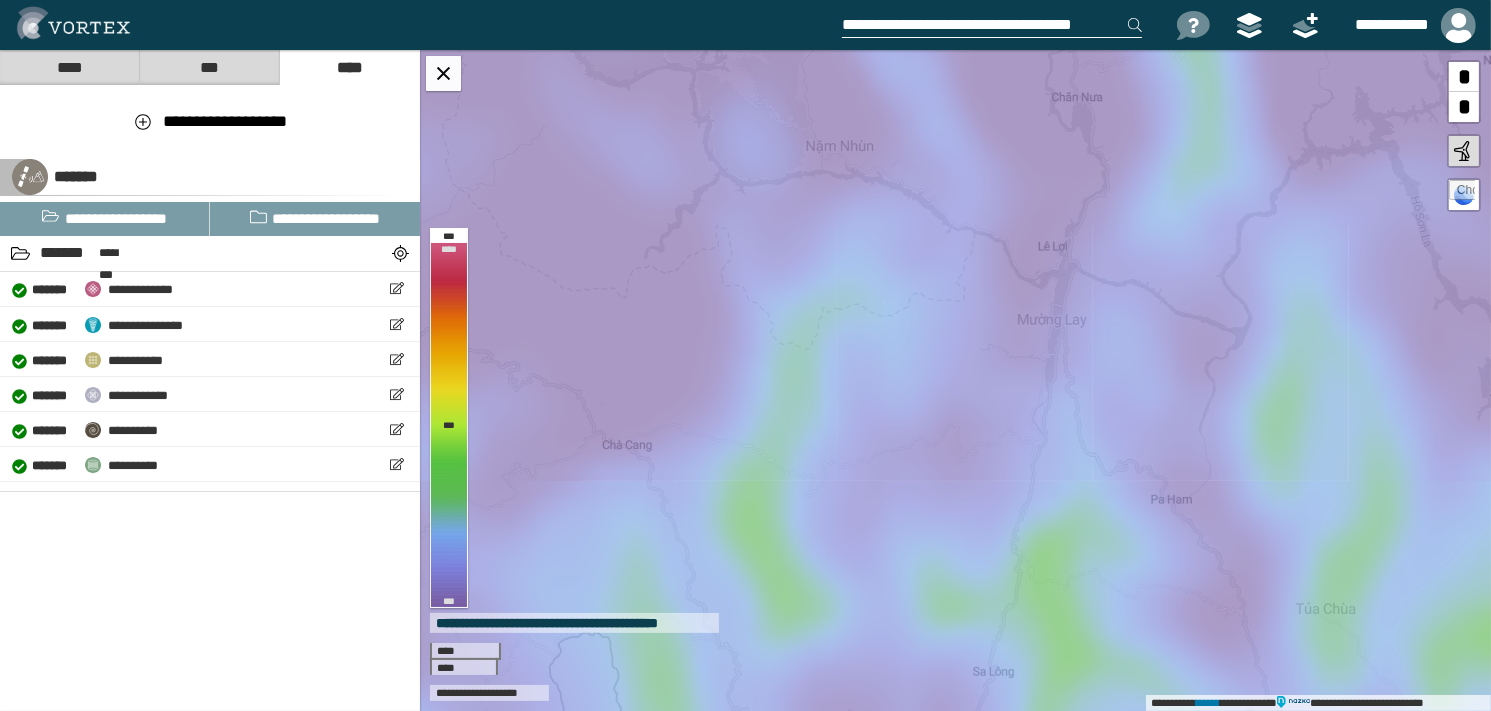 scroll, scrollTop: 0, scrollLeft: 16, axis: horizontal 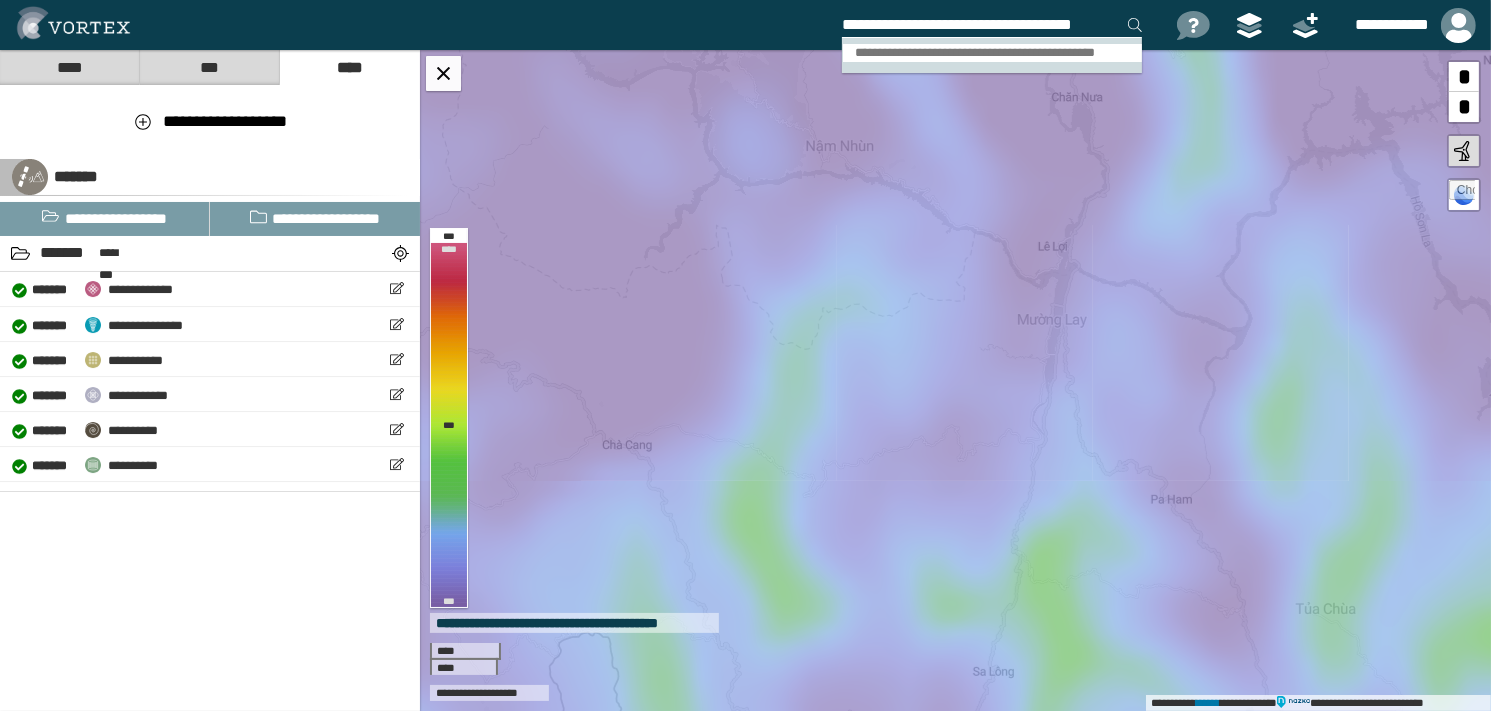 type on "**********" 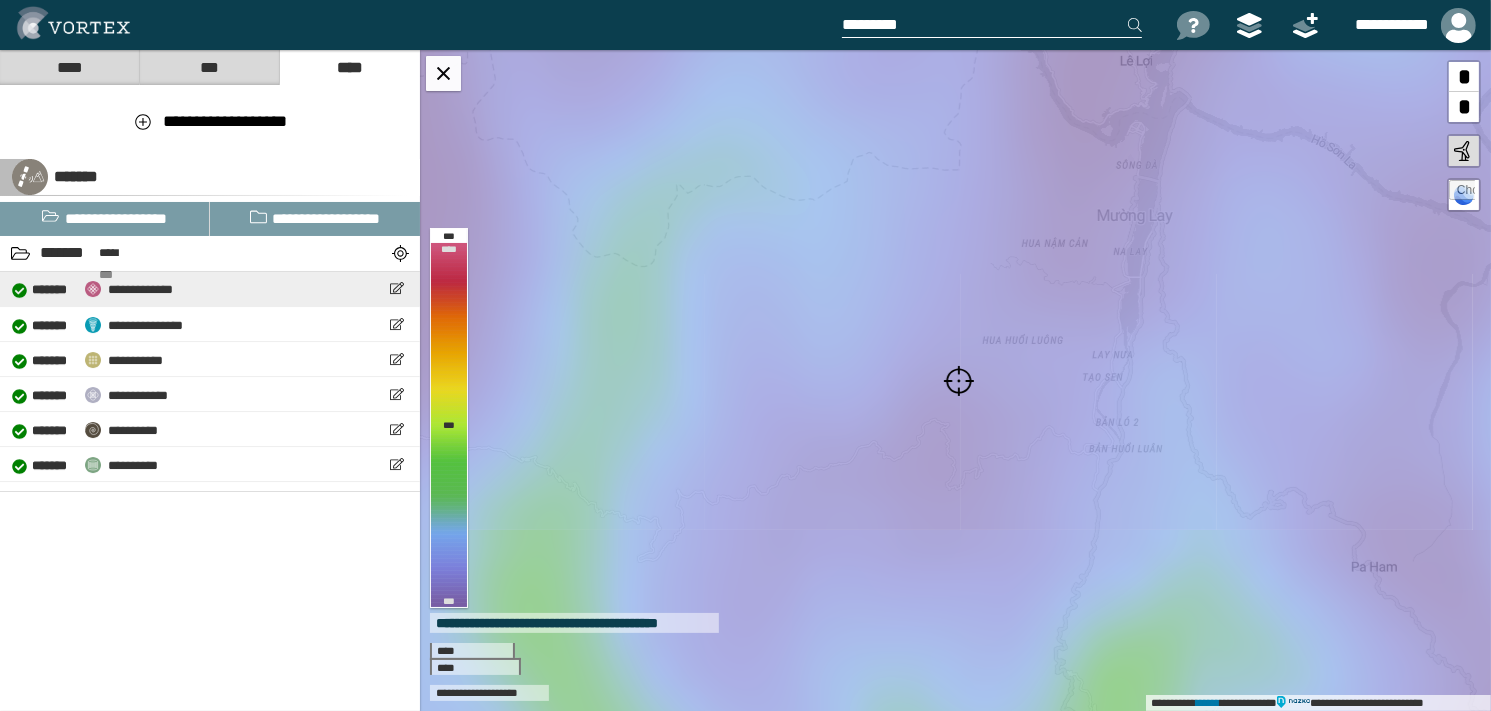 click on "**********" at bounding box center (140, 289) 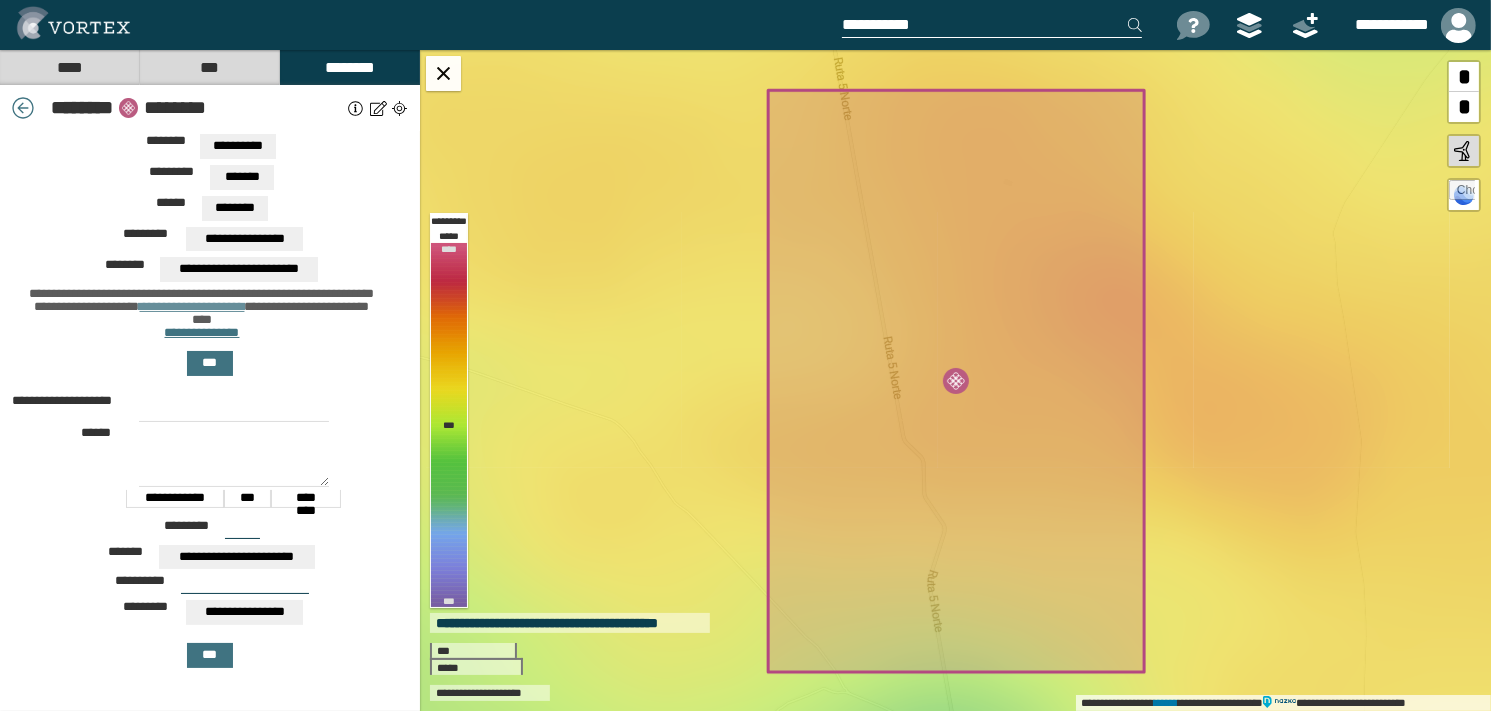 scroll, scrollTop: 103, scrollLeft: 0, axis: vertical 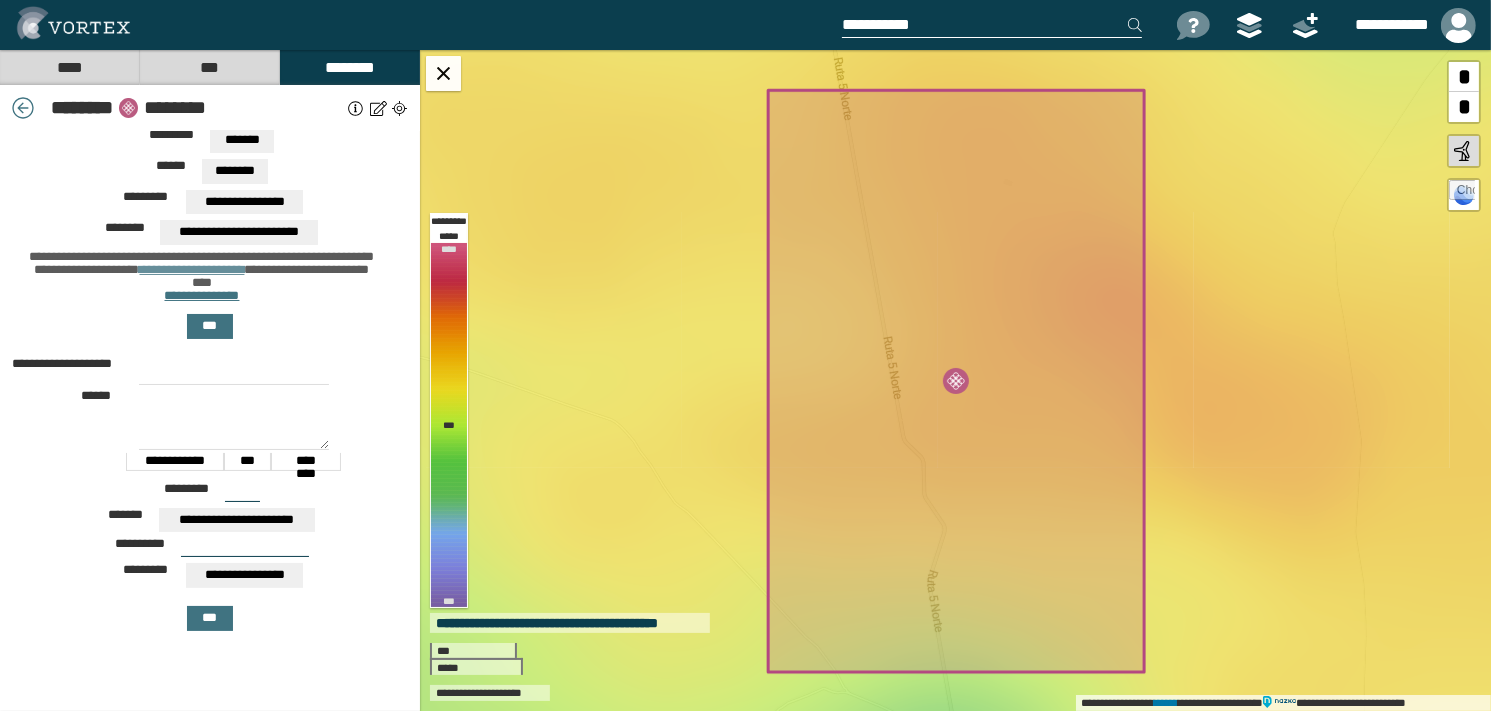 click on "**********" at bounding box center (210, 504) 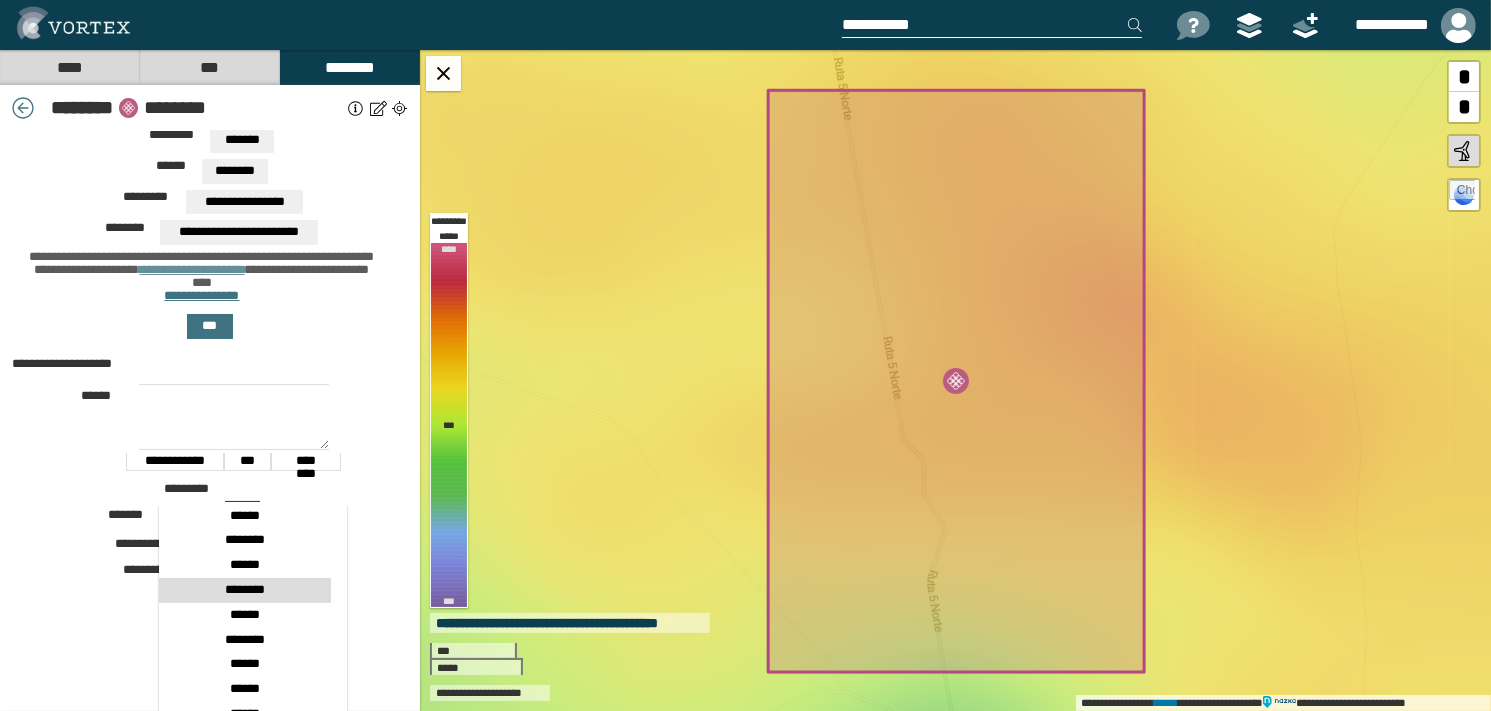 scroll, scrollTop: 600, scrollLeft: 0, axis: vertical 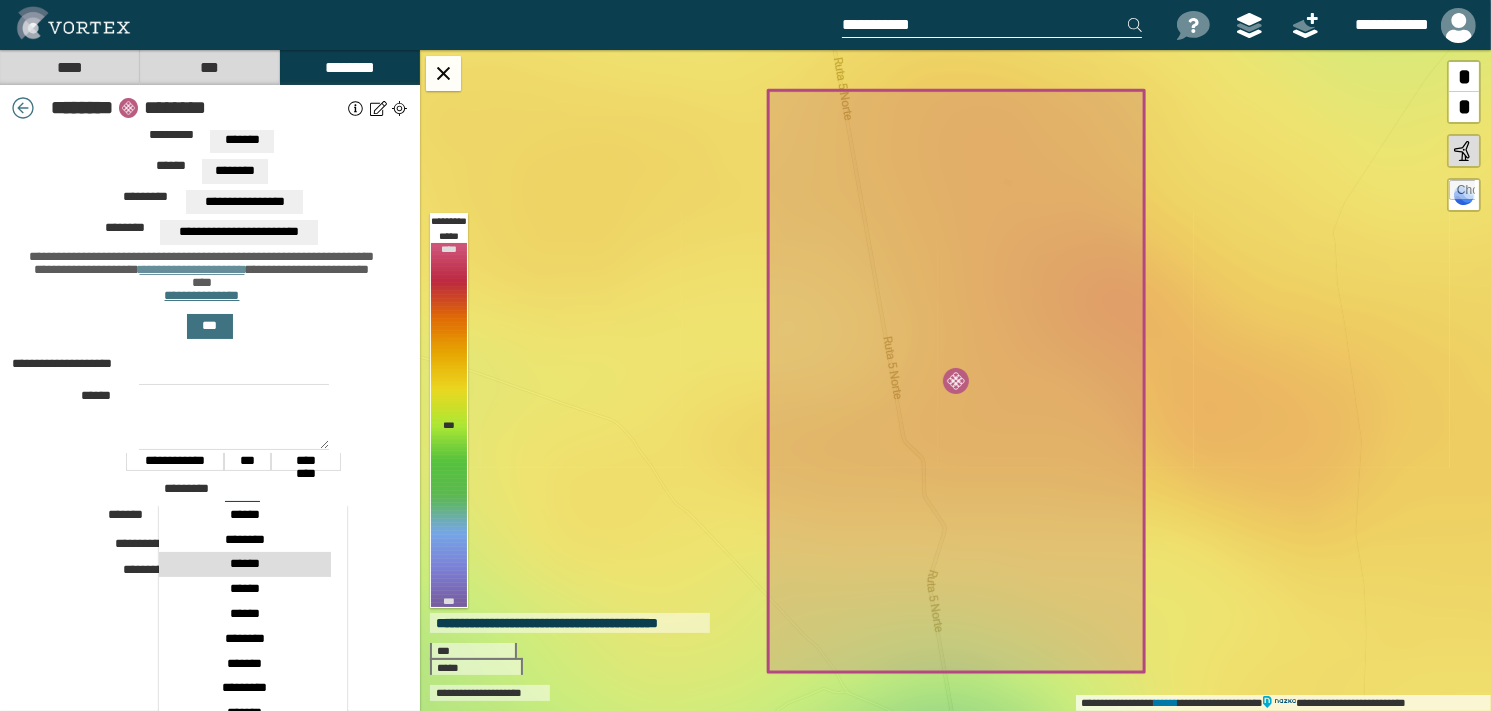 click on "******" at bounding box center (245, 564) 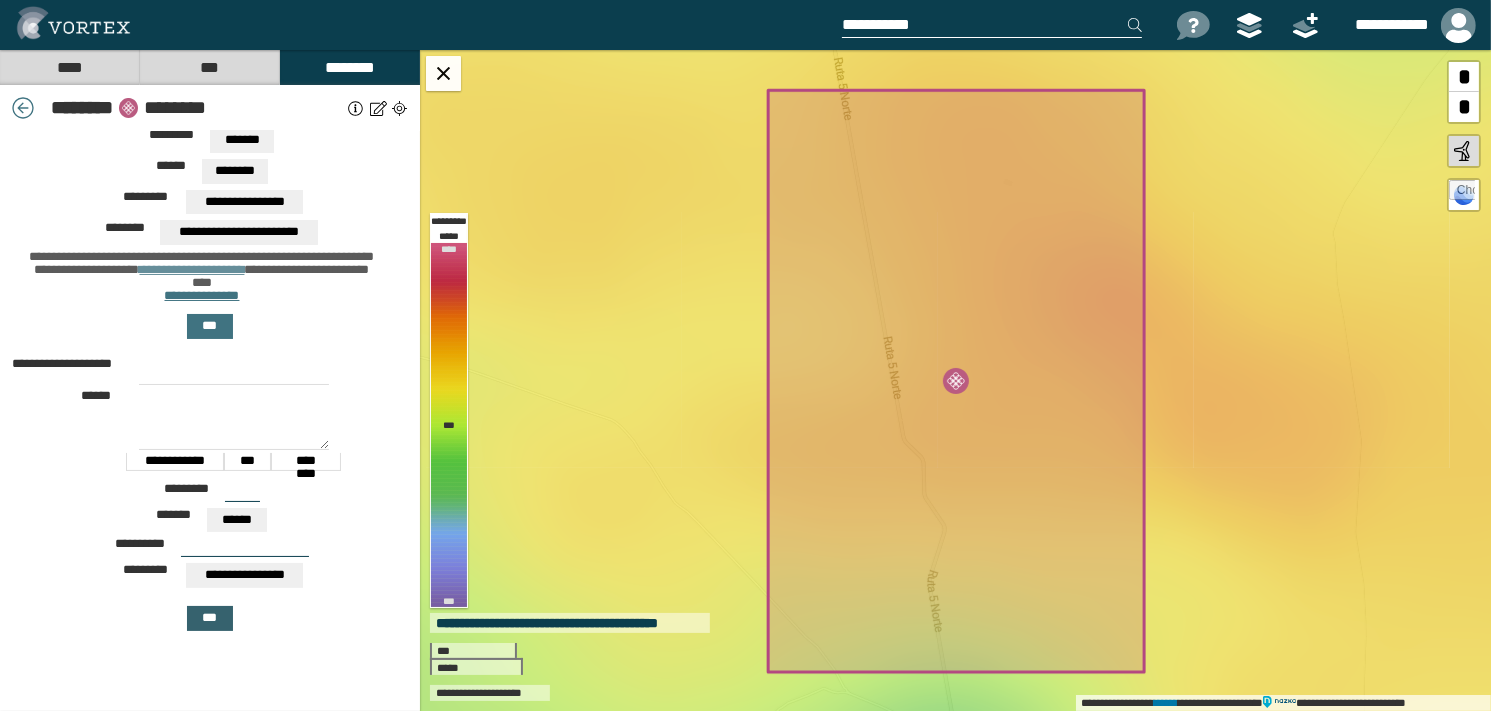 click on "***" at bounding box center [209, 617] 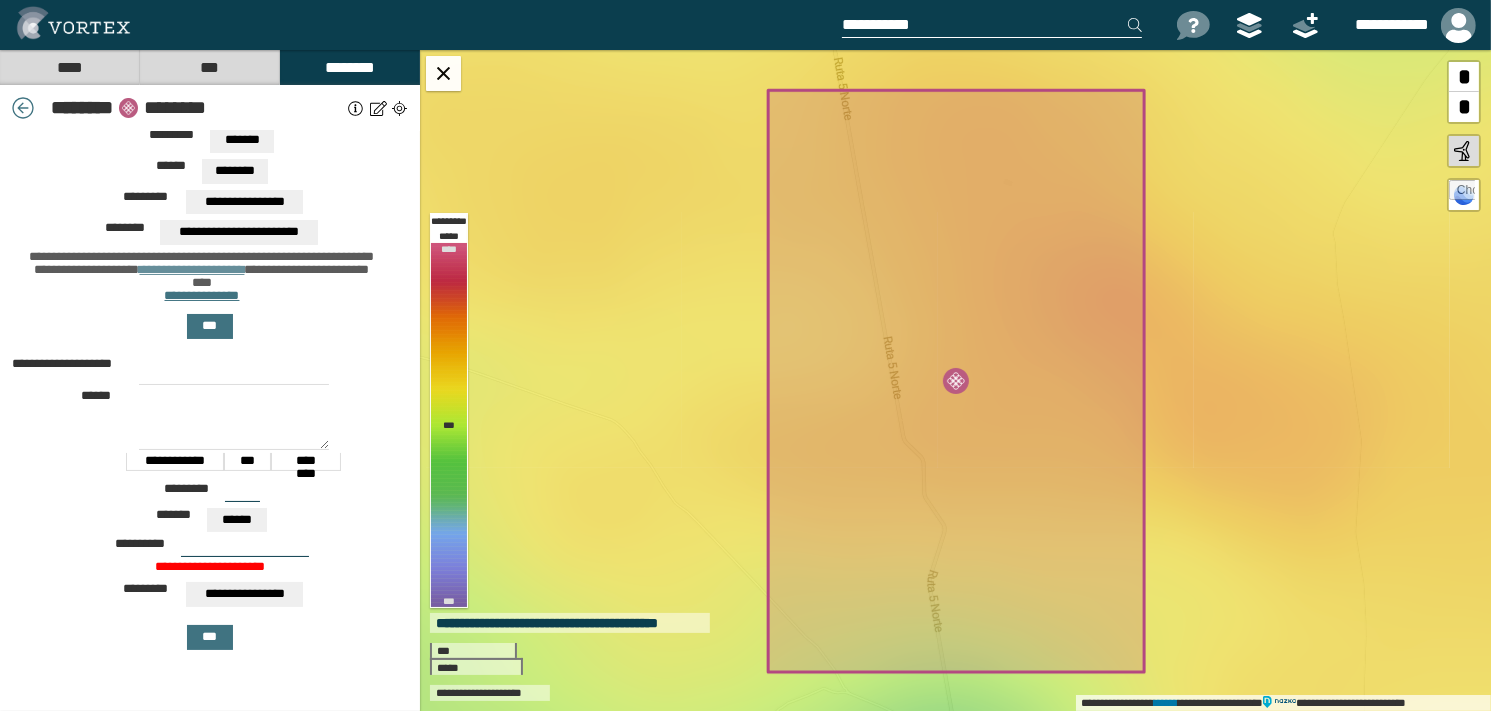 click at bounding box center [245, 549] 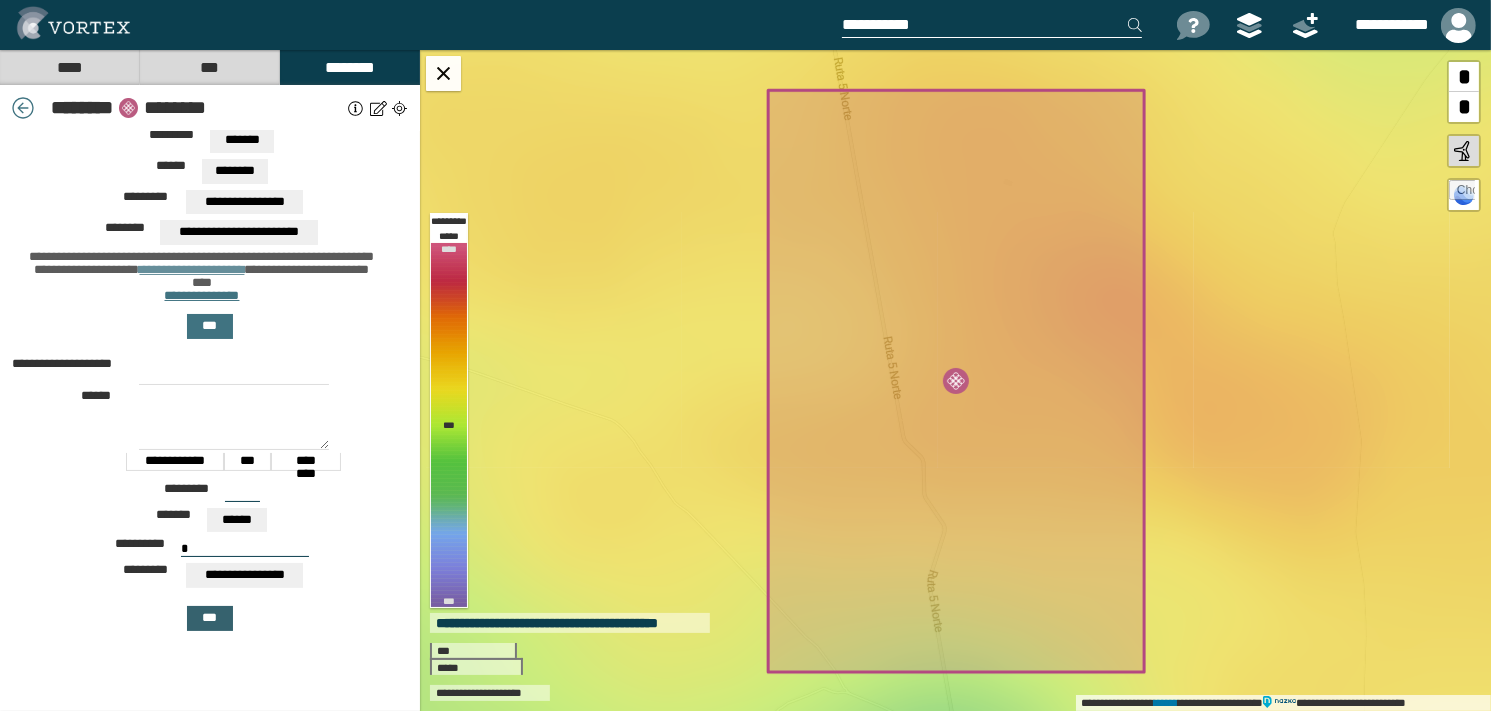 type on "*" 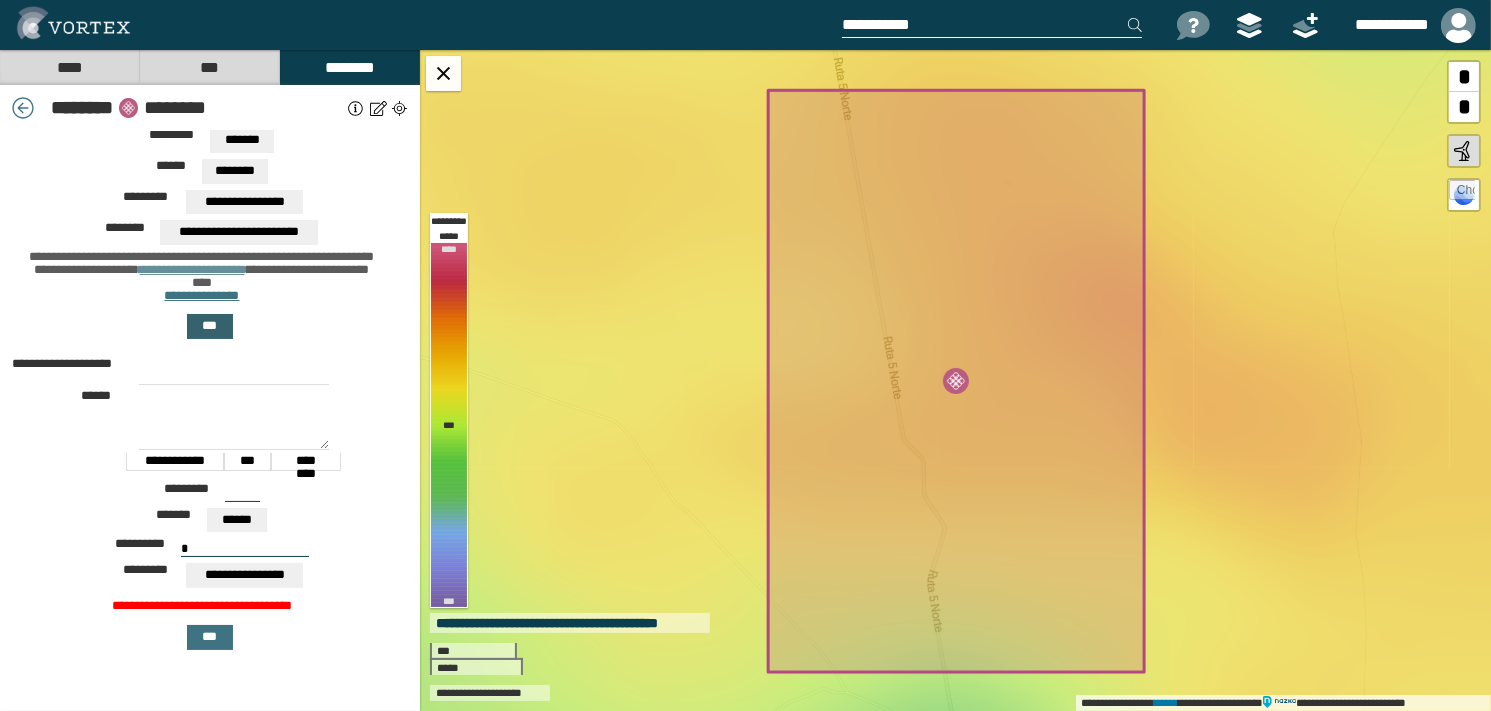 click on "***" at bounding box center [209, 325] 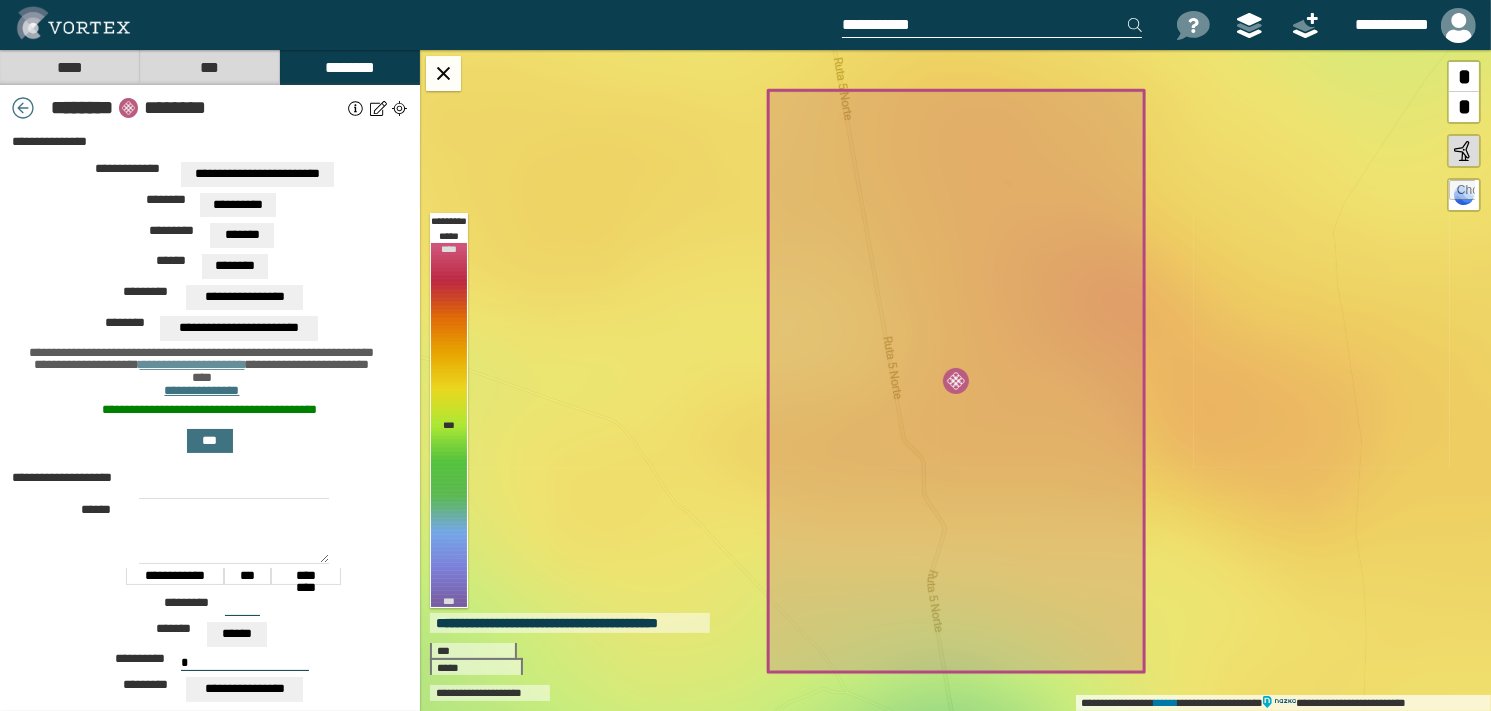 scroll, scrollTop: 0, scrollLeft: 0, axis: both 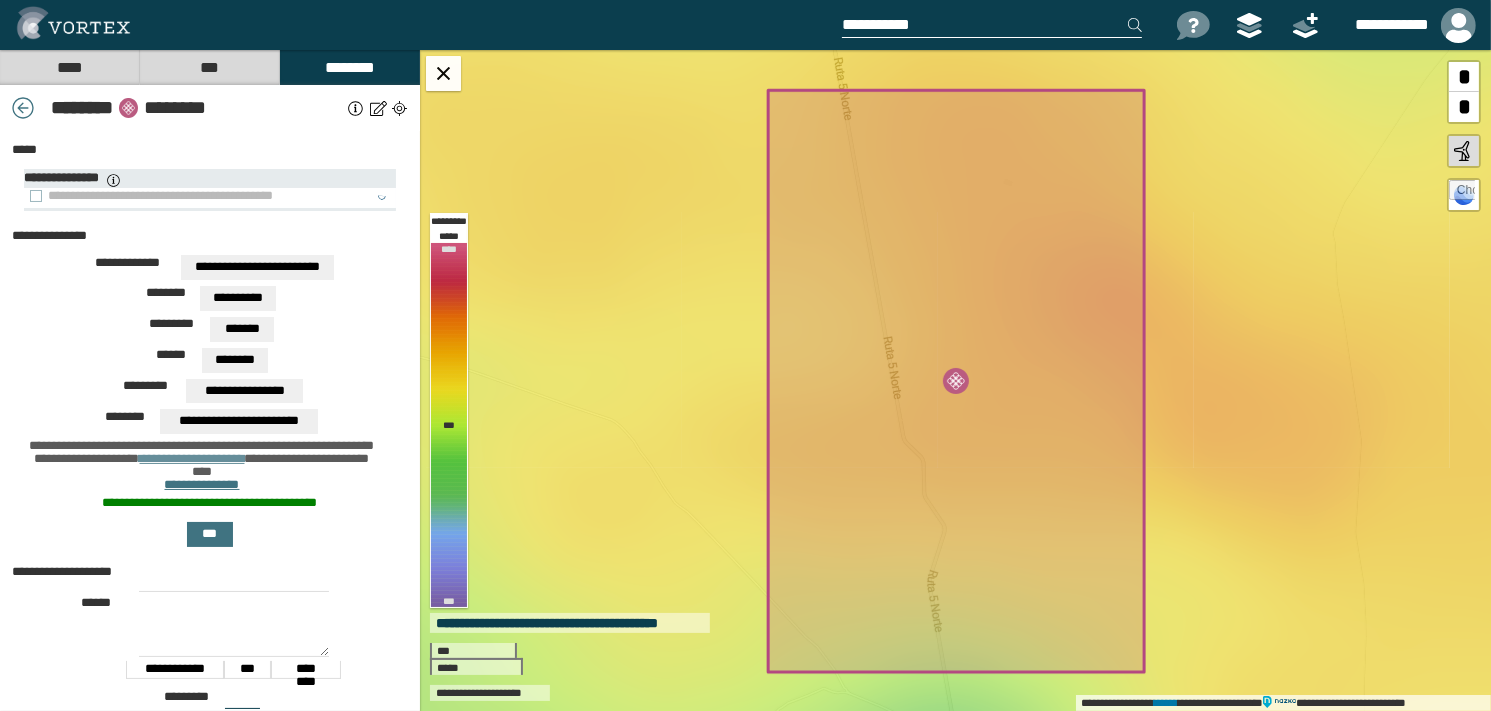 click on "**********" at bounding box center (191, 196) 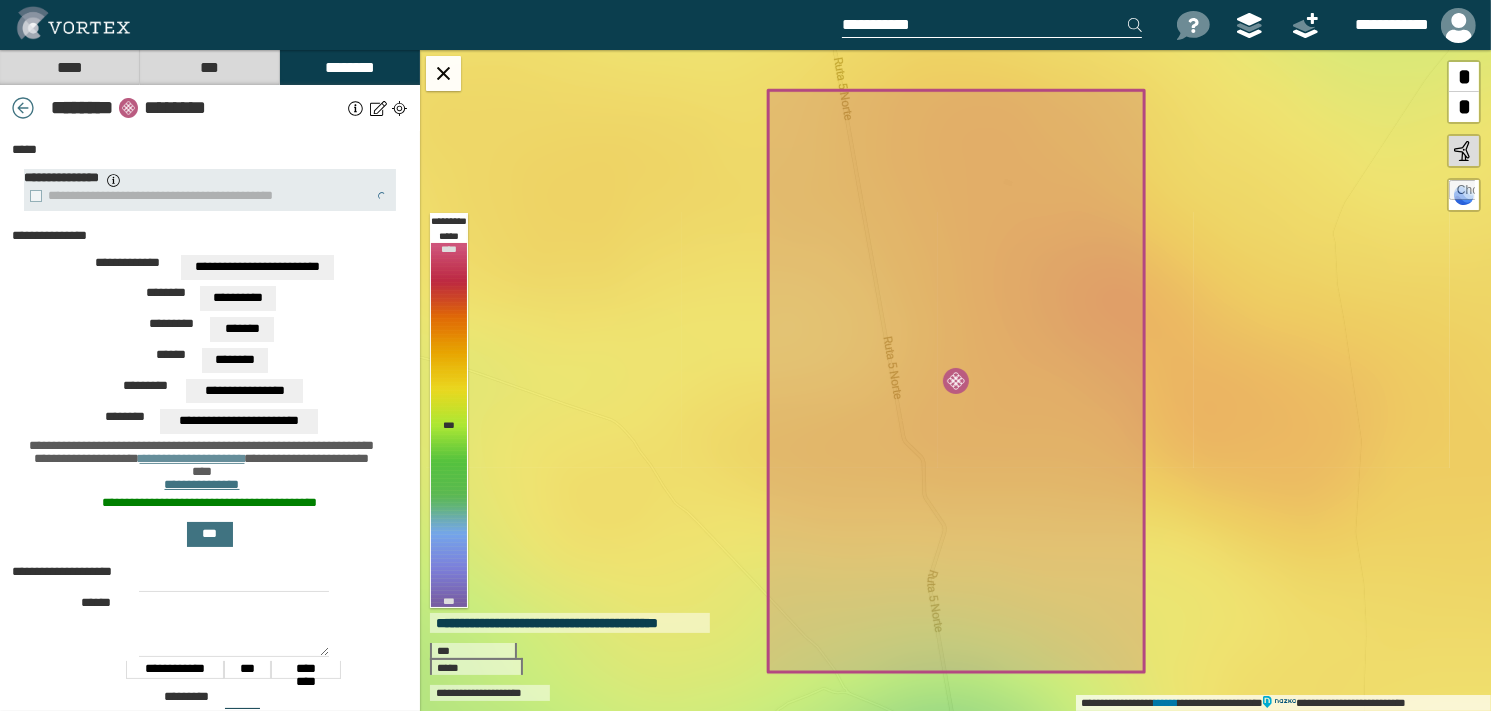 click on "***" at bounding box center (209, 67) 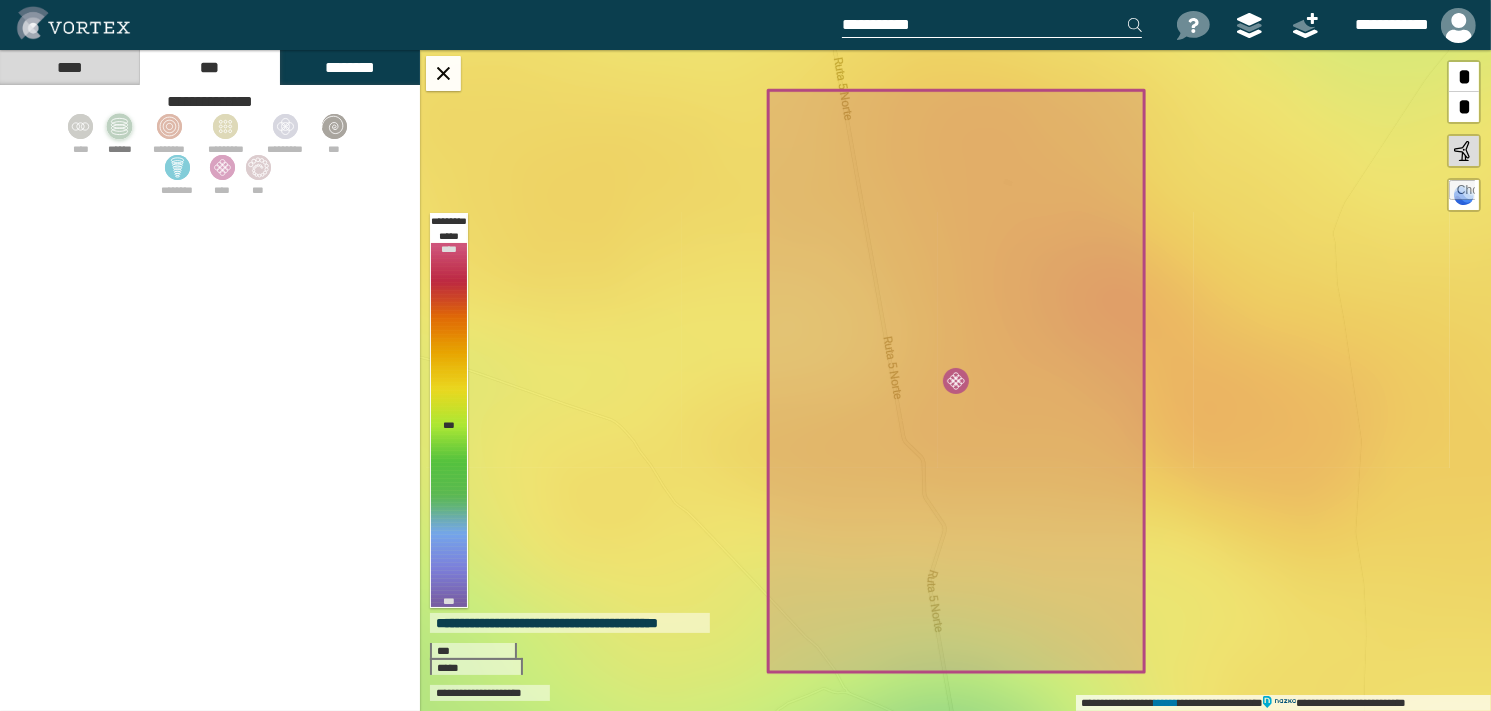 click 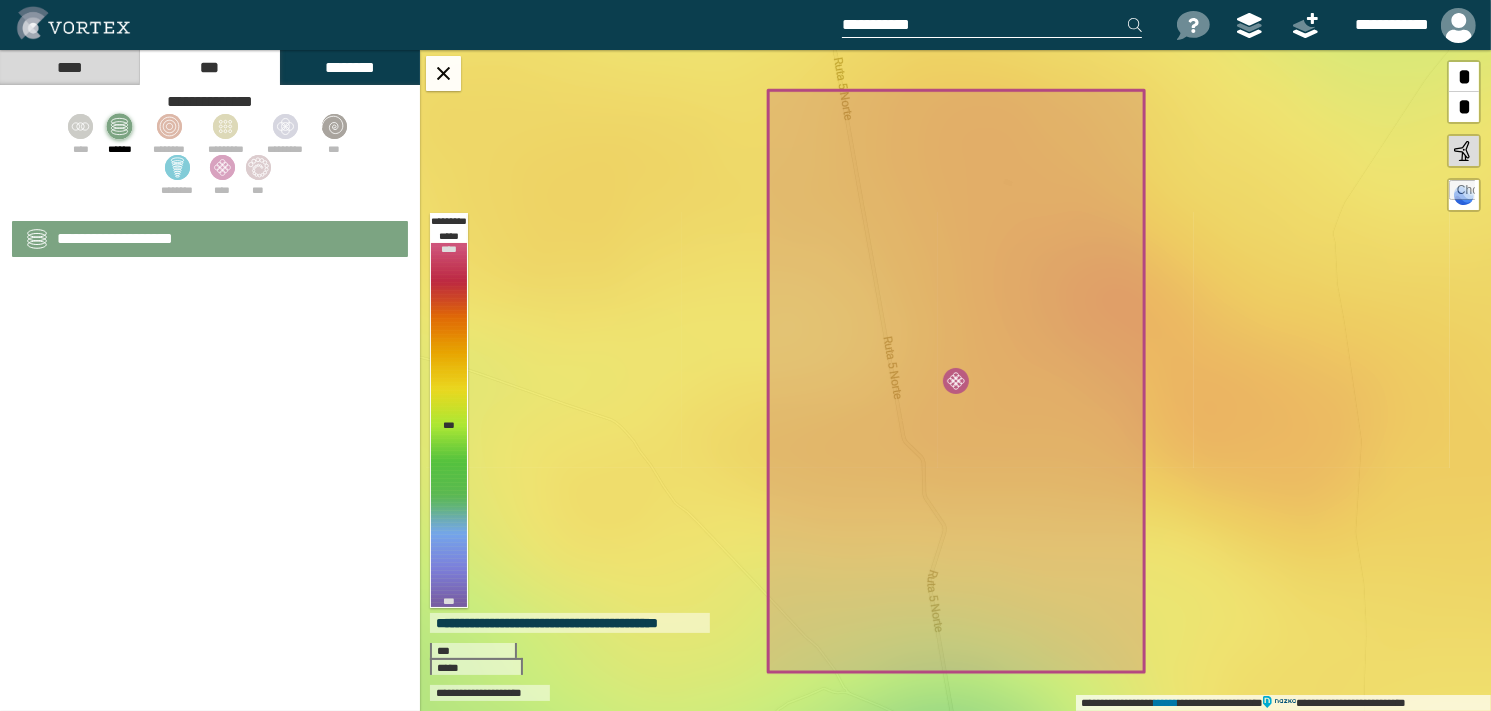 select on "**" 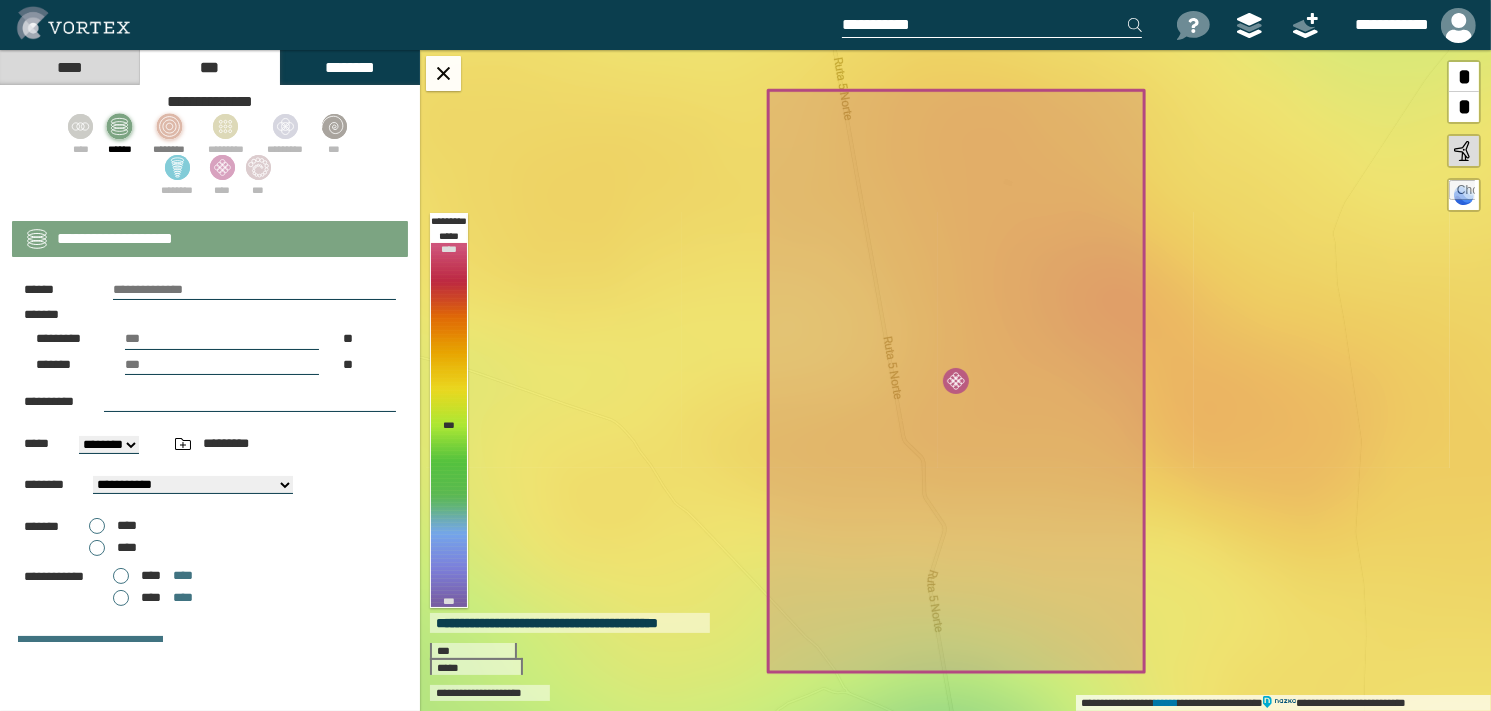 click 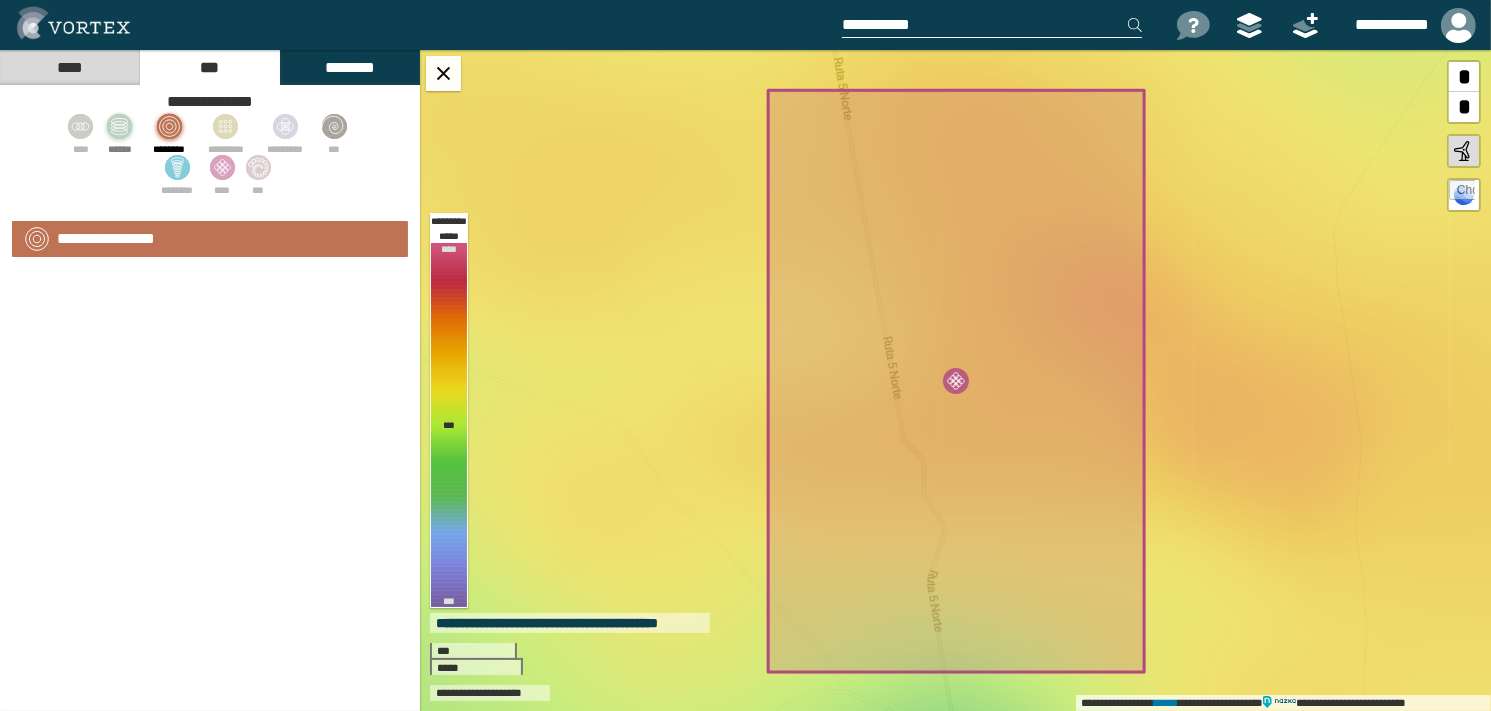 select on "**" 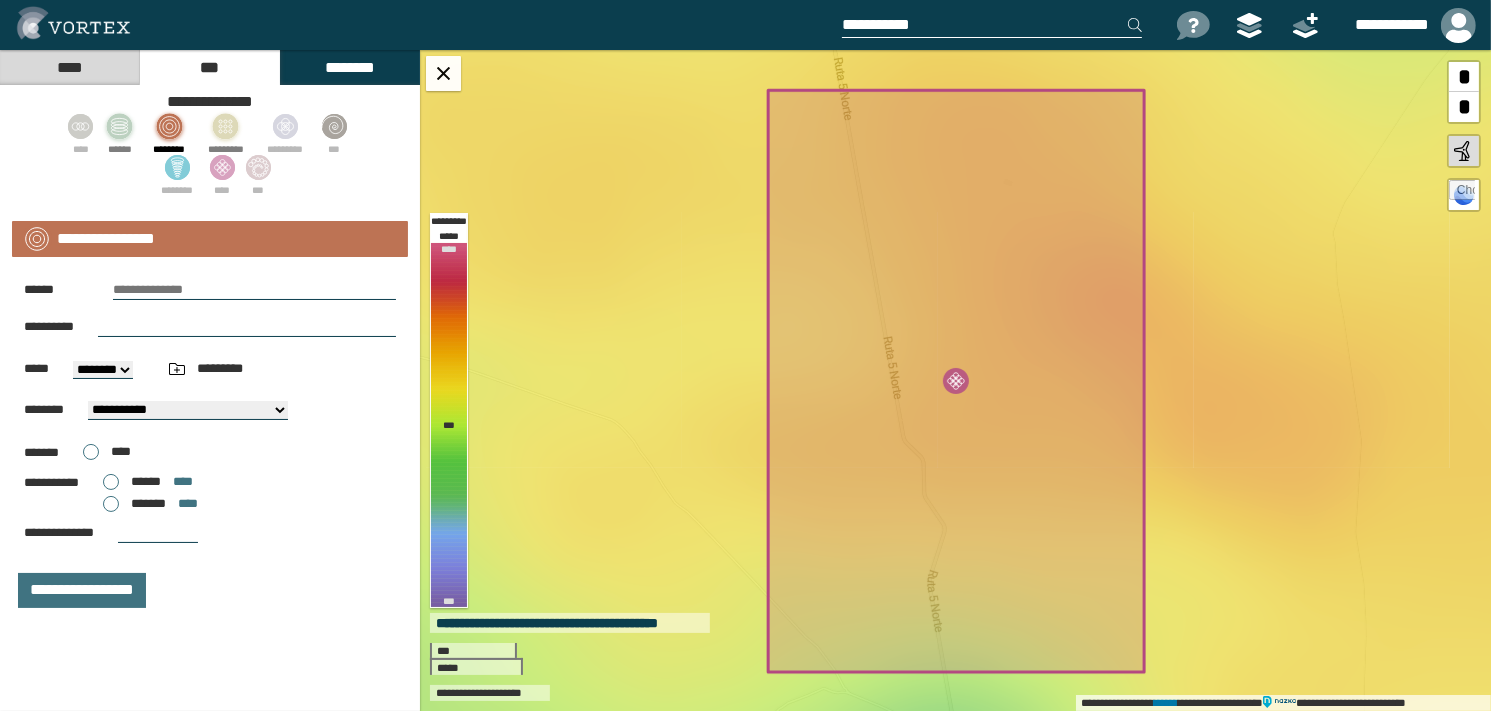 click 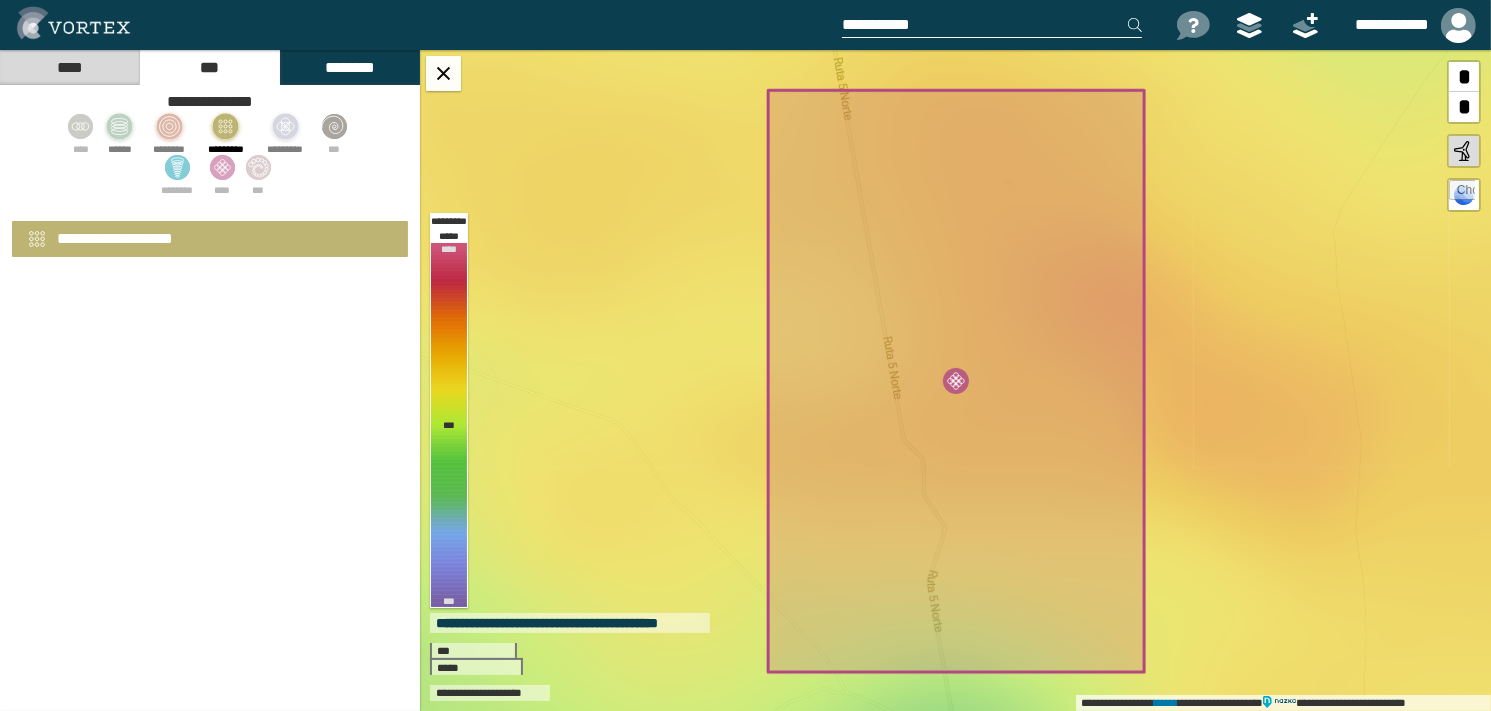 select on "**" 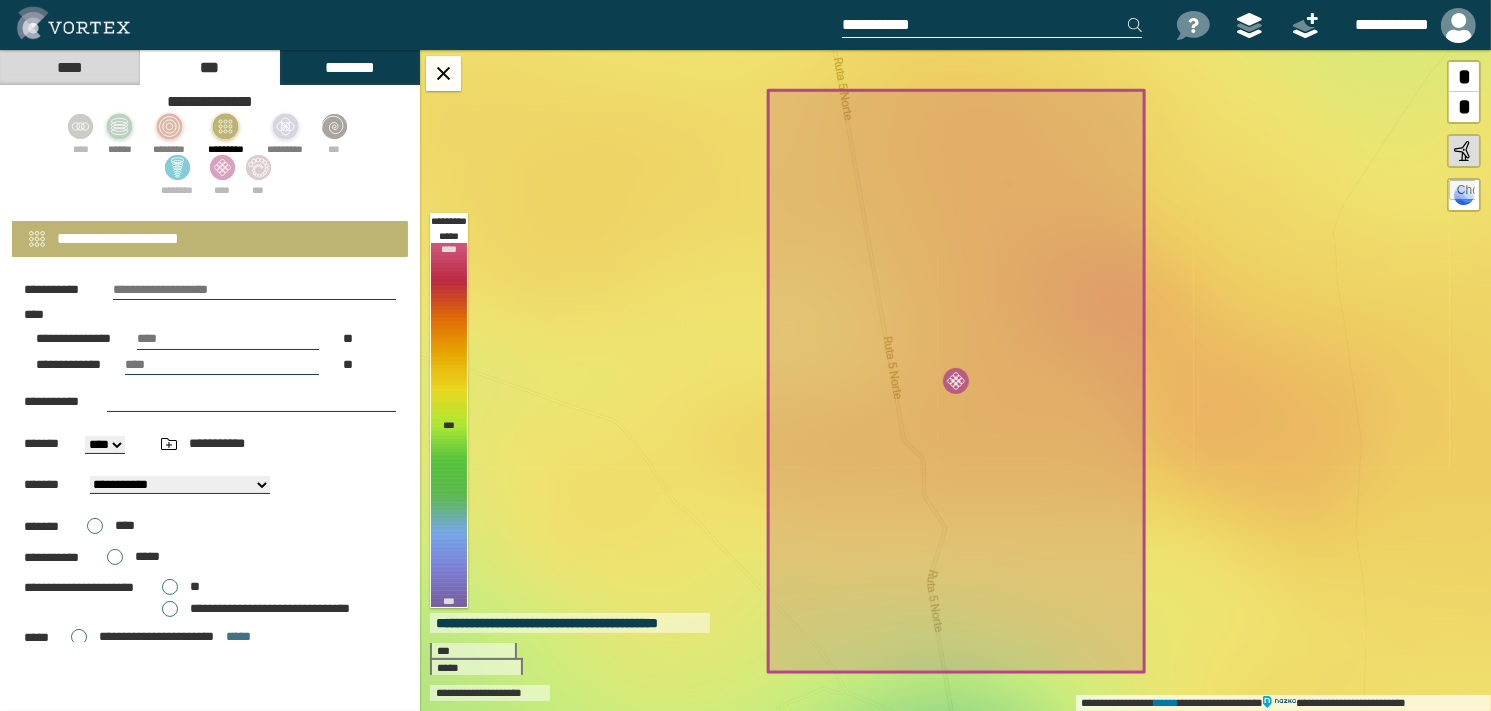 click 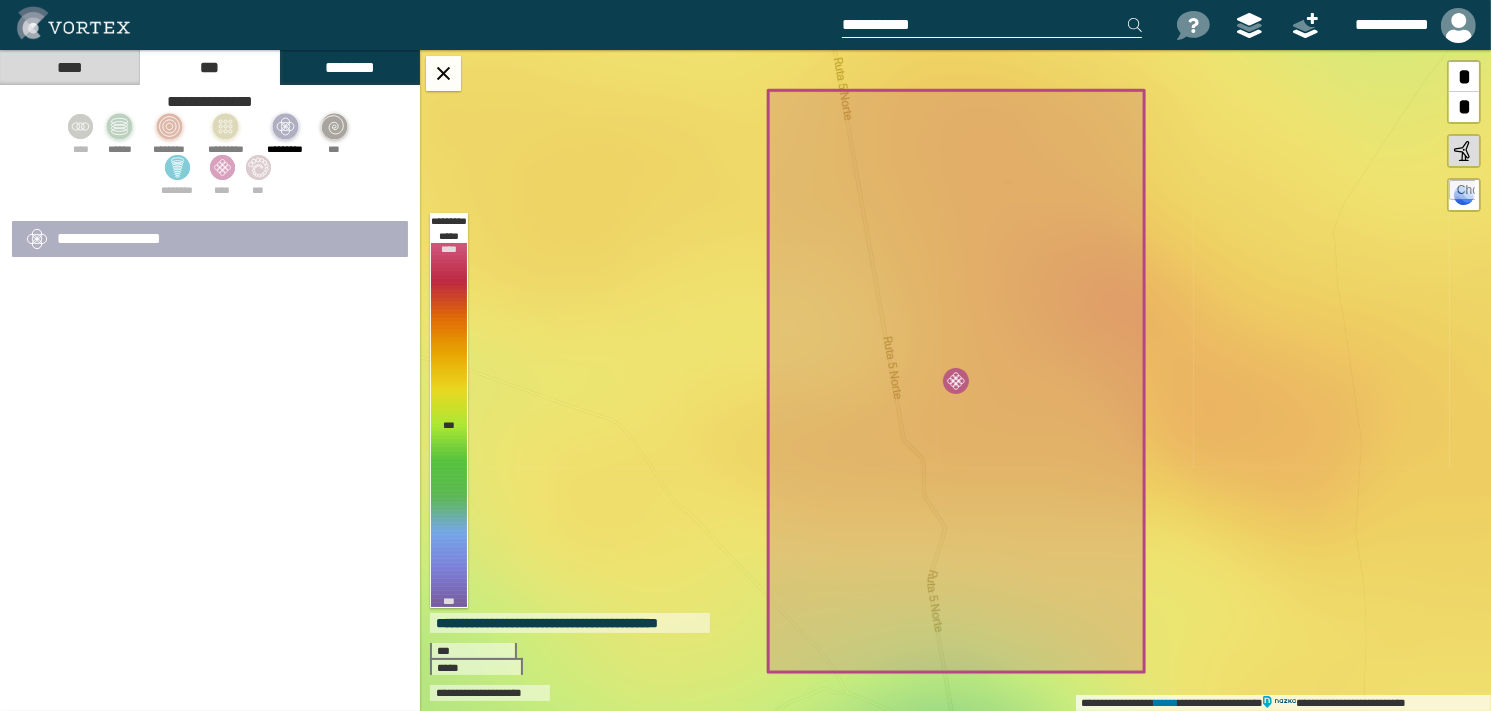select on "**" 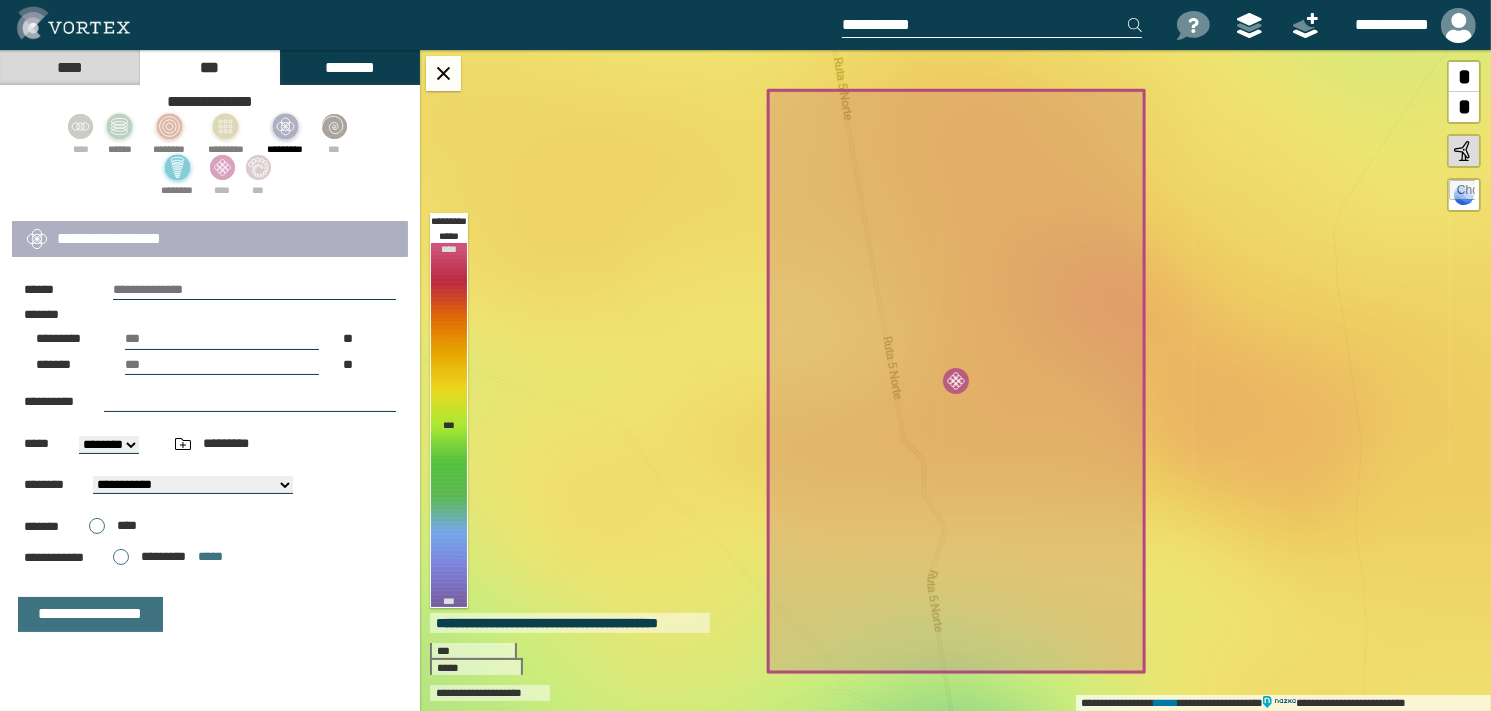 click on "********" at bounding box center [177, 172] 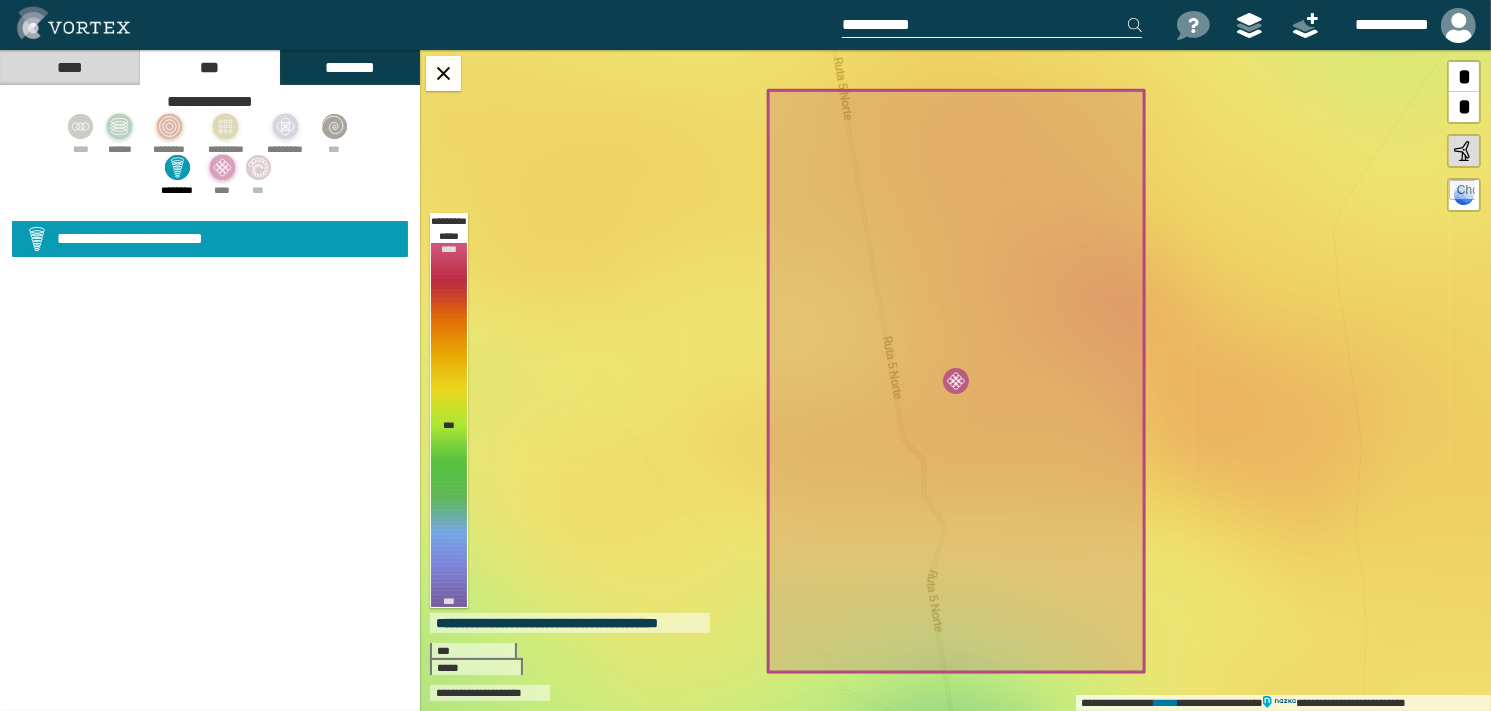 select on "**" 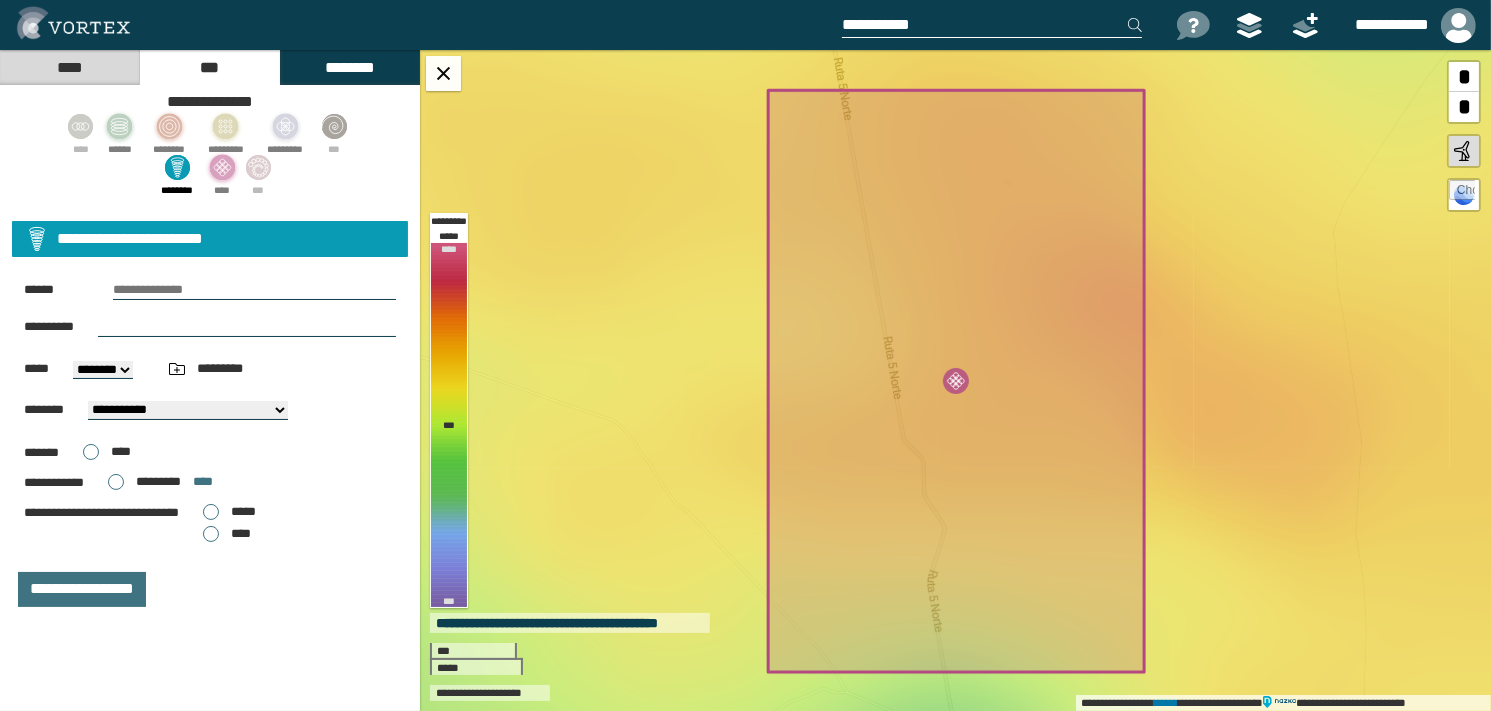 click 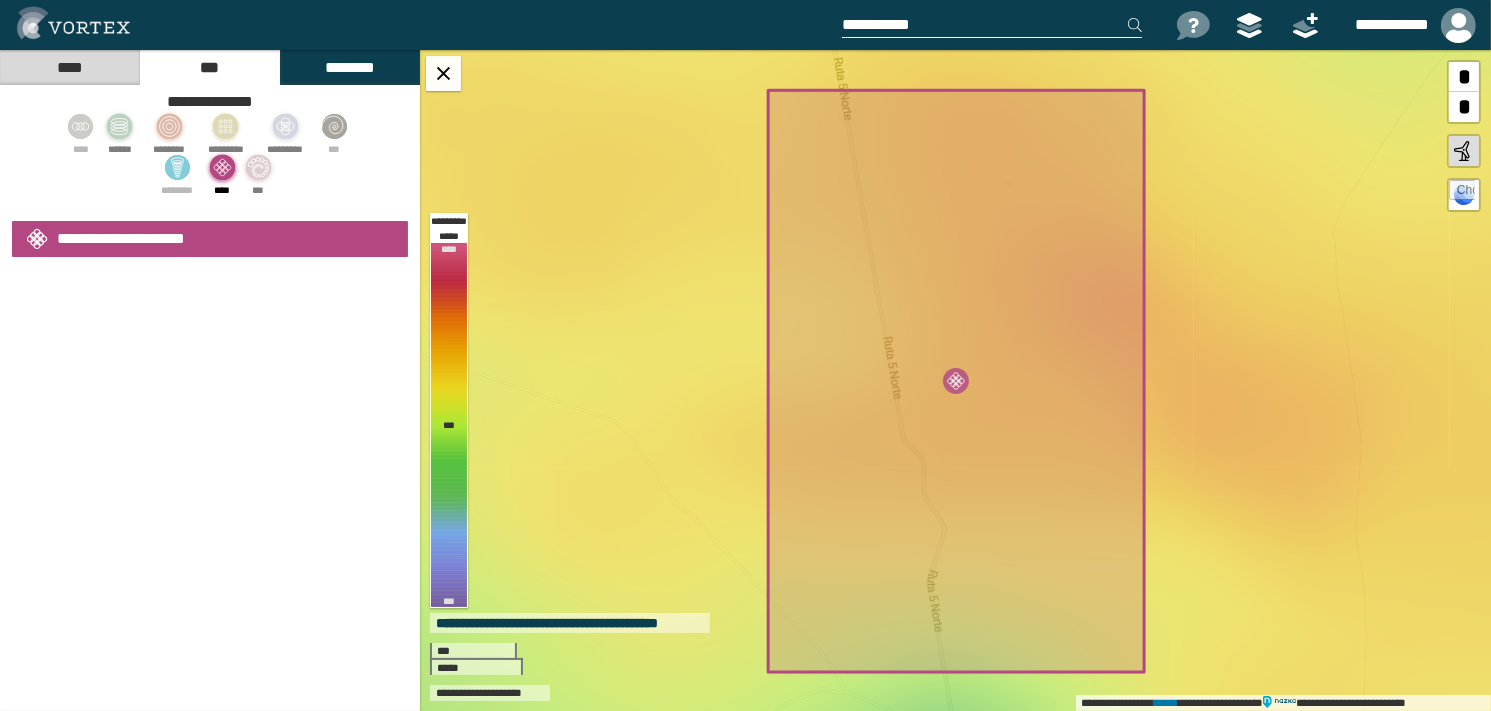 select on "**" 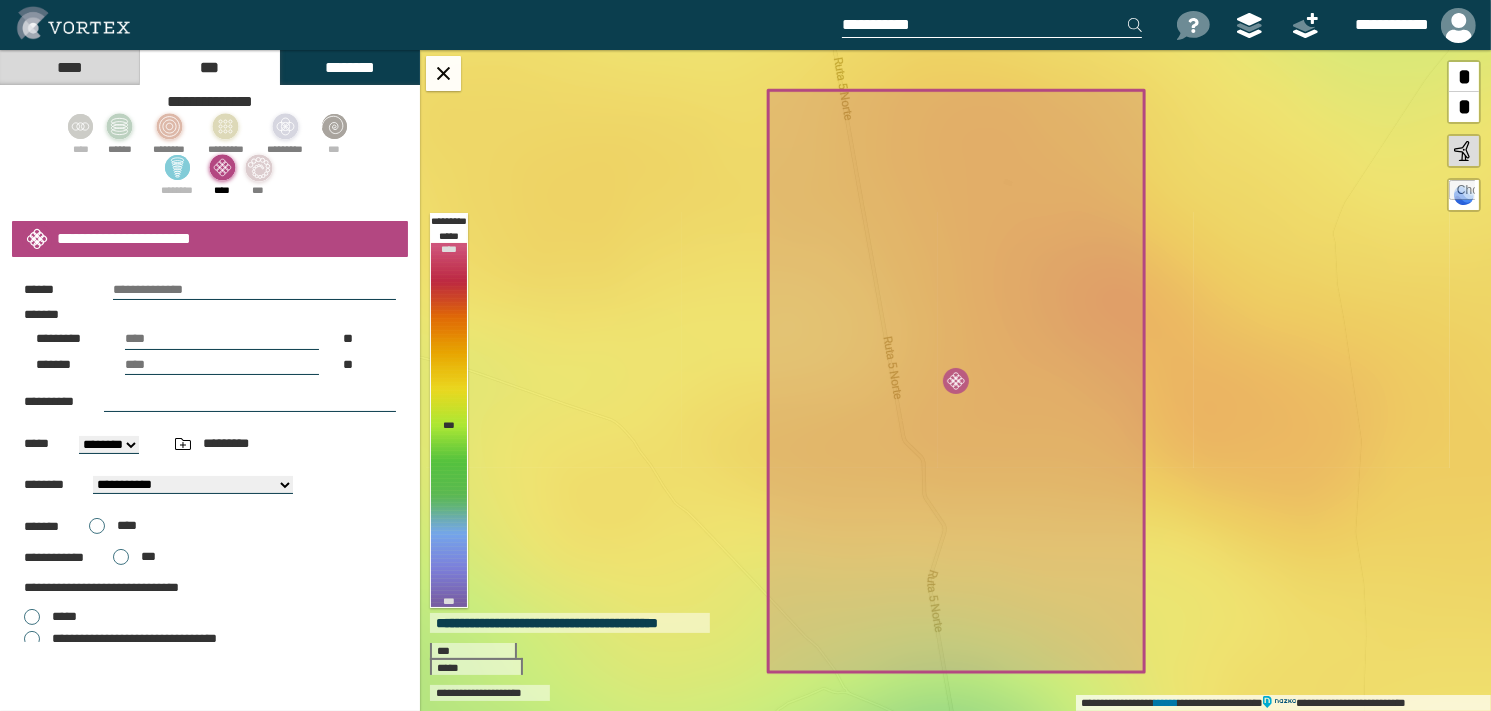 click 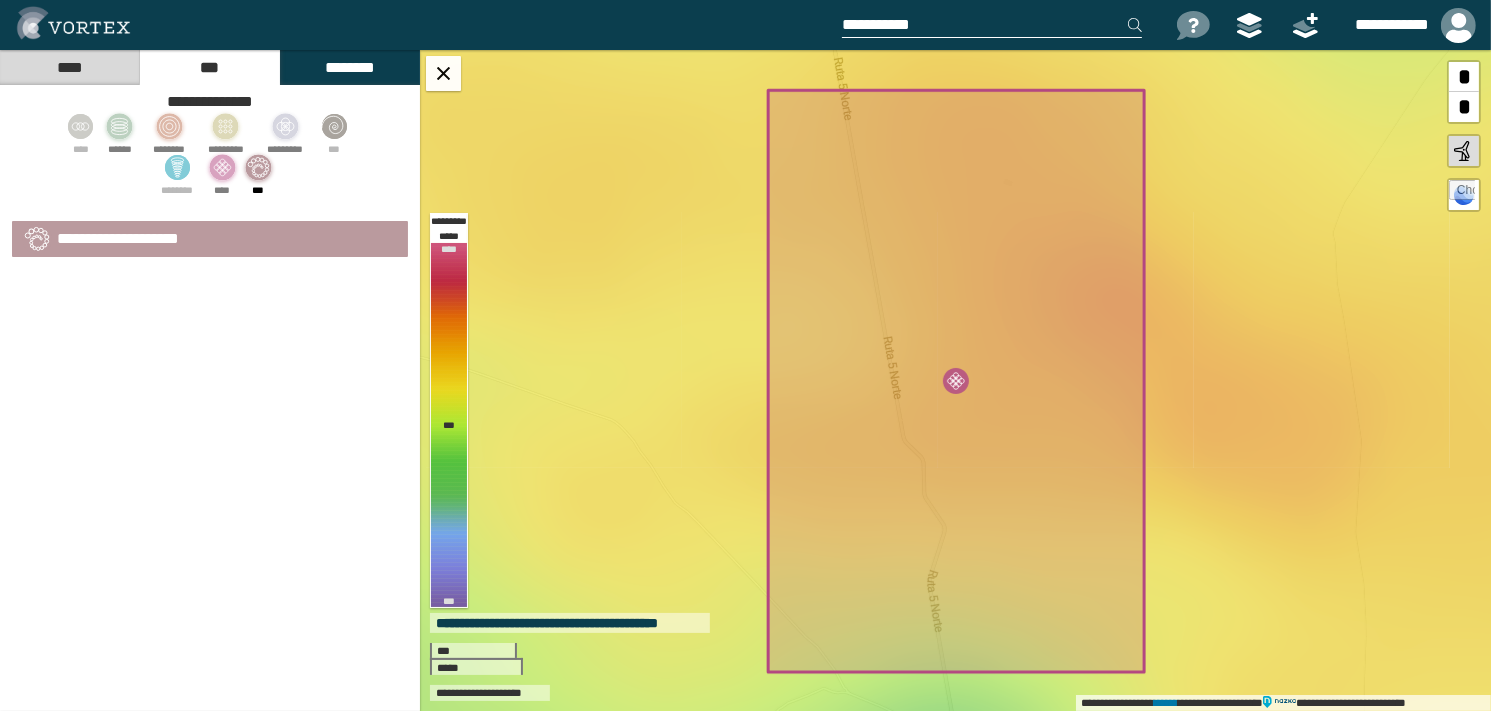 select on "**" 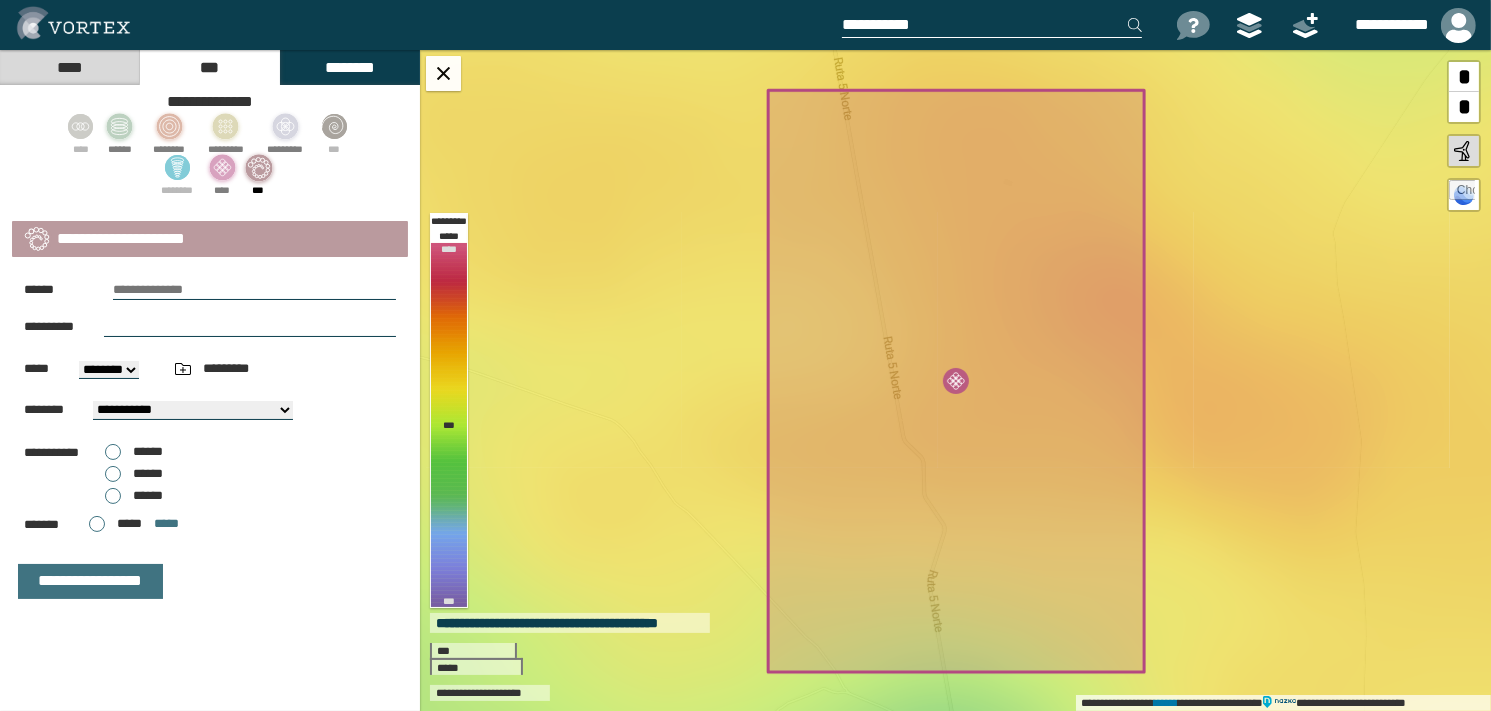 click on "****" at bounding box center [70, 67] 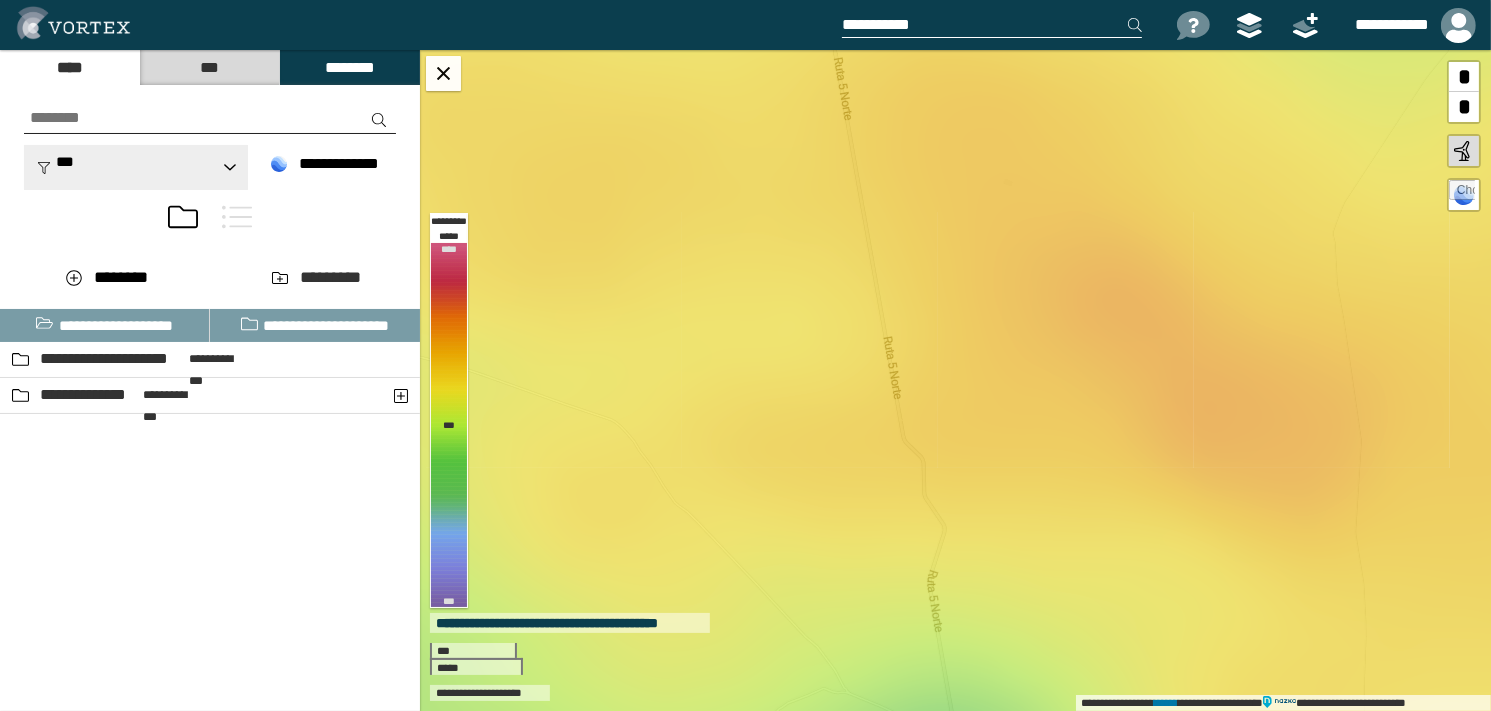 click on "***" at bounding box center [136, 167] 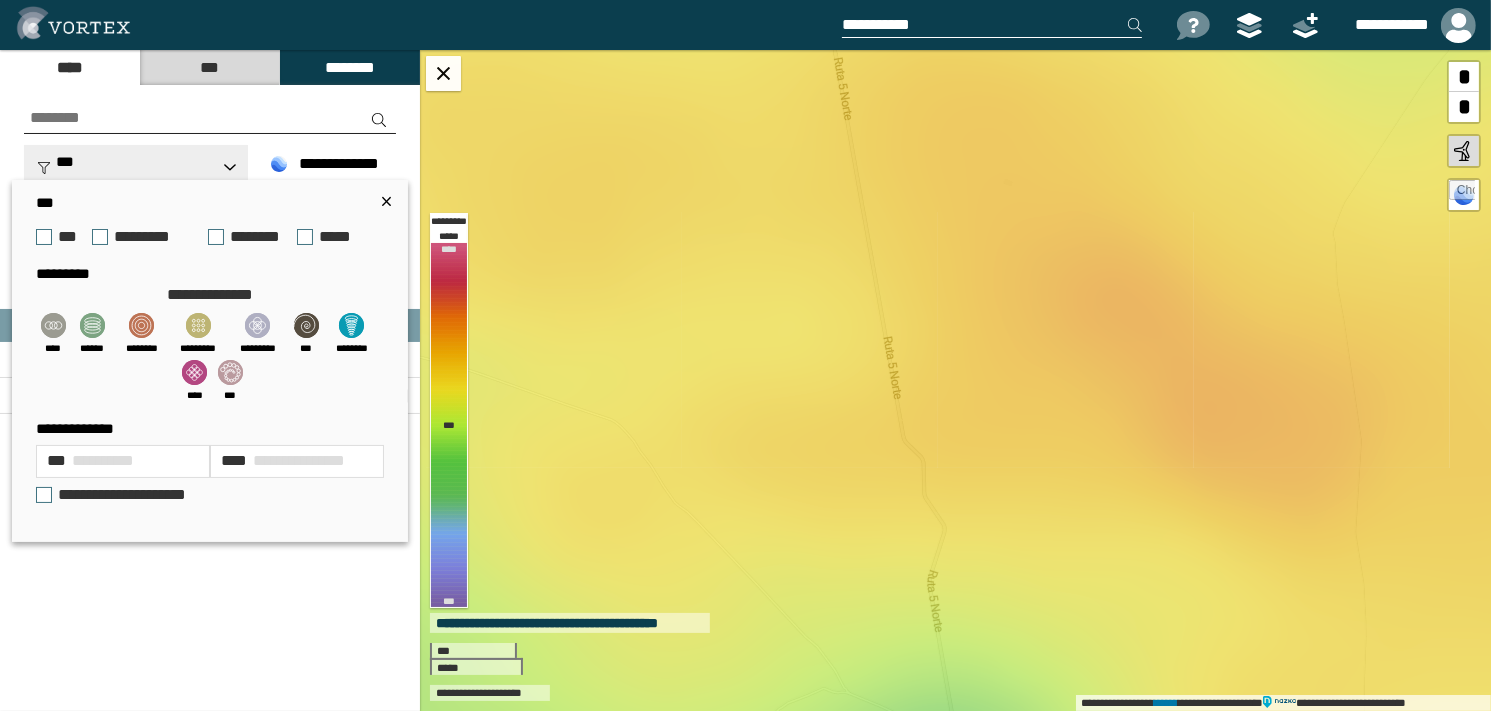 click on "***" at bounding box center [136, 167] 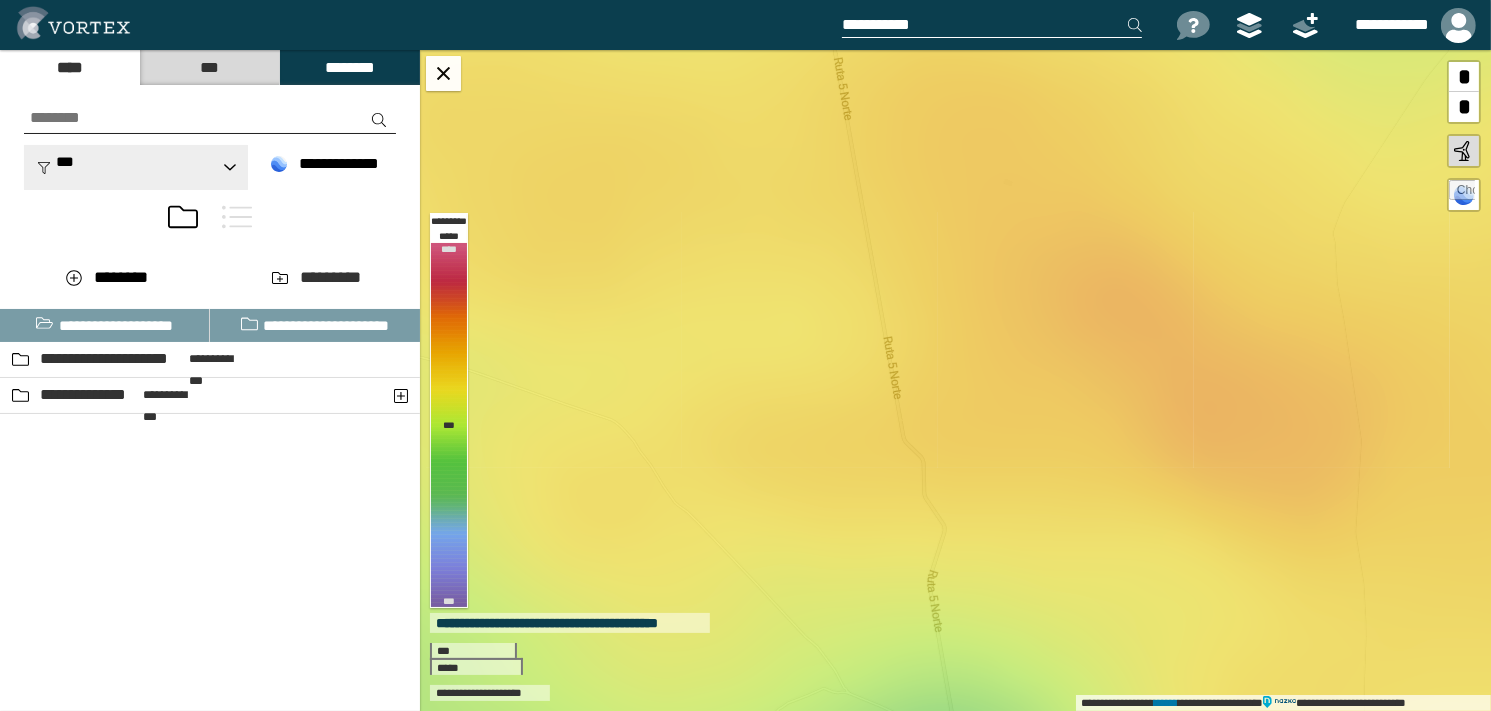 click on "***" at bounding box center [136, 167] 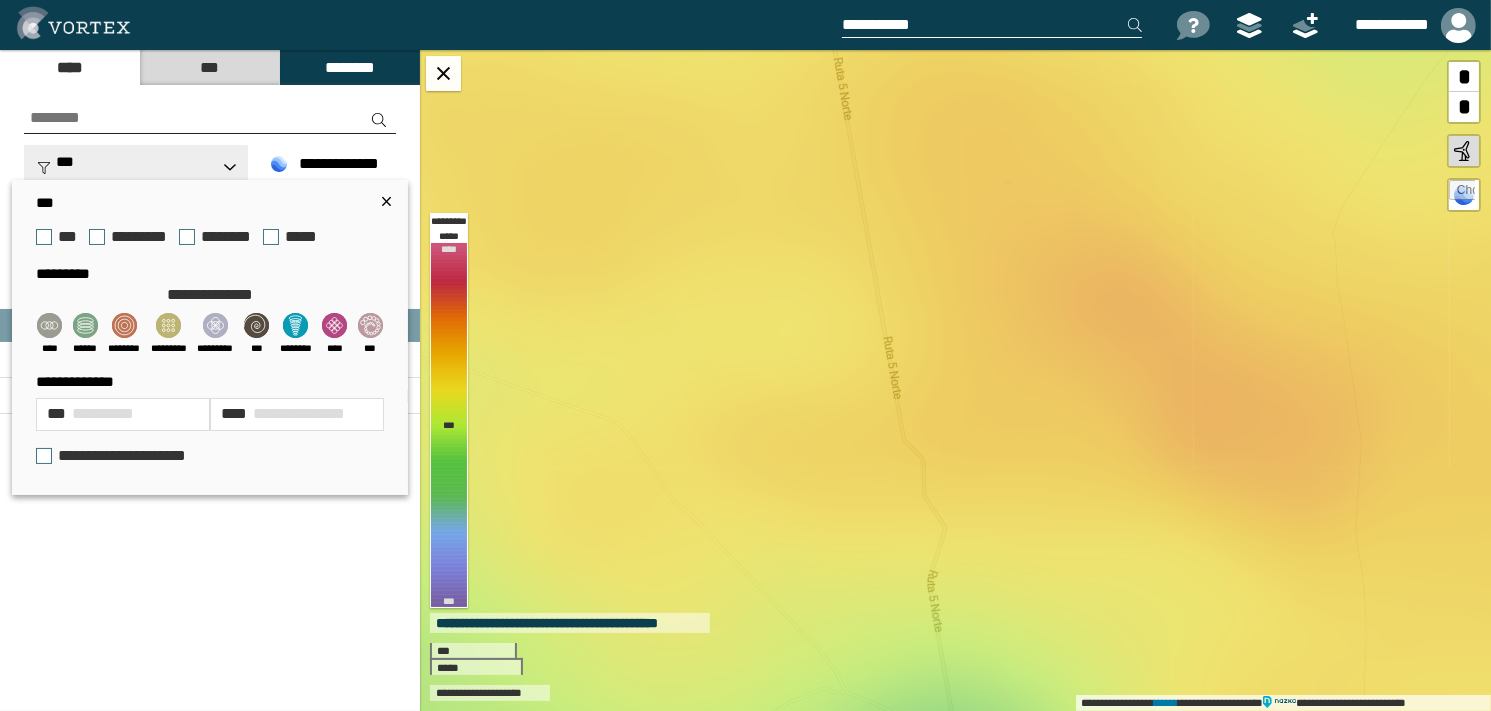 click on "***" at bounding box center [136, 167] 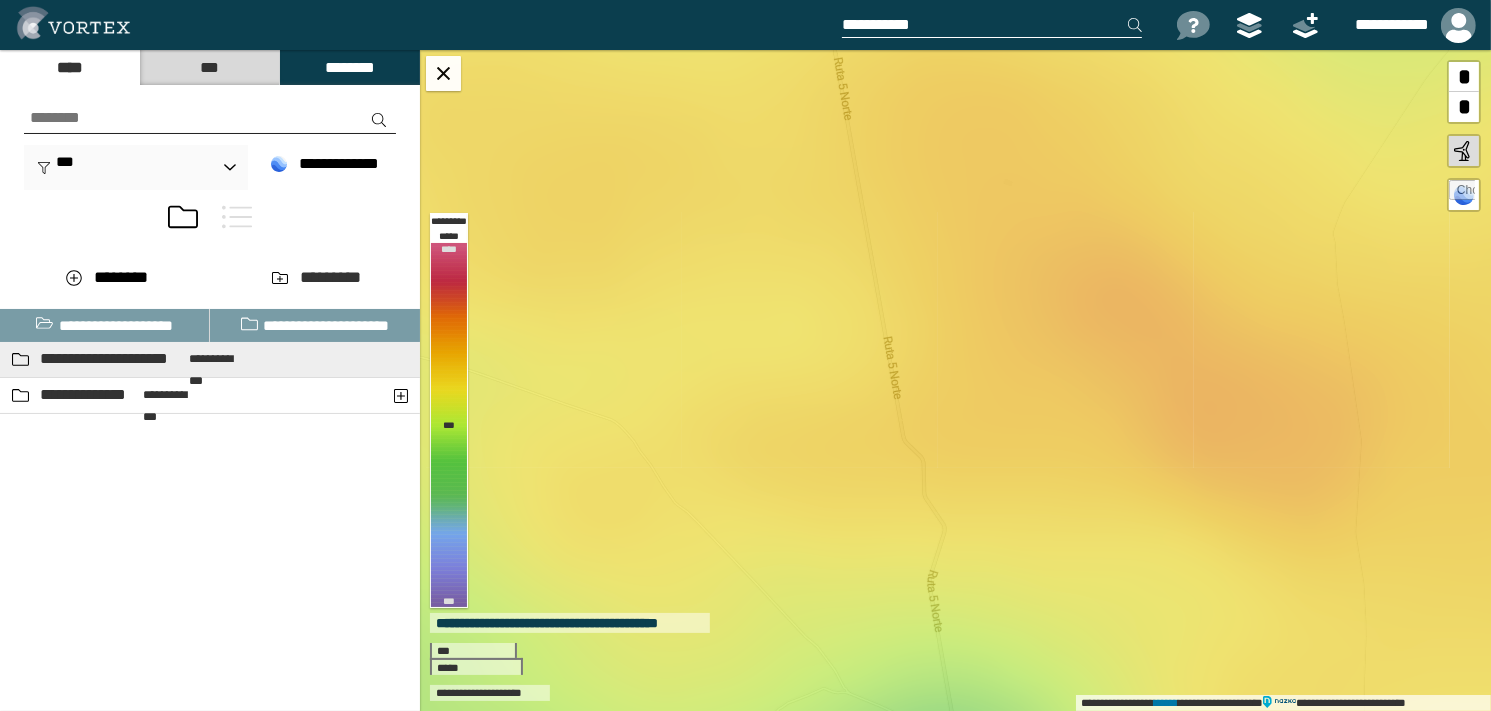 click on "**********" at bounding box center (165, 359) 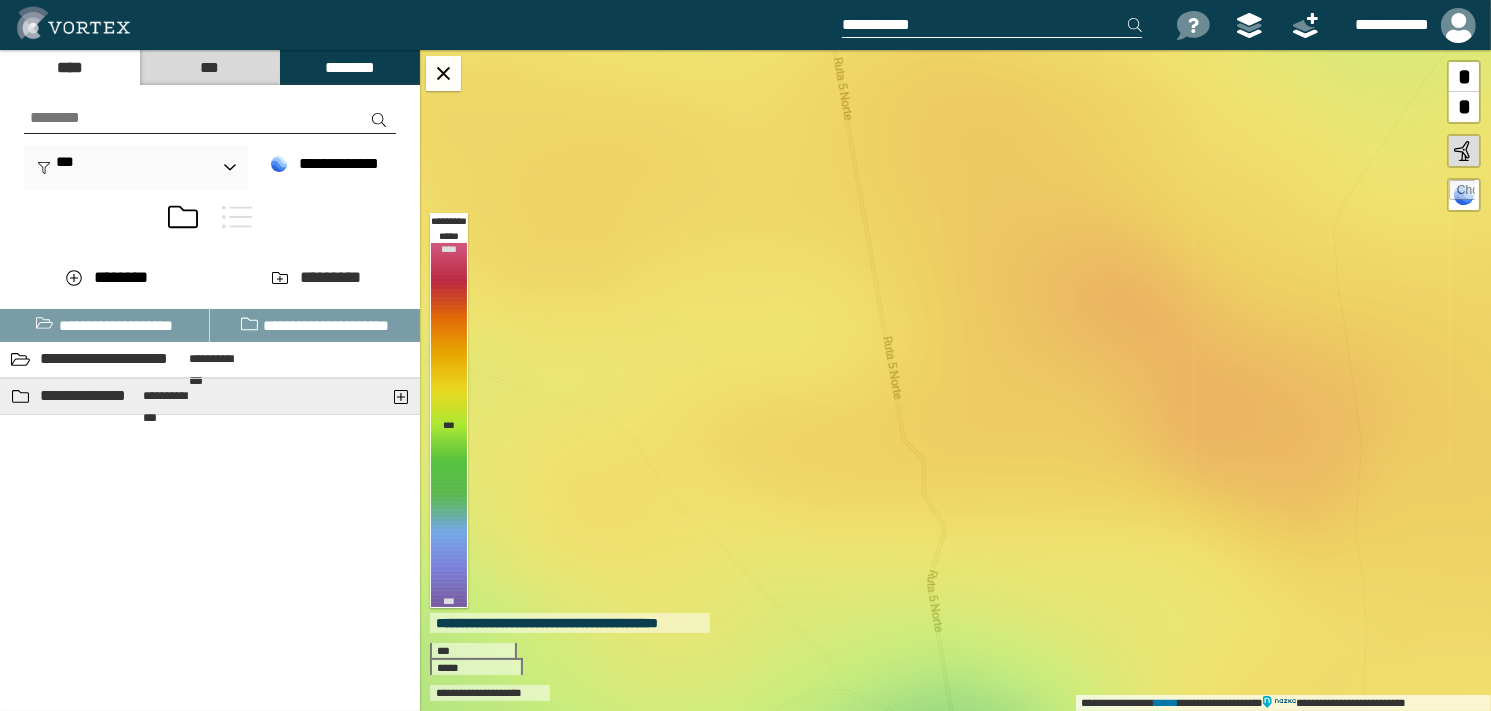 click on "**********" at bounding box center [165, 407] 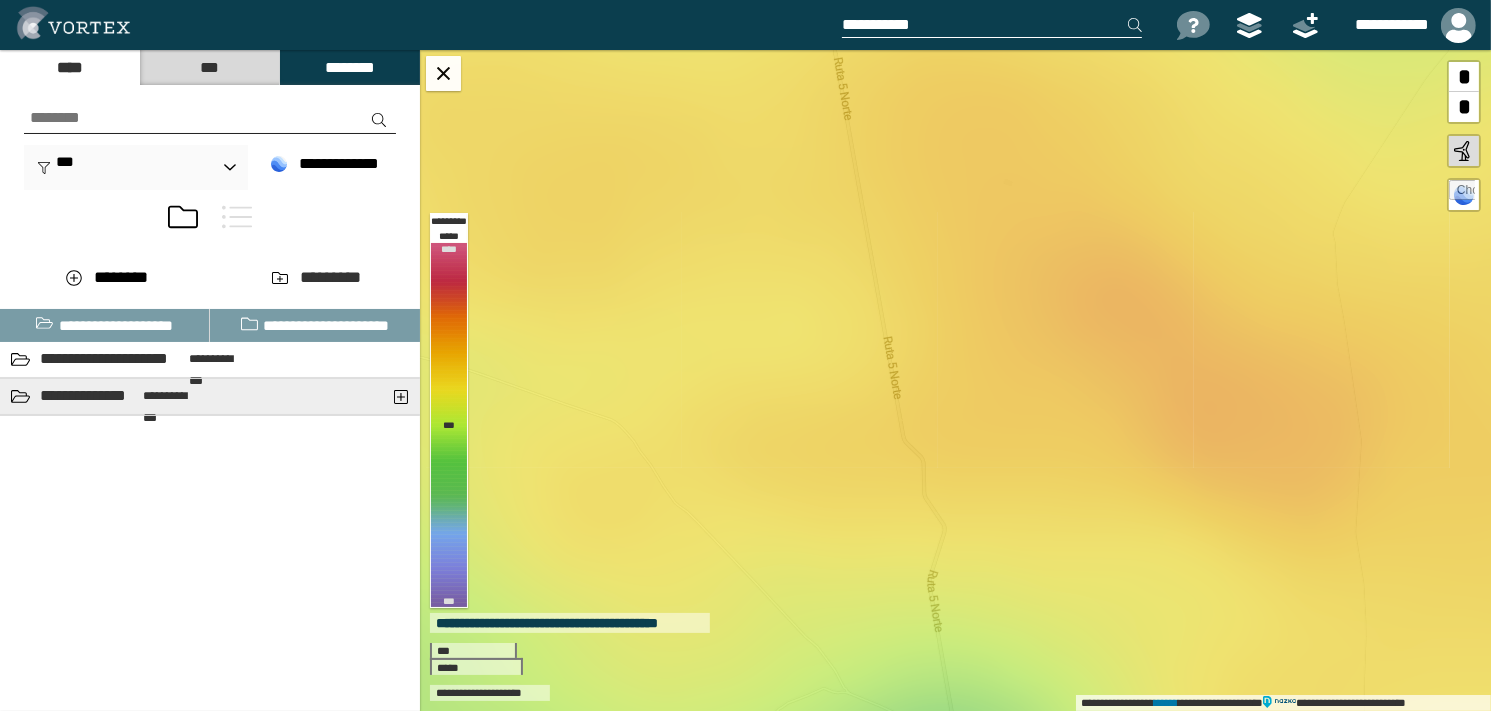 click on "**********" at bounding box center [165, 407] 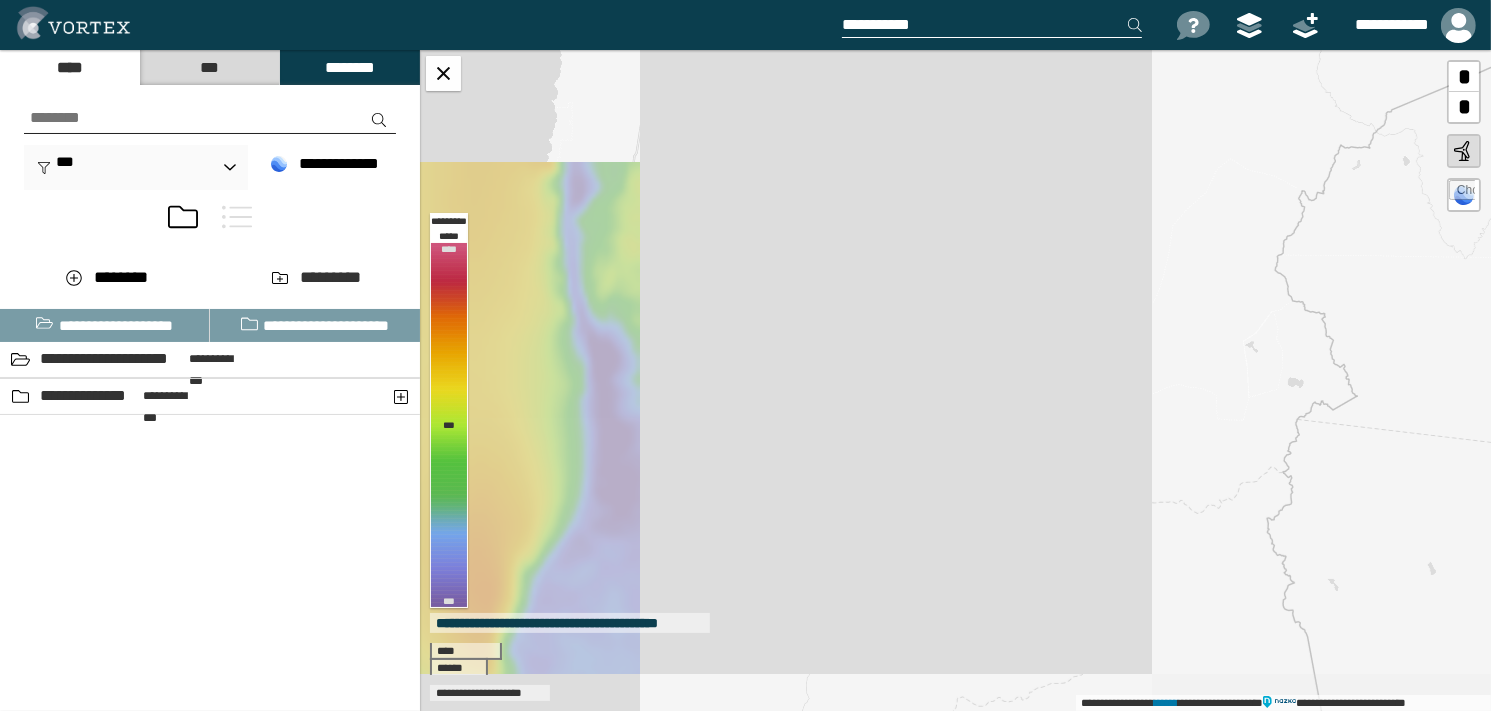 drag, startPoint x: 1125, startPoint y: 375, endPoint x: 815, endPoint y: 364, distance: 310.1951 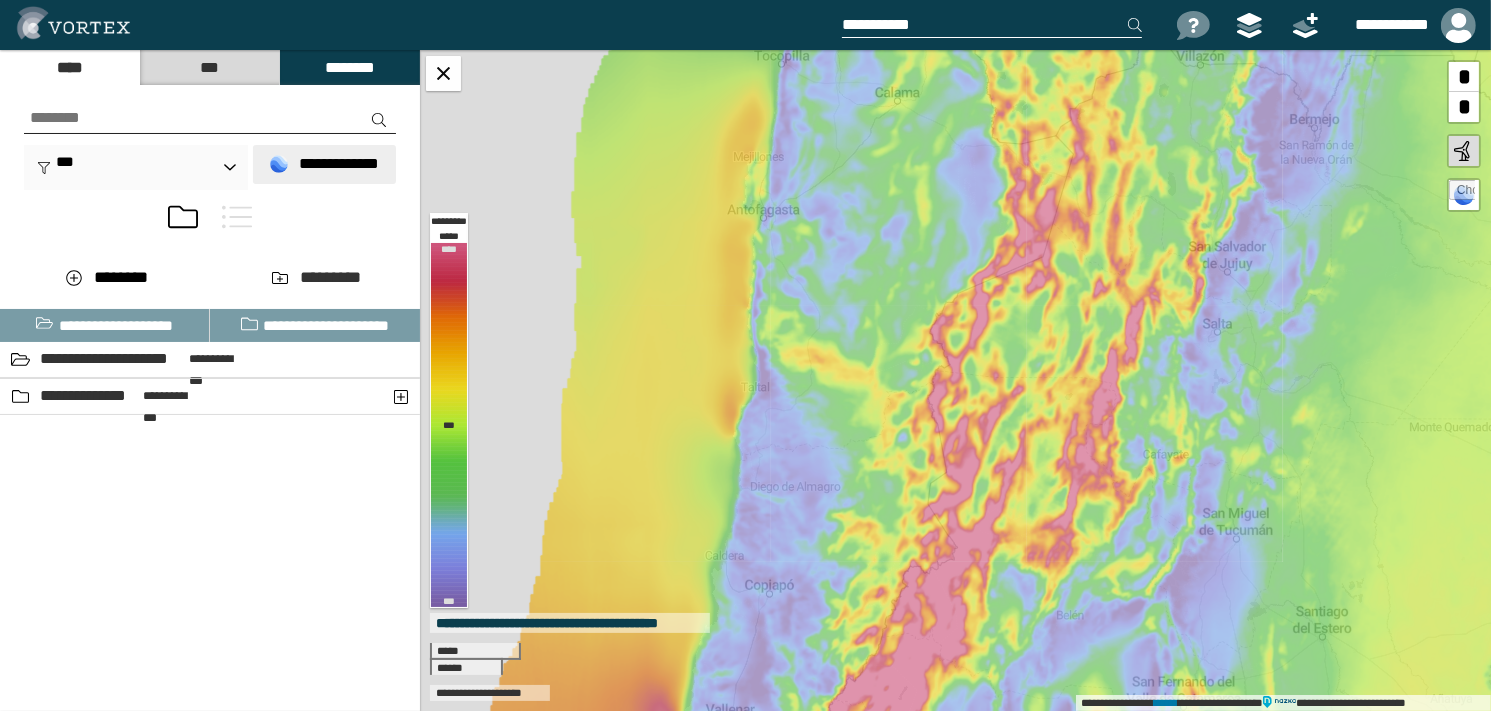 click on "**********" at bounding box center (339, 163) 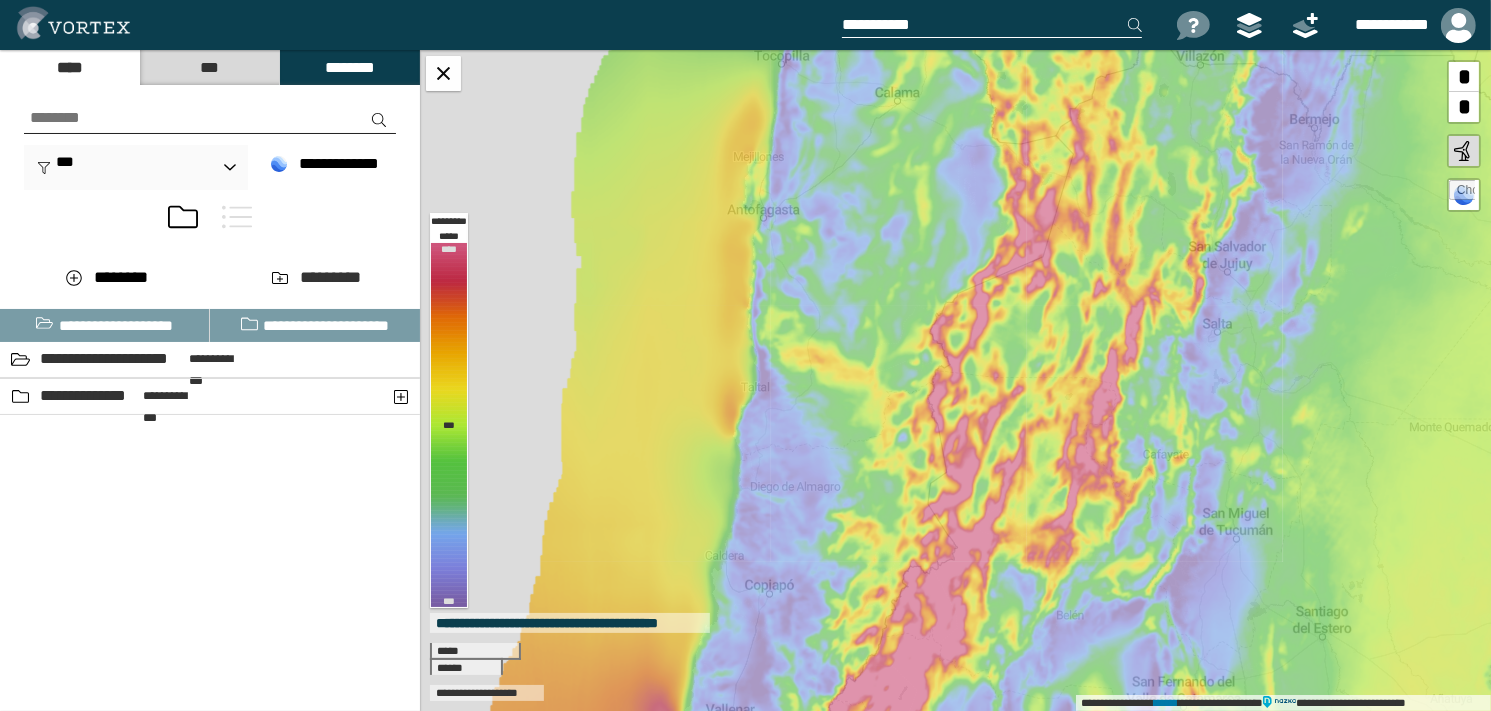 click on "********" at bounding box center [349, 67] 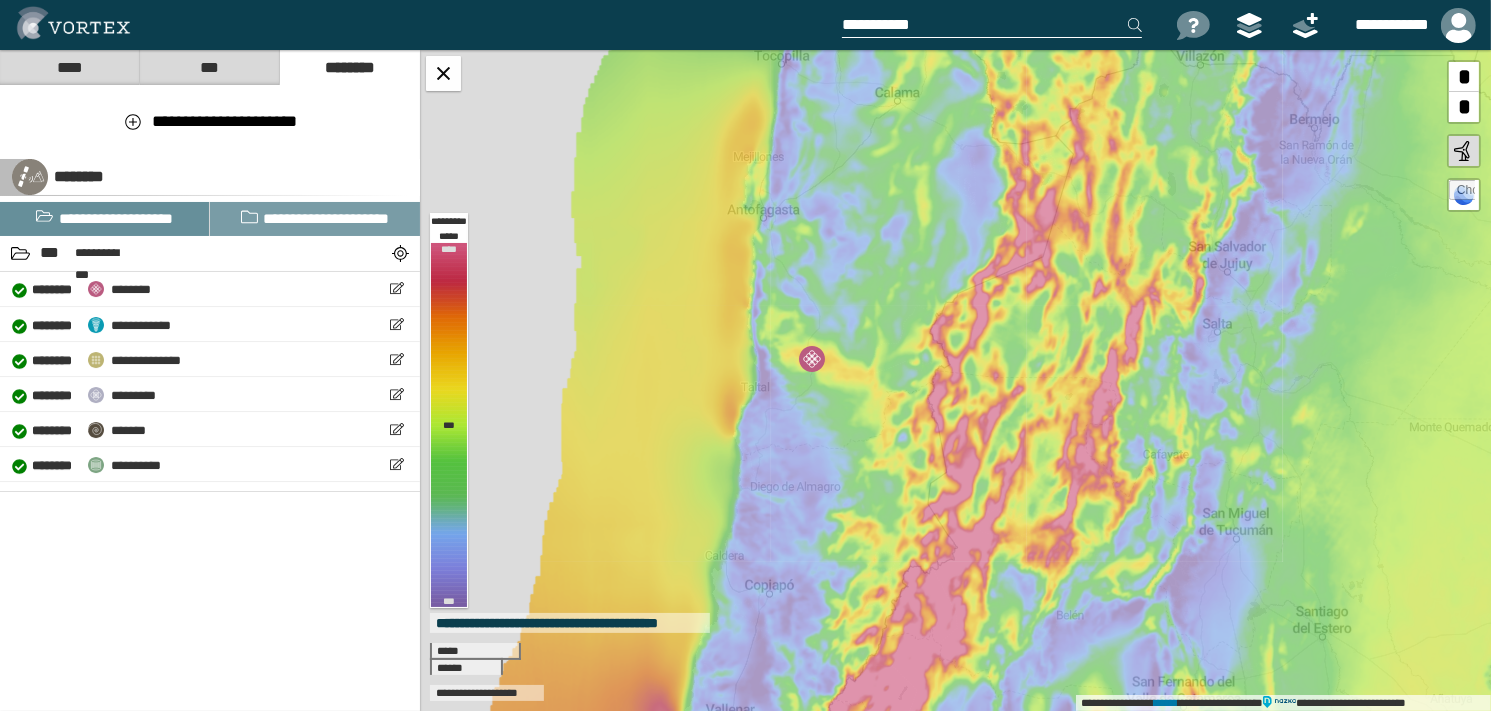 click on "**********" at bounding box center [116, 218] 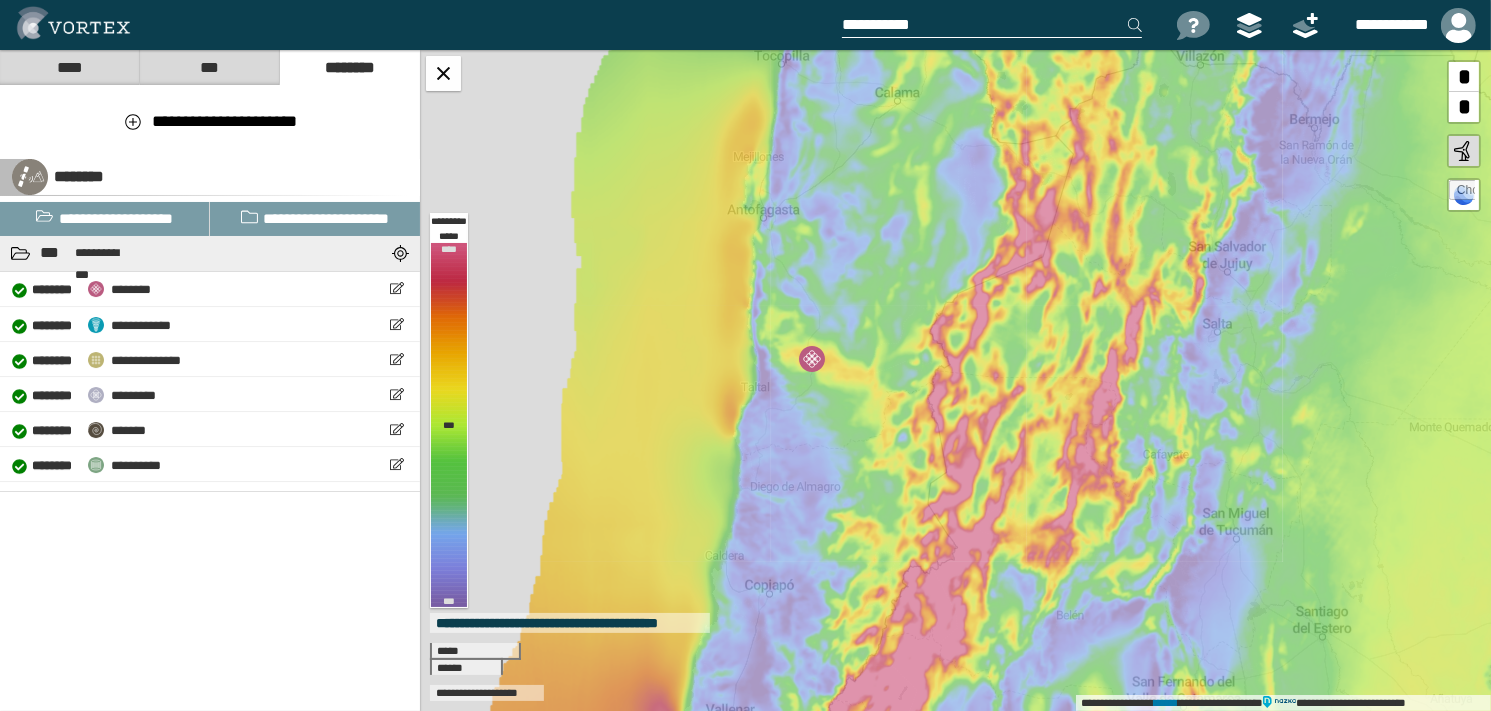 click on "**********" at bounding box center [97, 264] 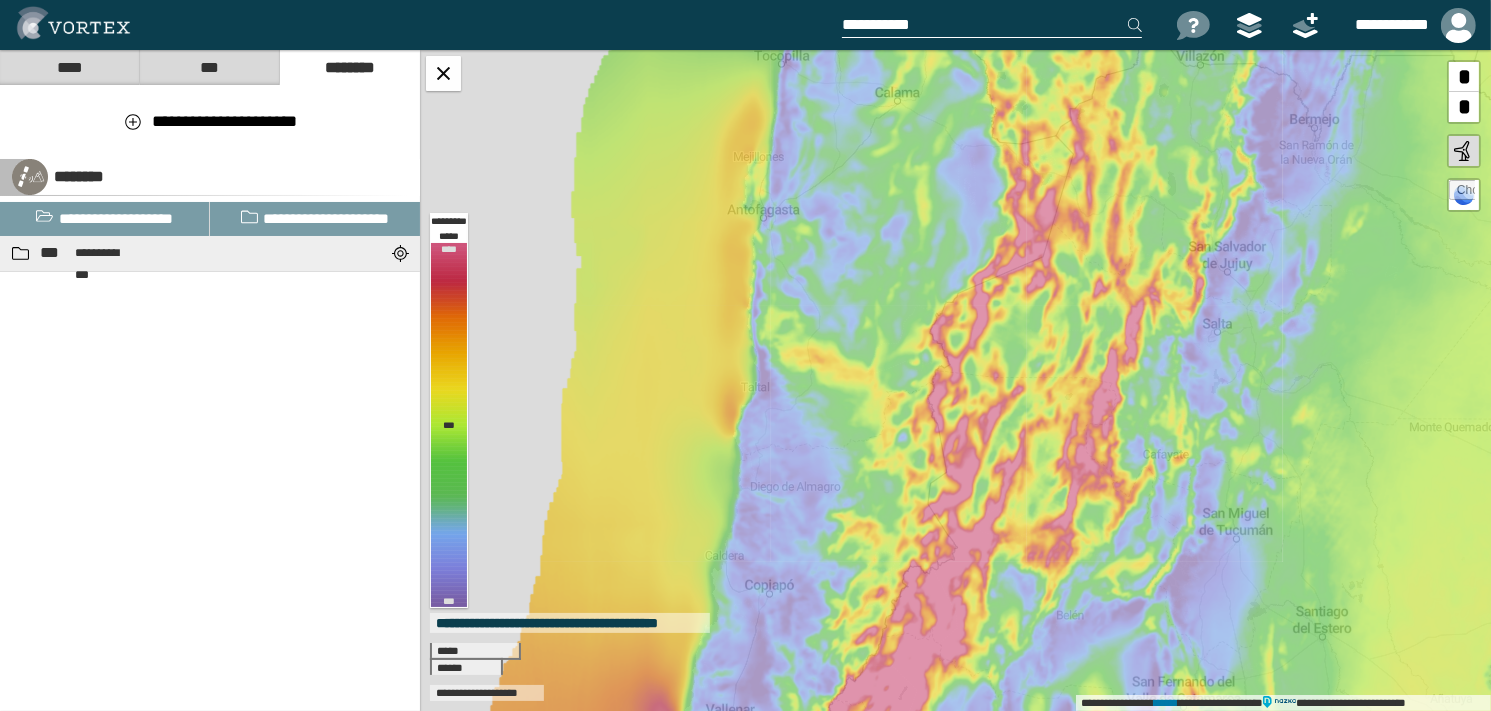 click on "**********" at bounding box center [97, 264] 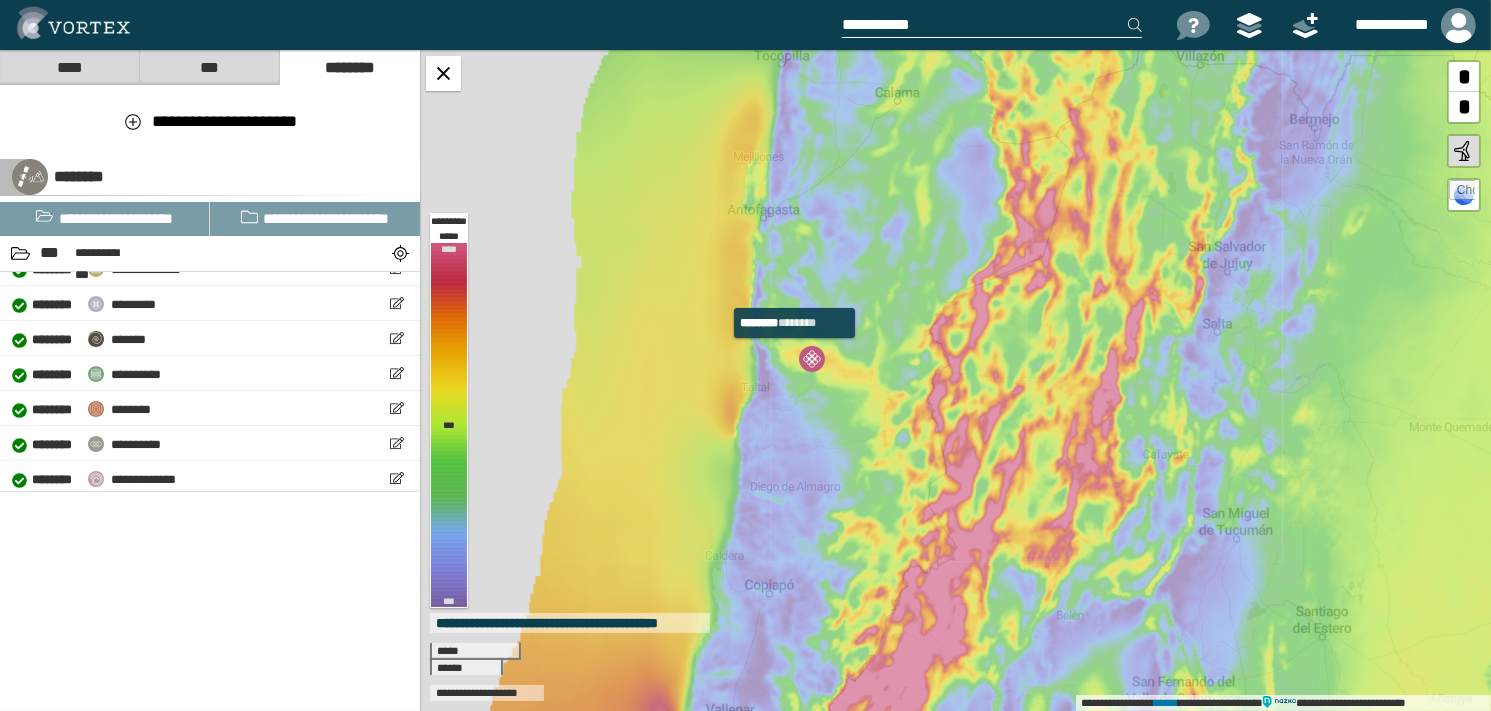 scroll, scrollTop: 96, scrollLeft: 0, axis: vertical 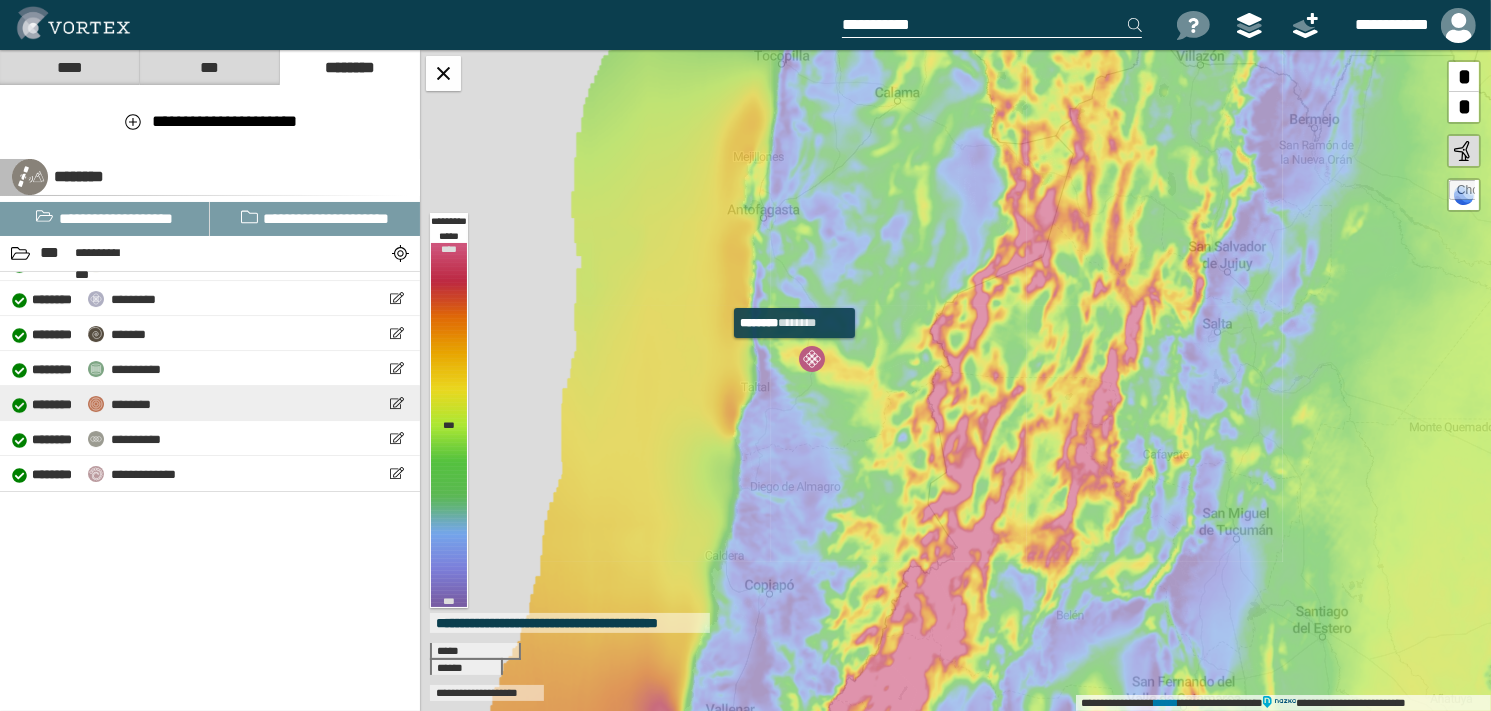 click on "********" at bounding box center (131, 404) 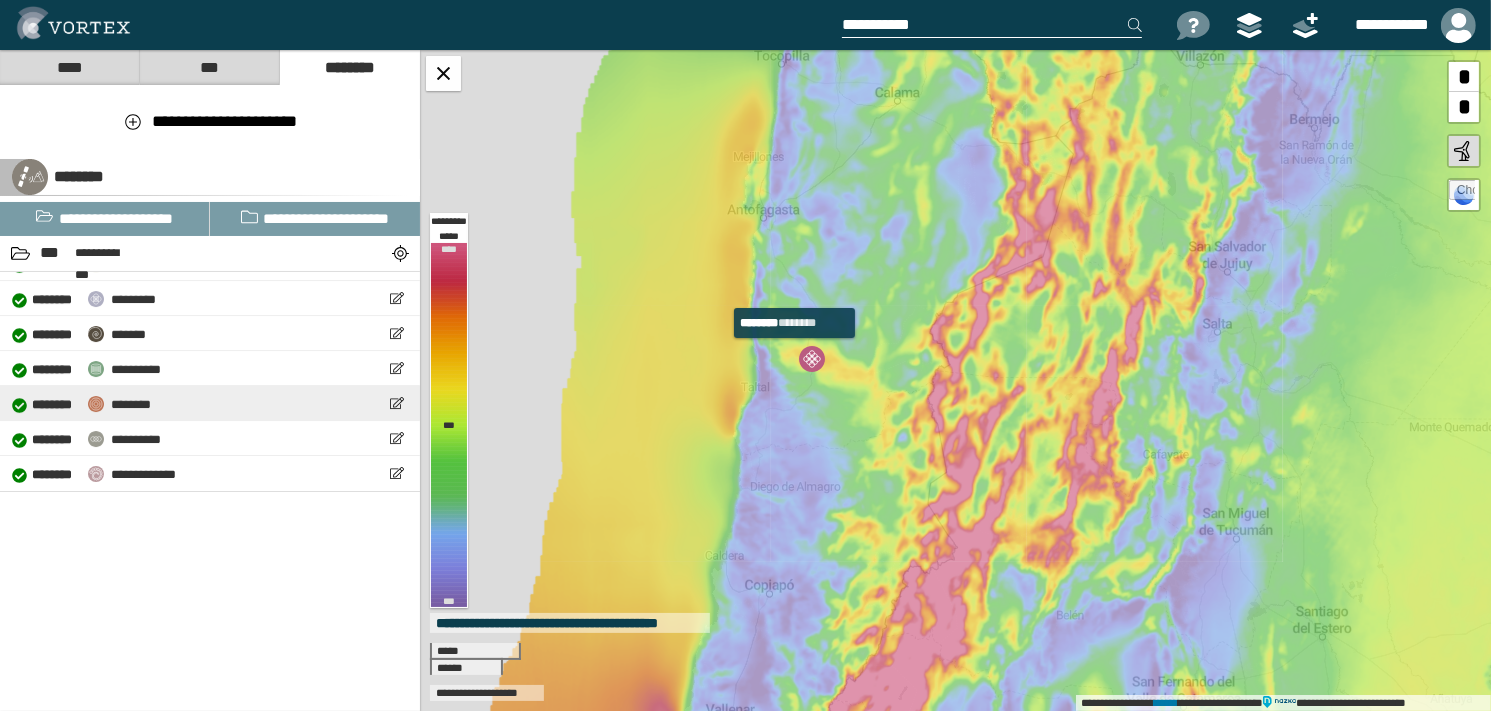 select on "**" 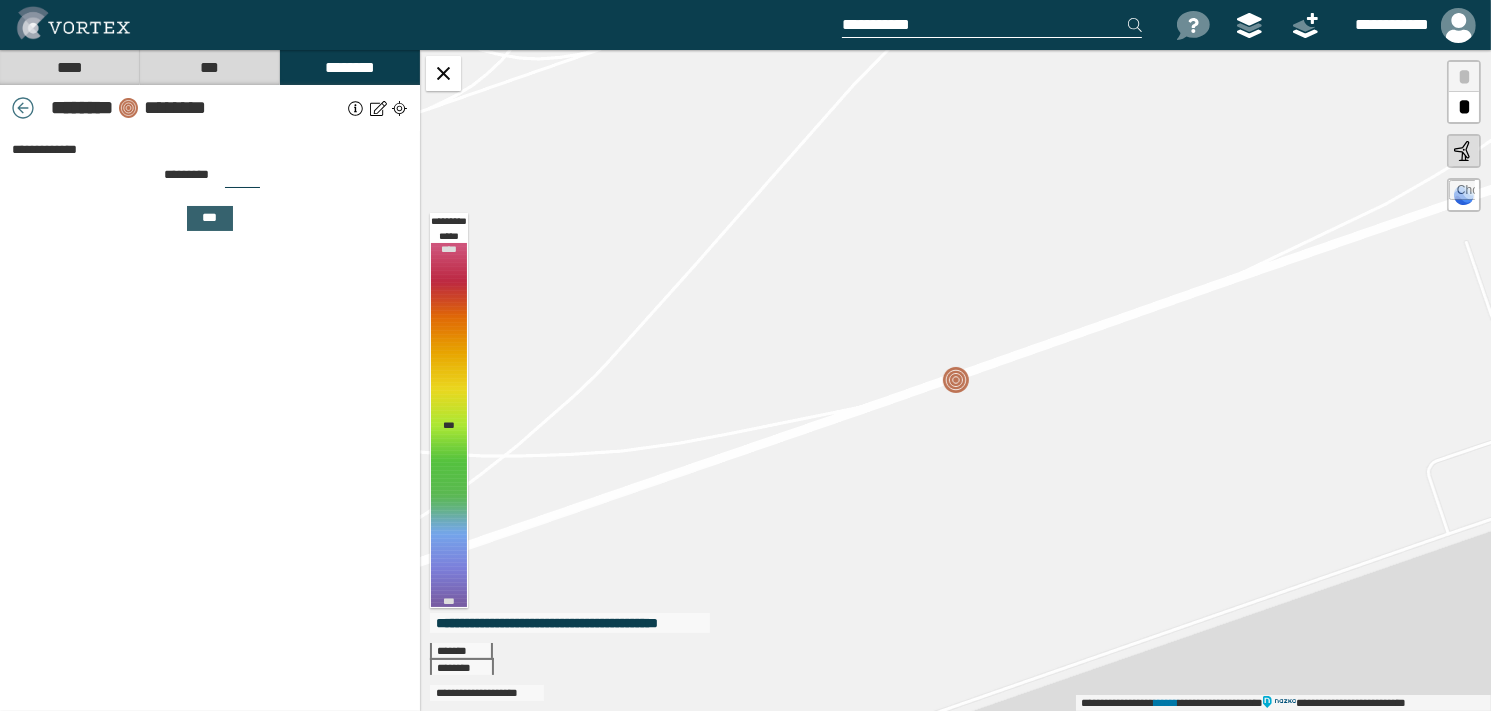 click on "***" at bounding box center [209, 217] 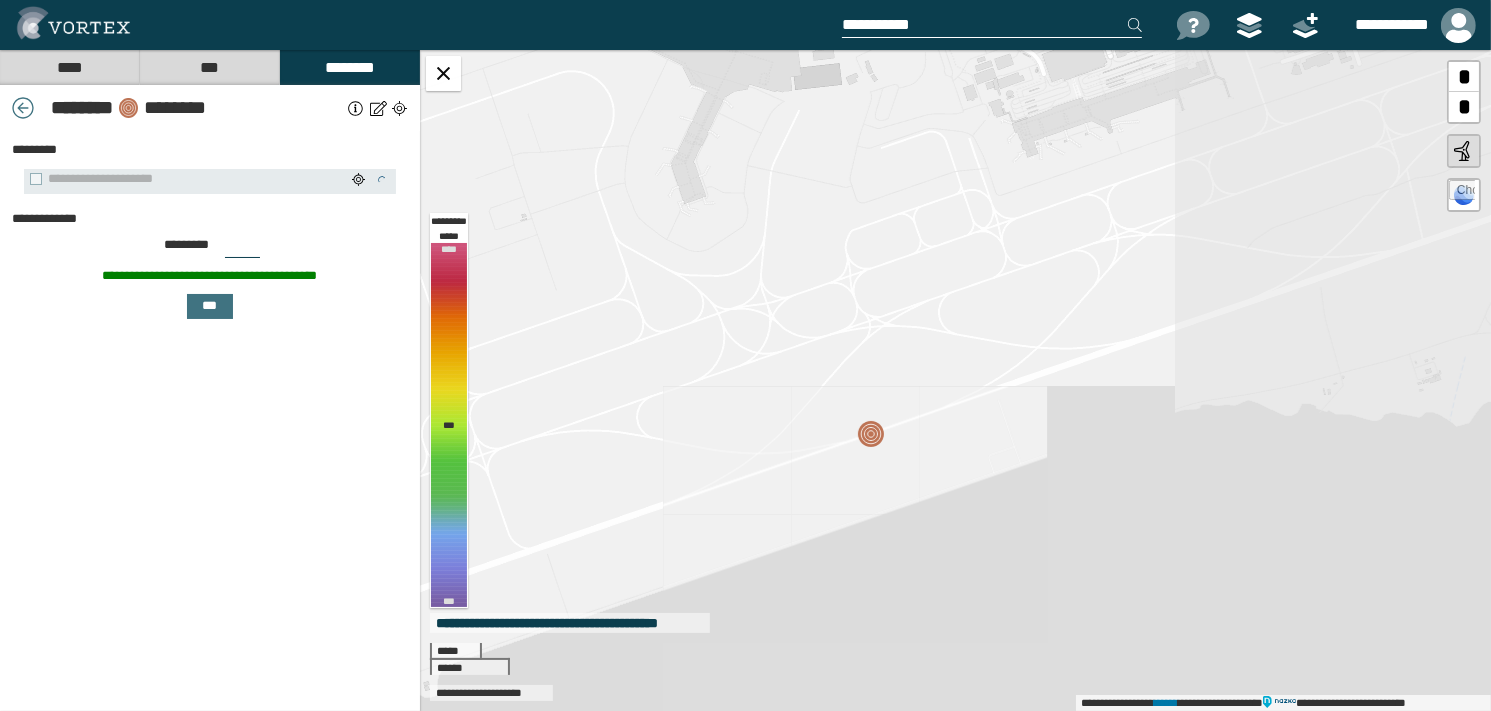 drag, startPoint x: 1107, startPoint y: 475, endPoint x: 901, endPoint y: 495, distance: 206.9686 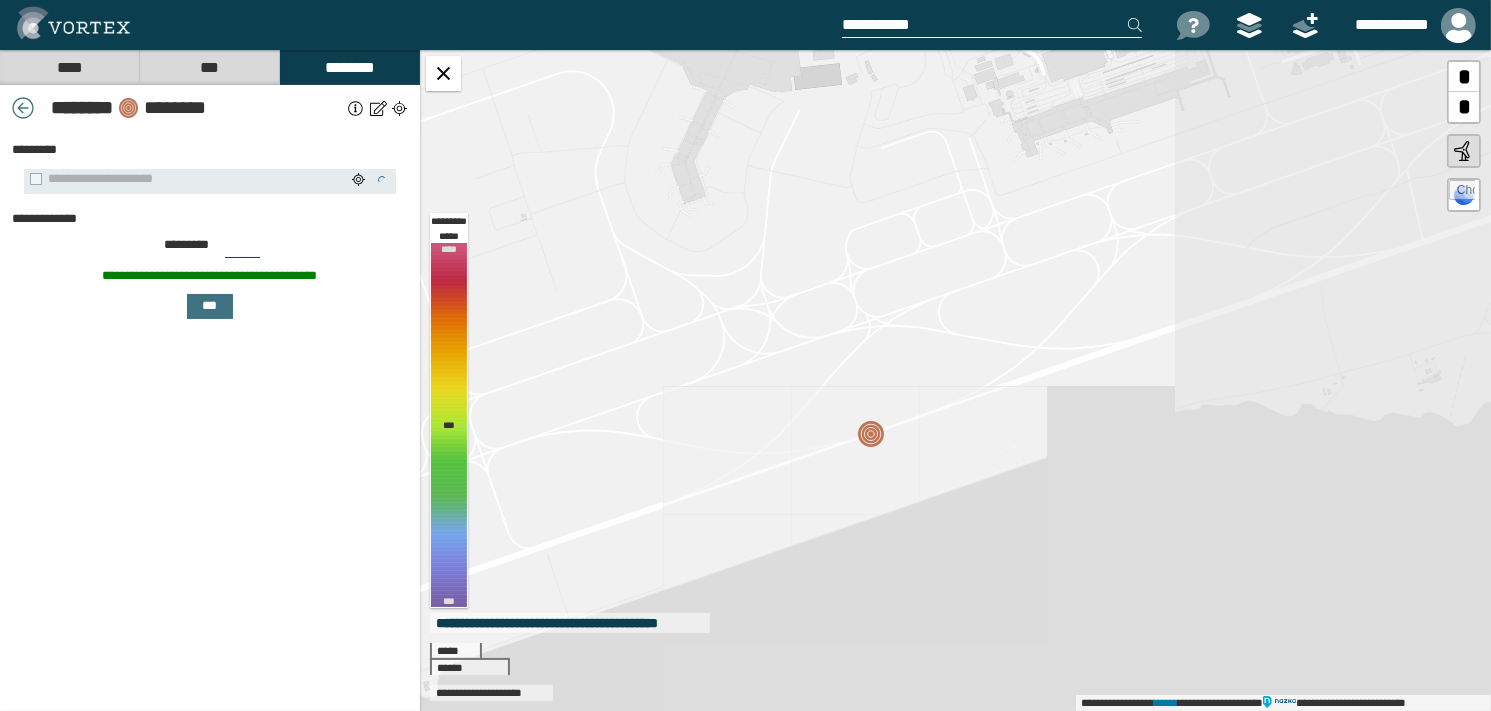 click on "**********" at bounding box center [955, 380] 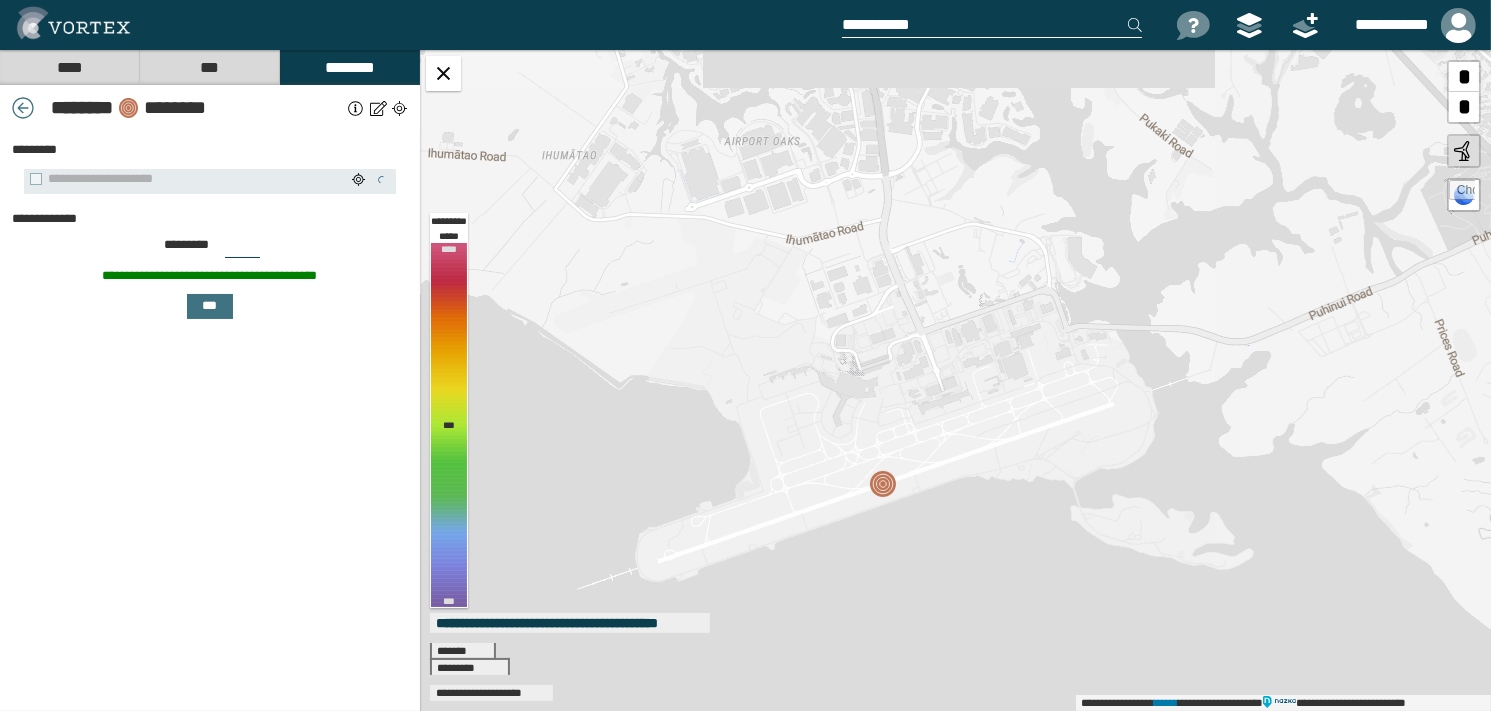click at bounding box center (1464, 151) 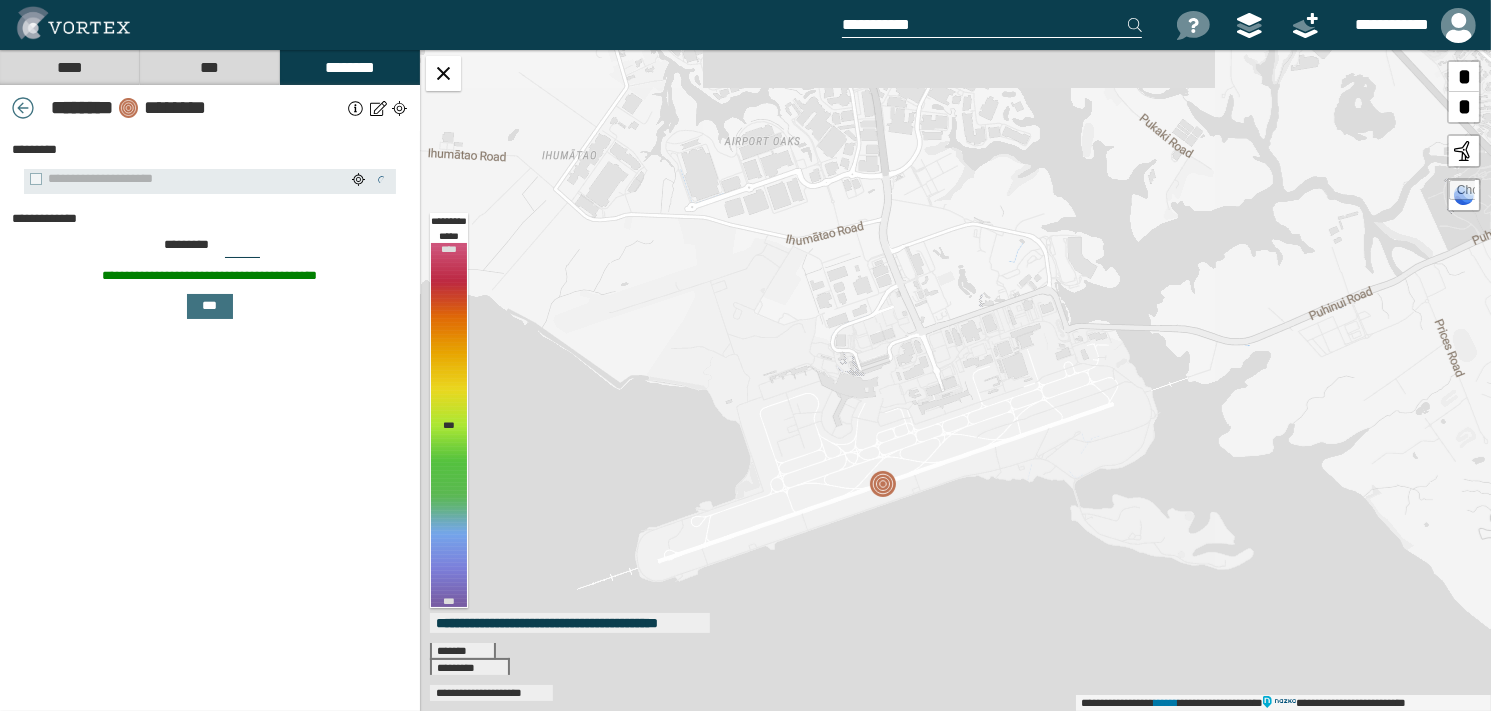 click at bounding box center [1464, 151] 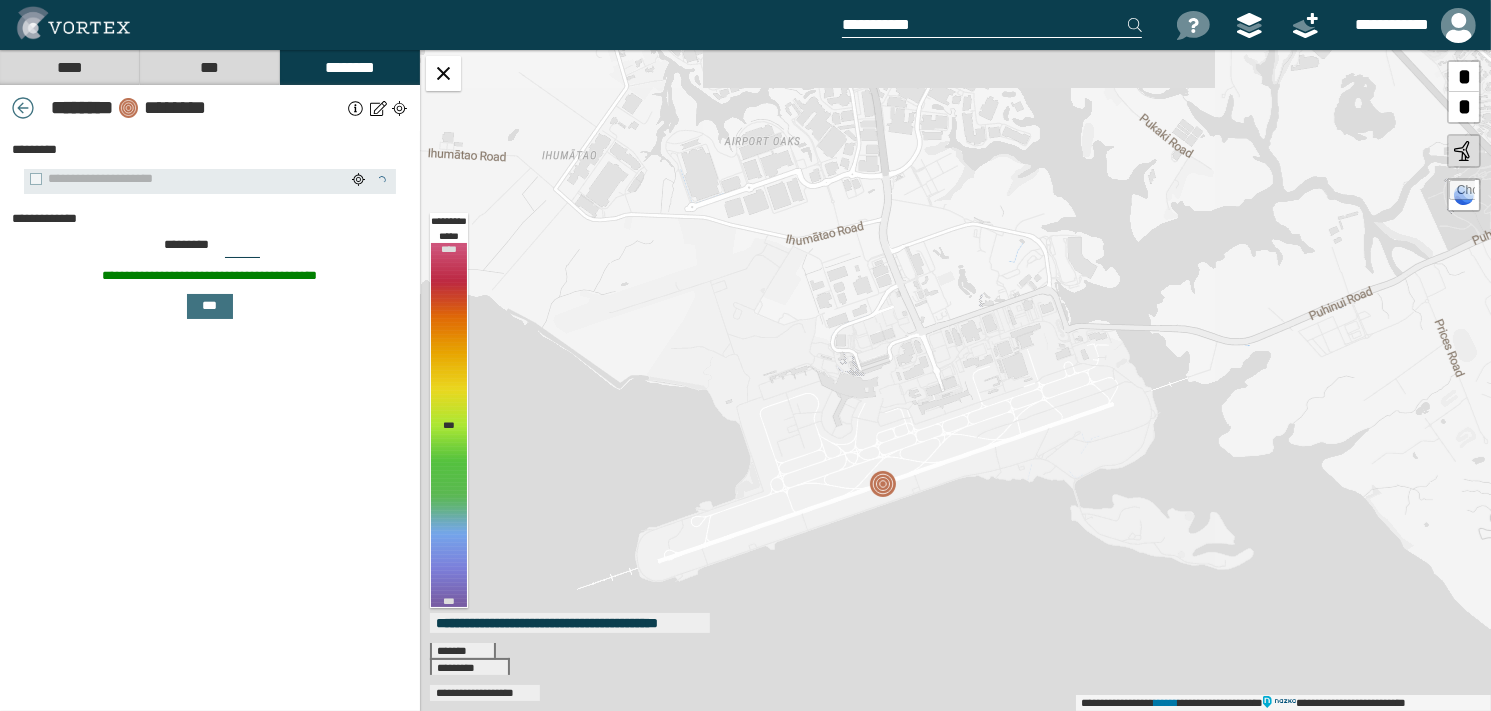 click on "**********" at bounding box center [955, 380] 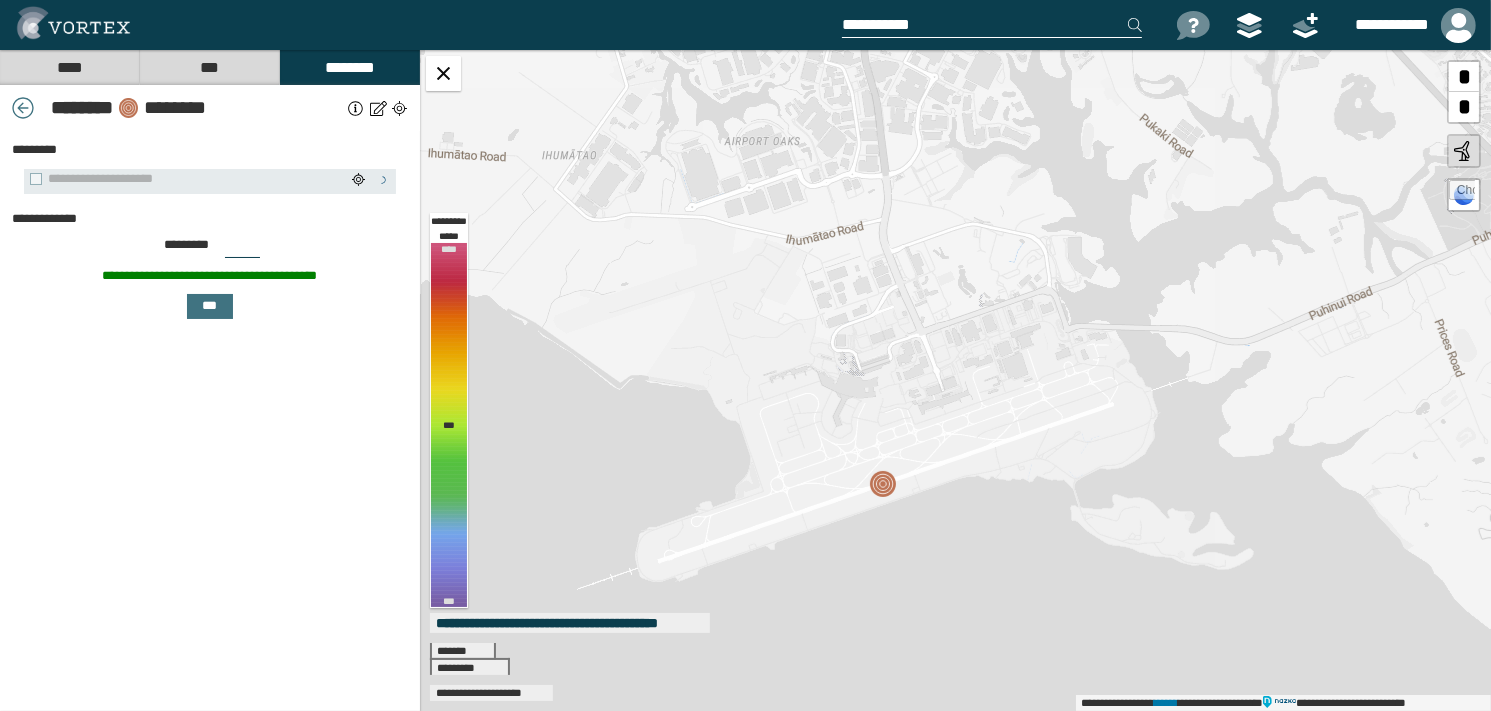 click at bounding box center (1464, 151) 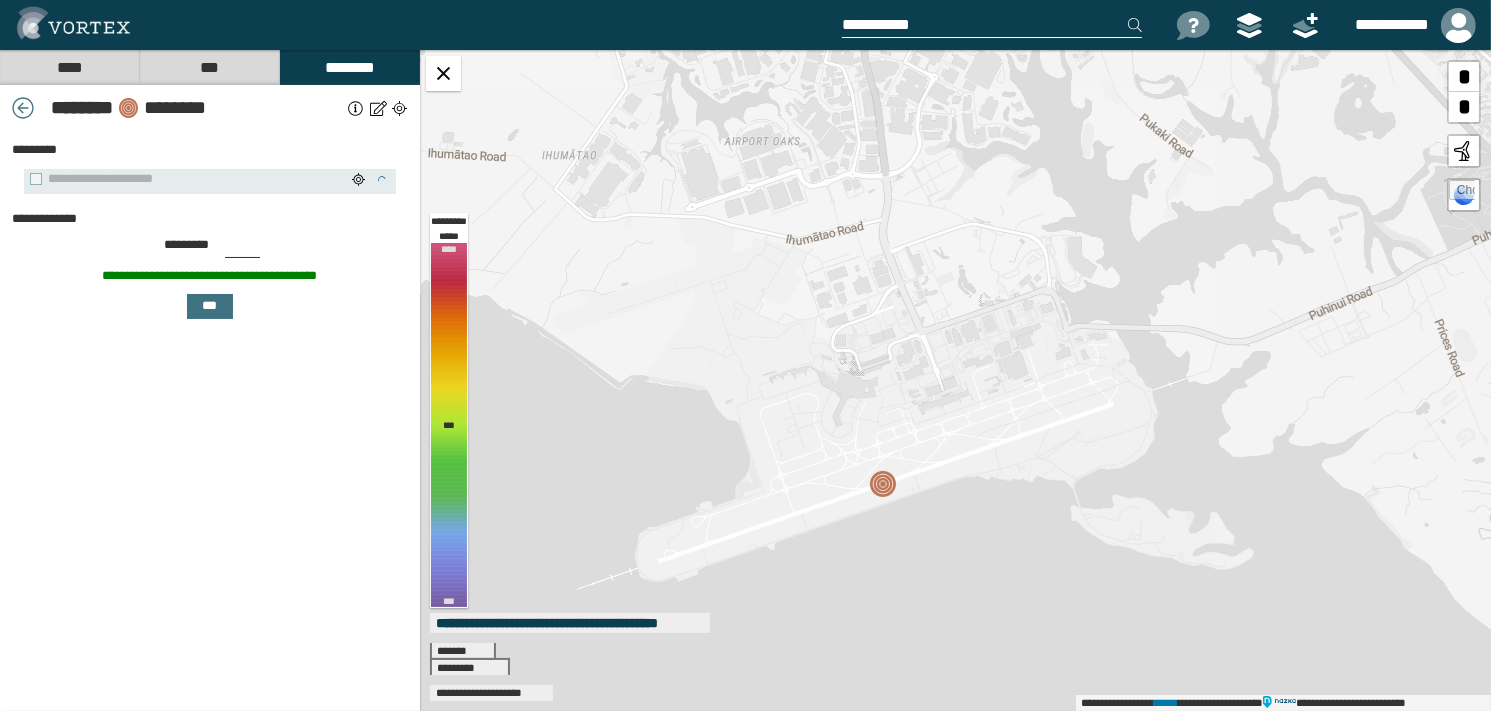 click on "**********" at bounding box center (955, 380) 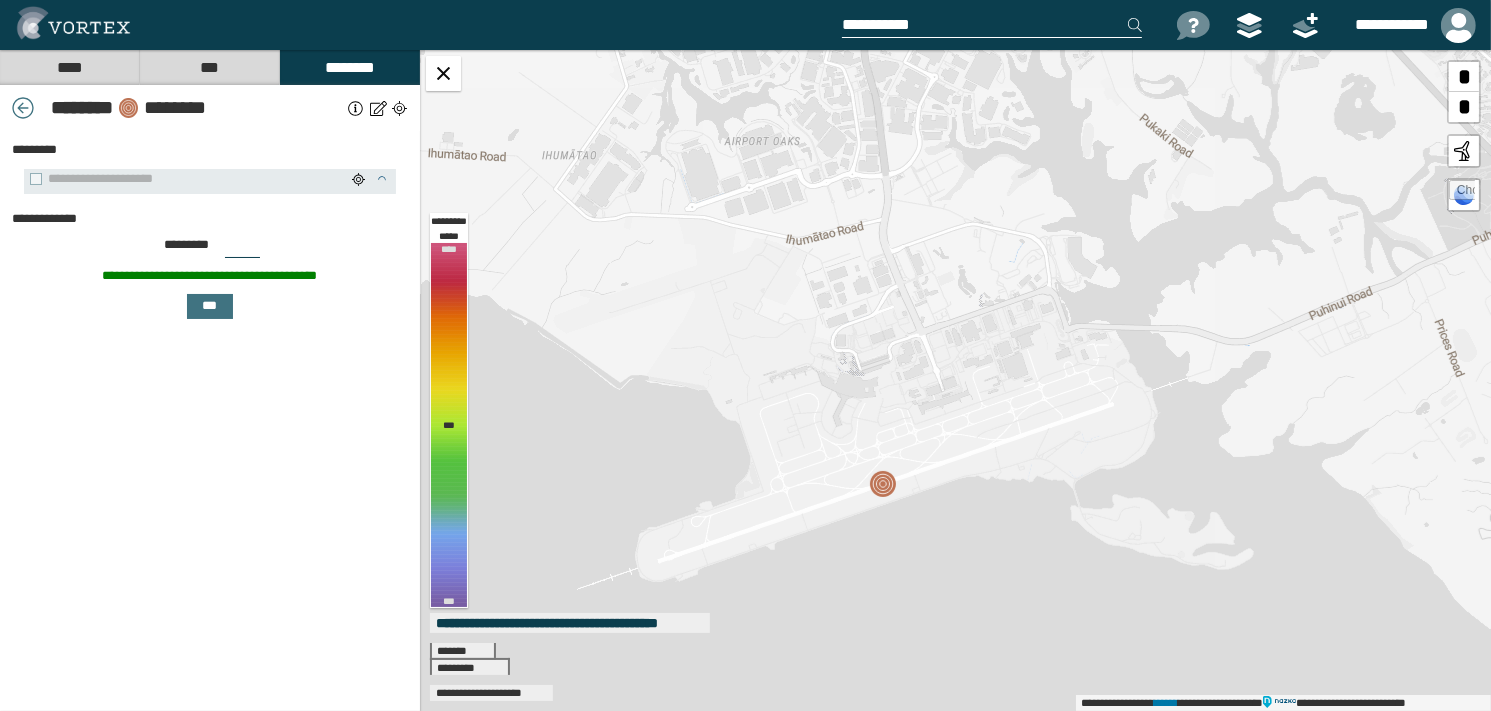 click at bounding box center [1464, 195] 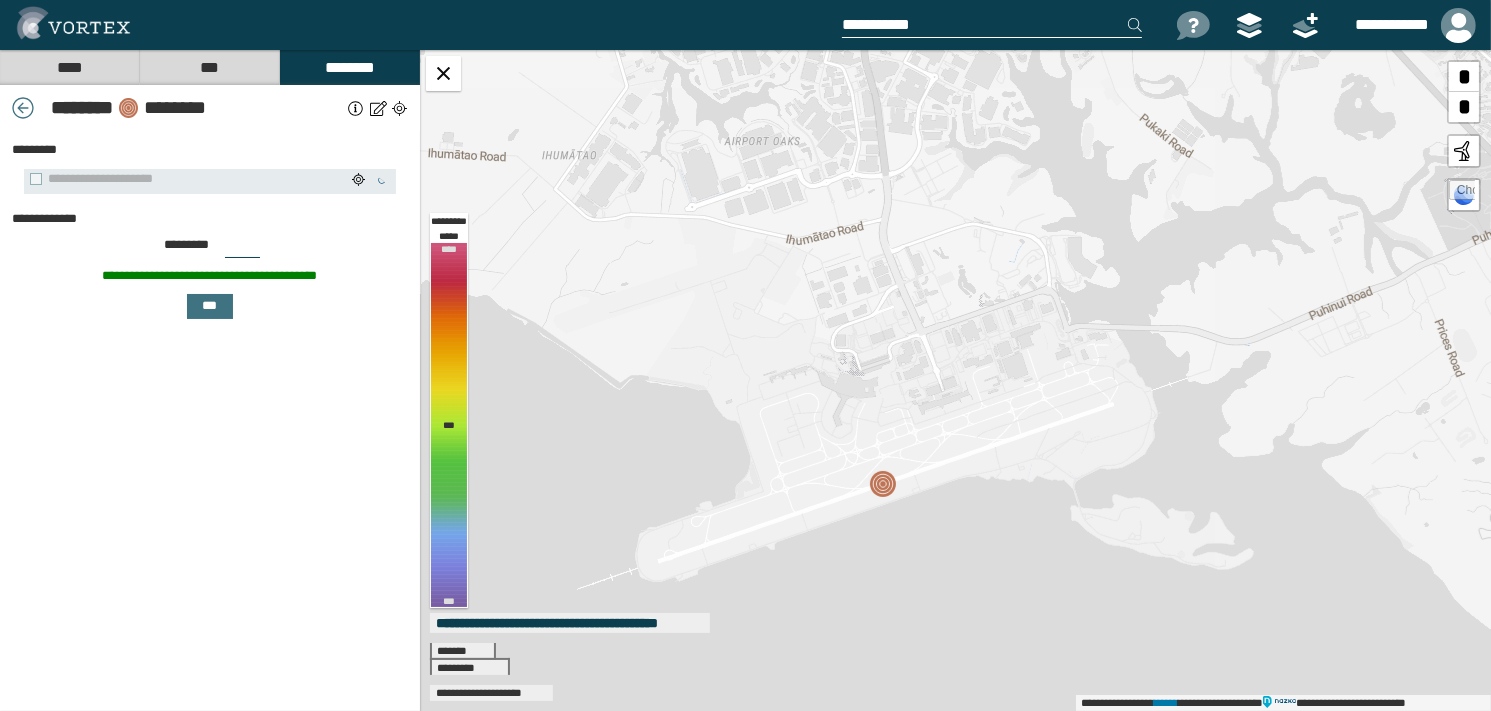 click at bounding box center [1464, 195] 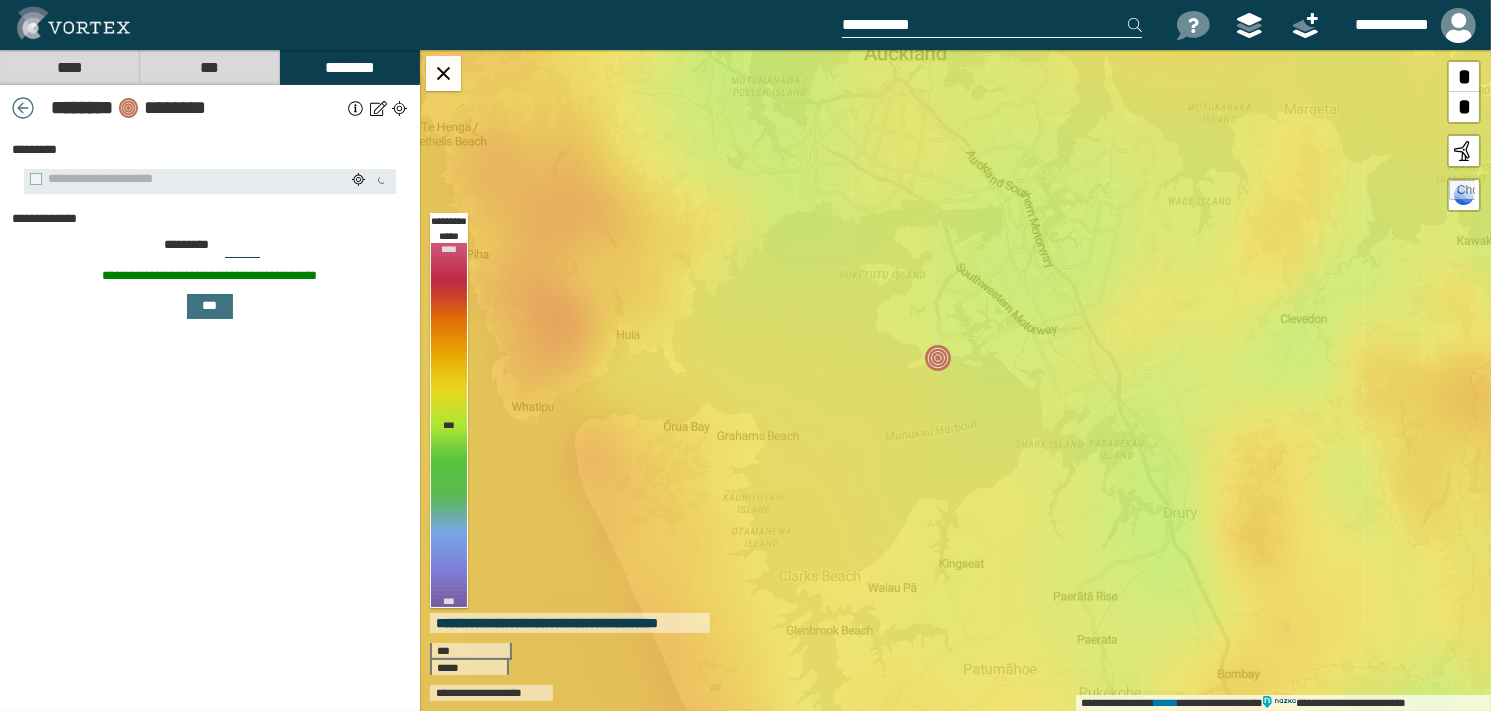 click at bounding box center [399, 108] 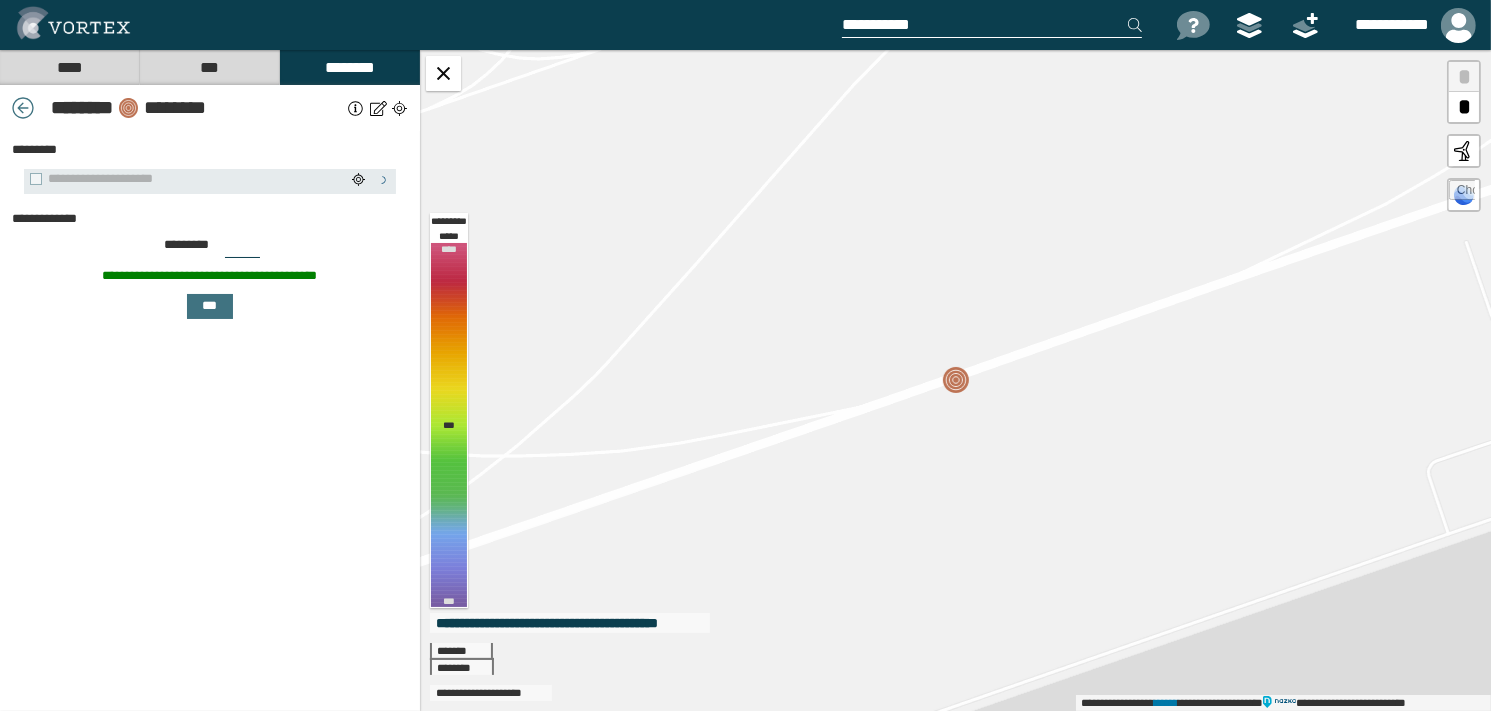 click on "**********" at bounding box center (955, 380) 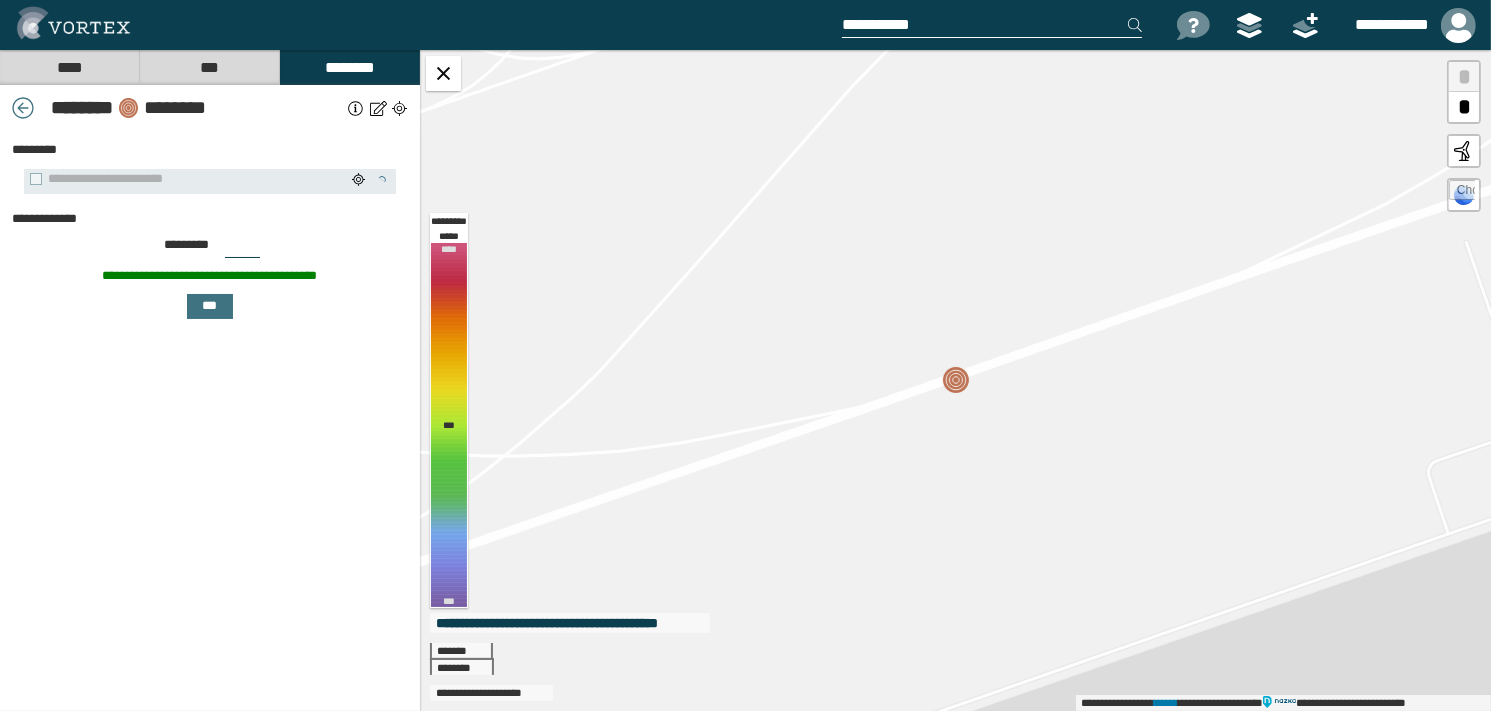 click on "***" at bounding box center [209, 67] 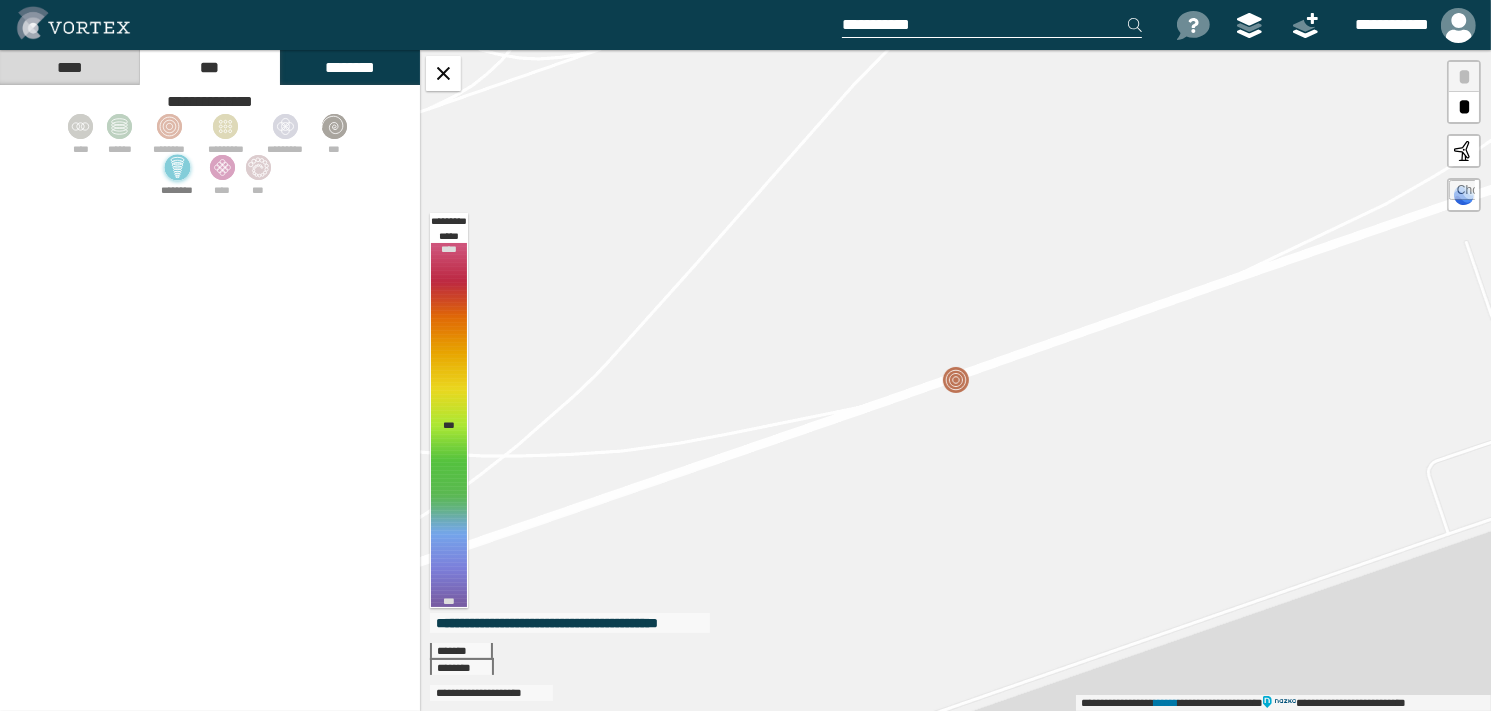 click on "********" at bounding box center [177, 172] 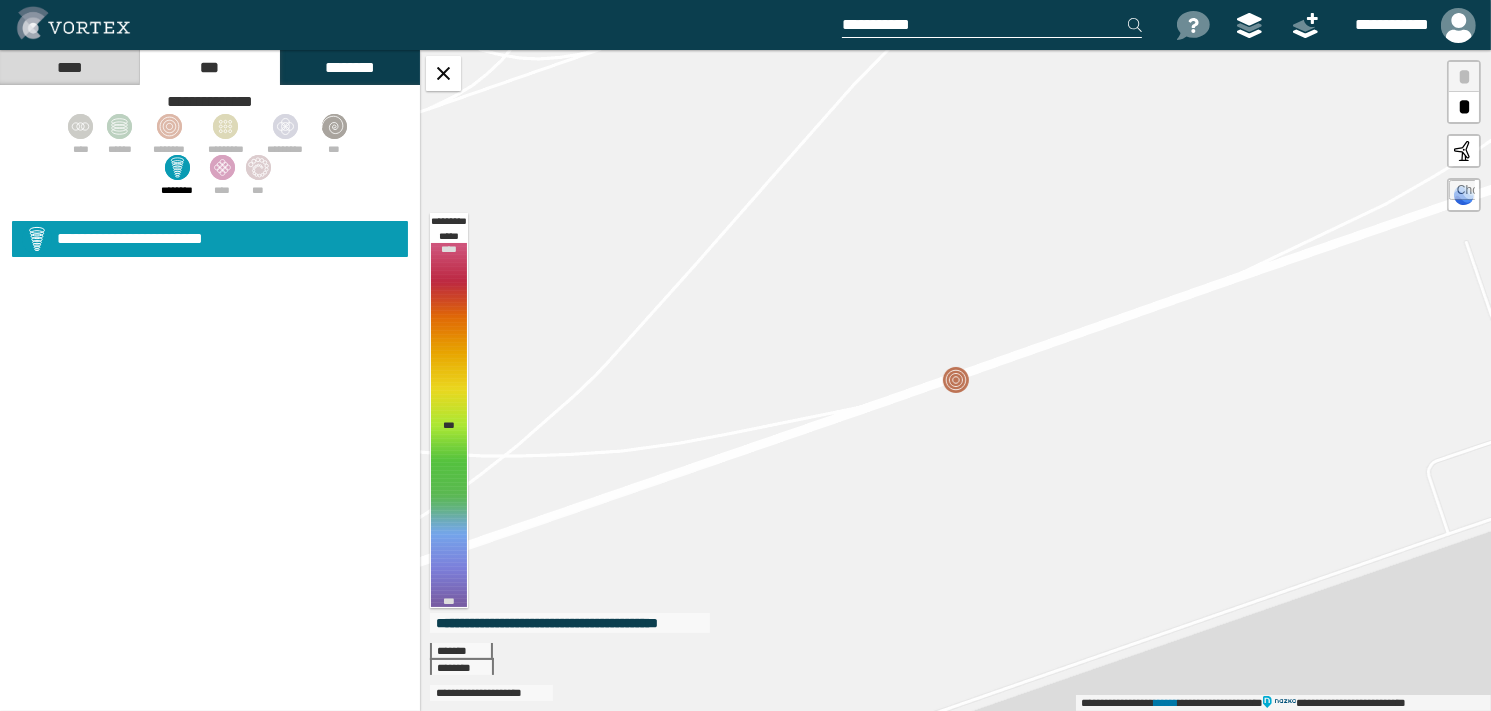 select on "**" 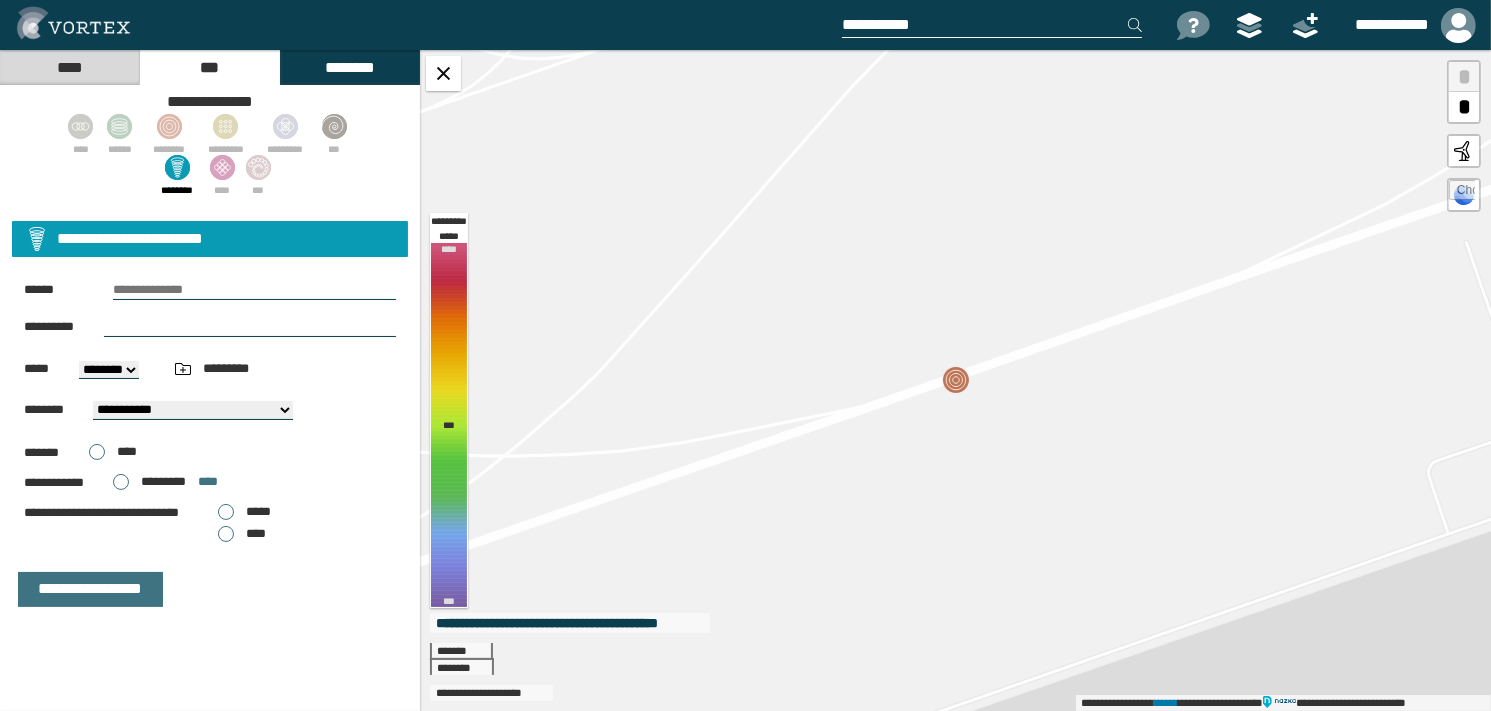 click on "**********" at bounding box center (130, 238) 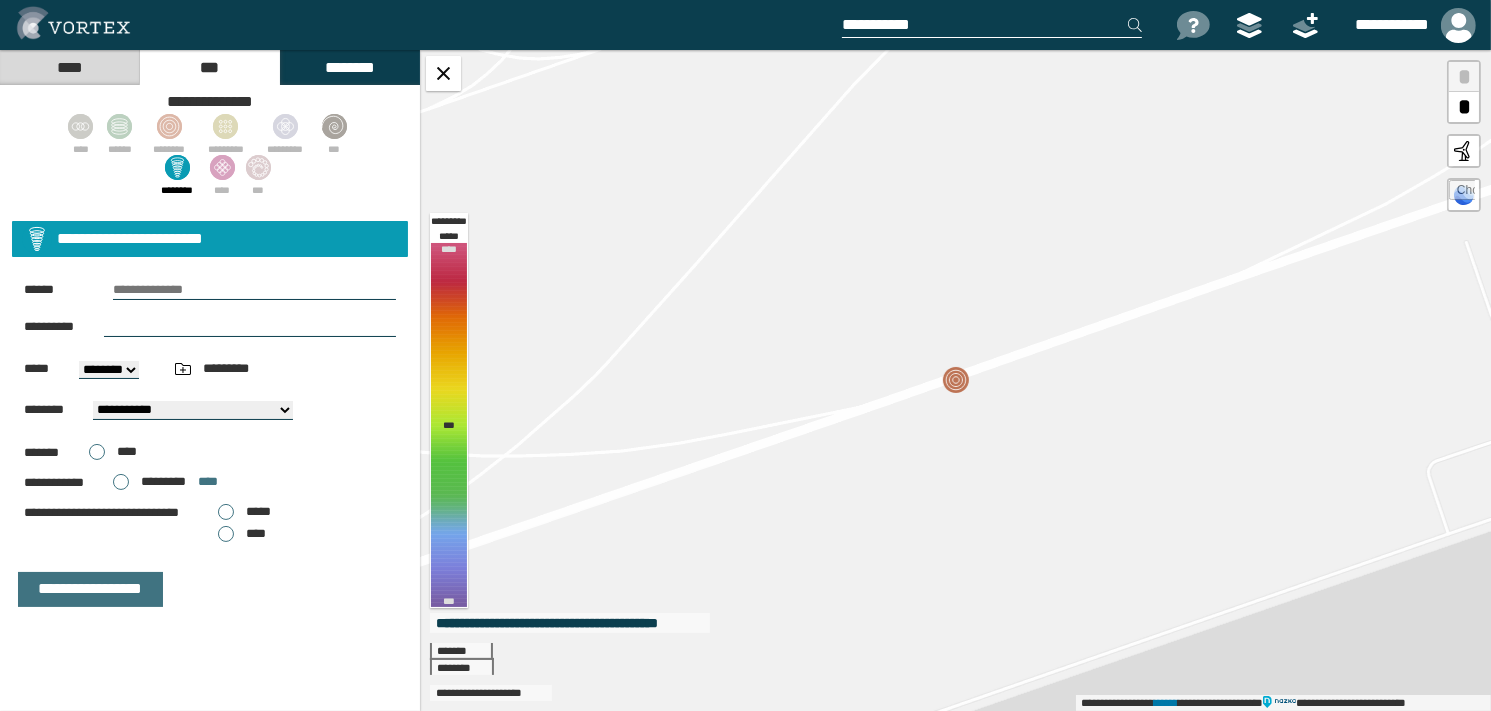 click on "**********" at bounding box center (955, 380) 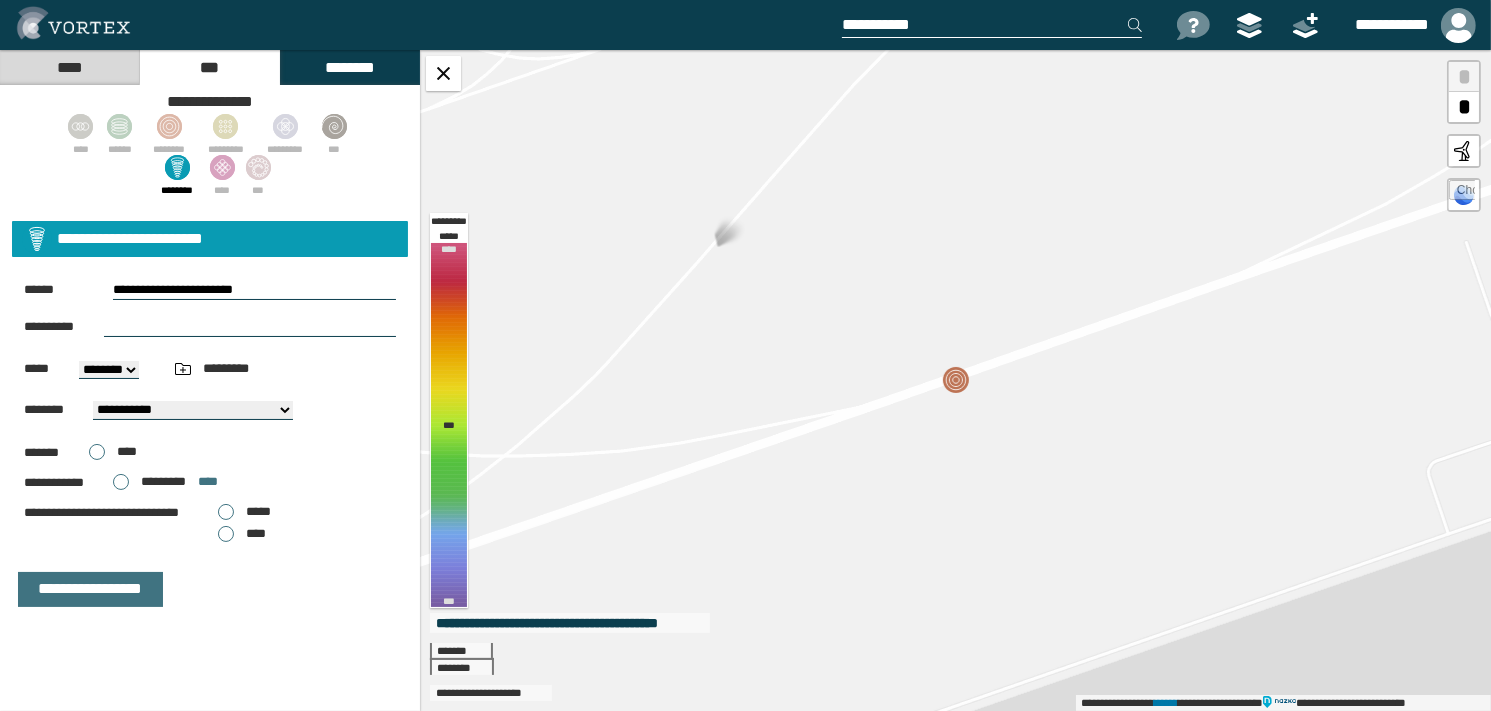 select on "**" 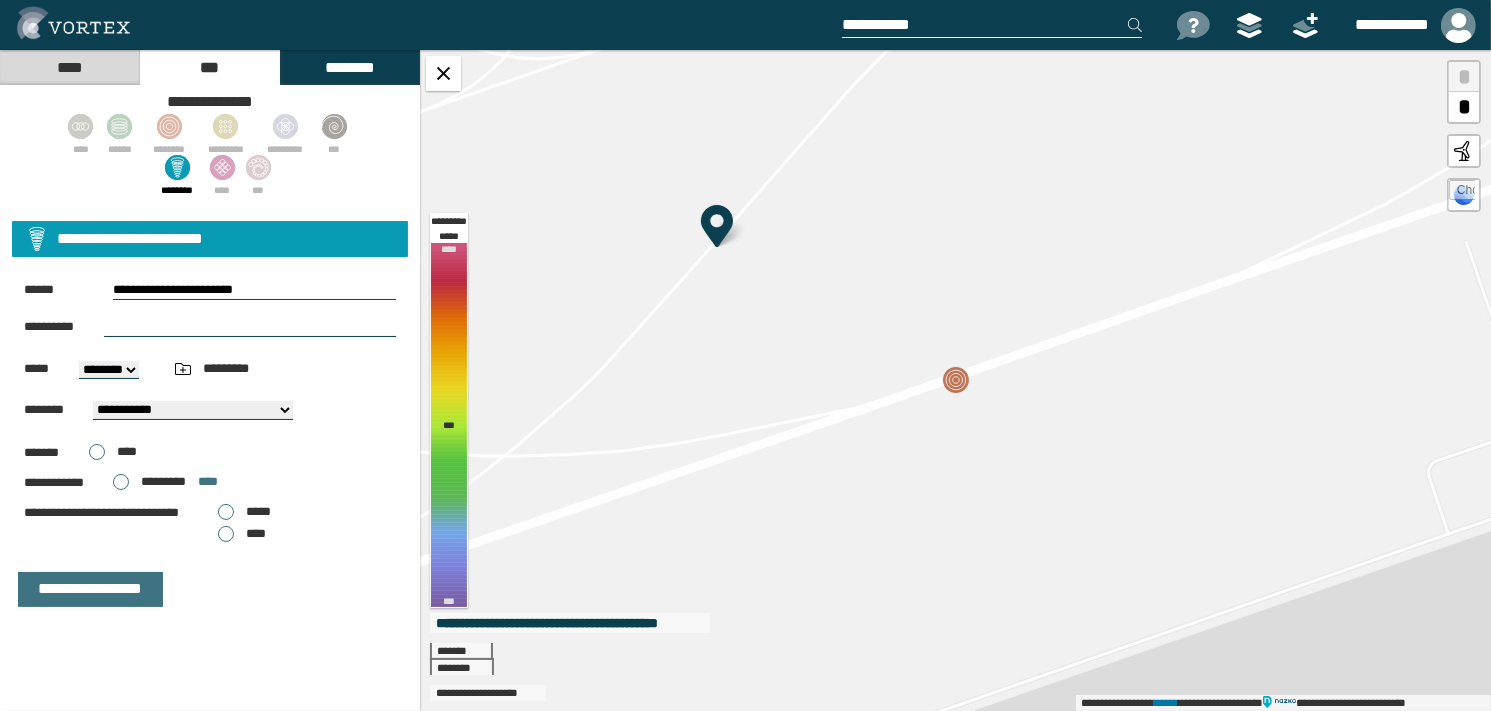 drag, startPoint x: 231, startPoint y: 501, endPoint x: 209, endPoint y: 518, distance: 27.802877 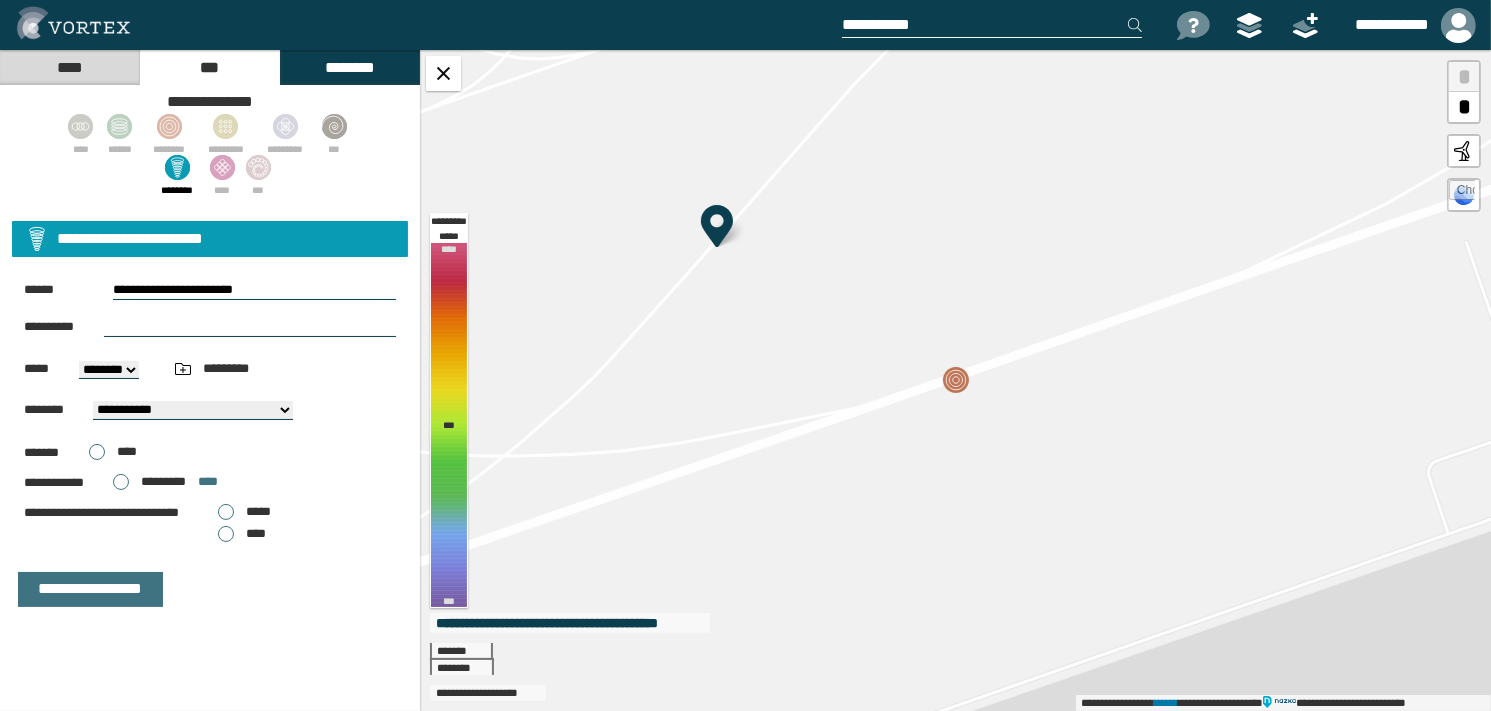 click on "*****" at bounding box center [244, 512] 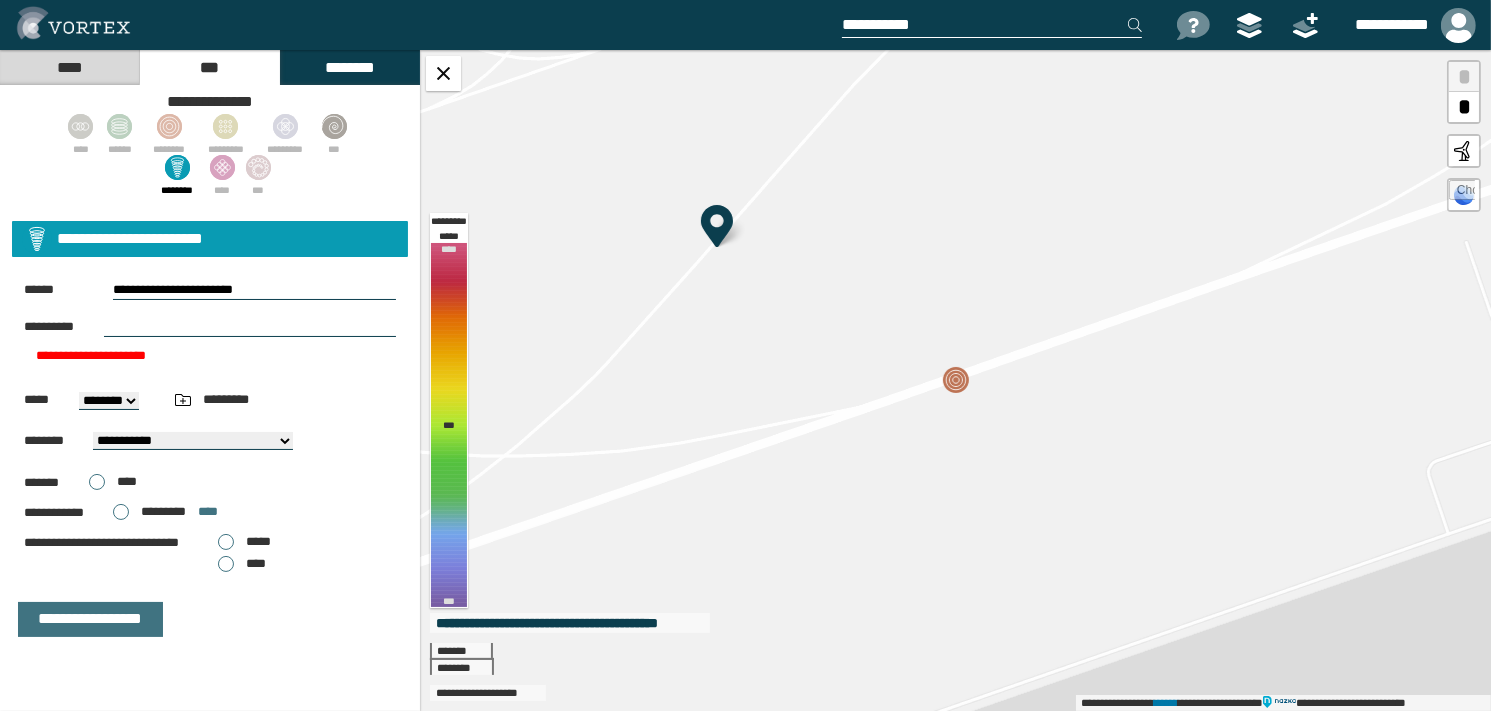 click at bounding box center [250, 327] 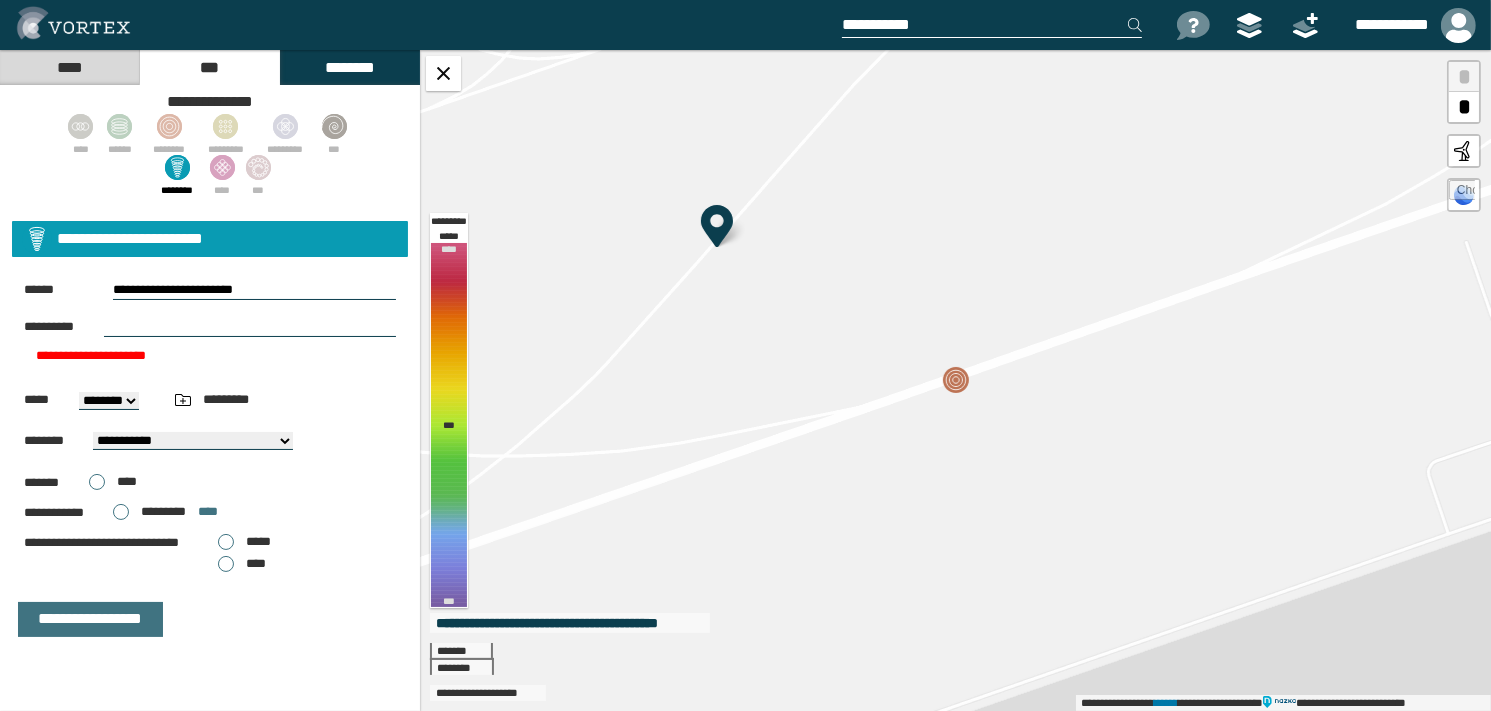 type on "*" 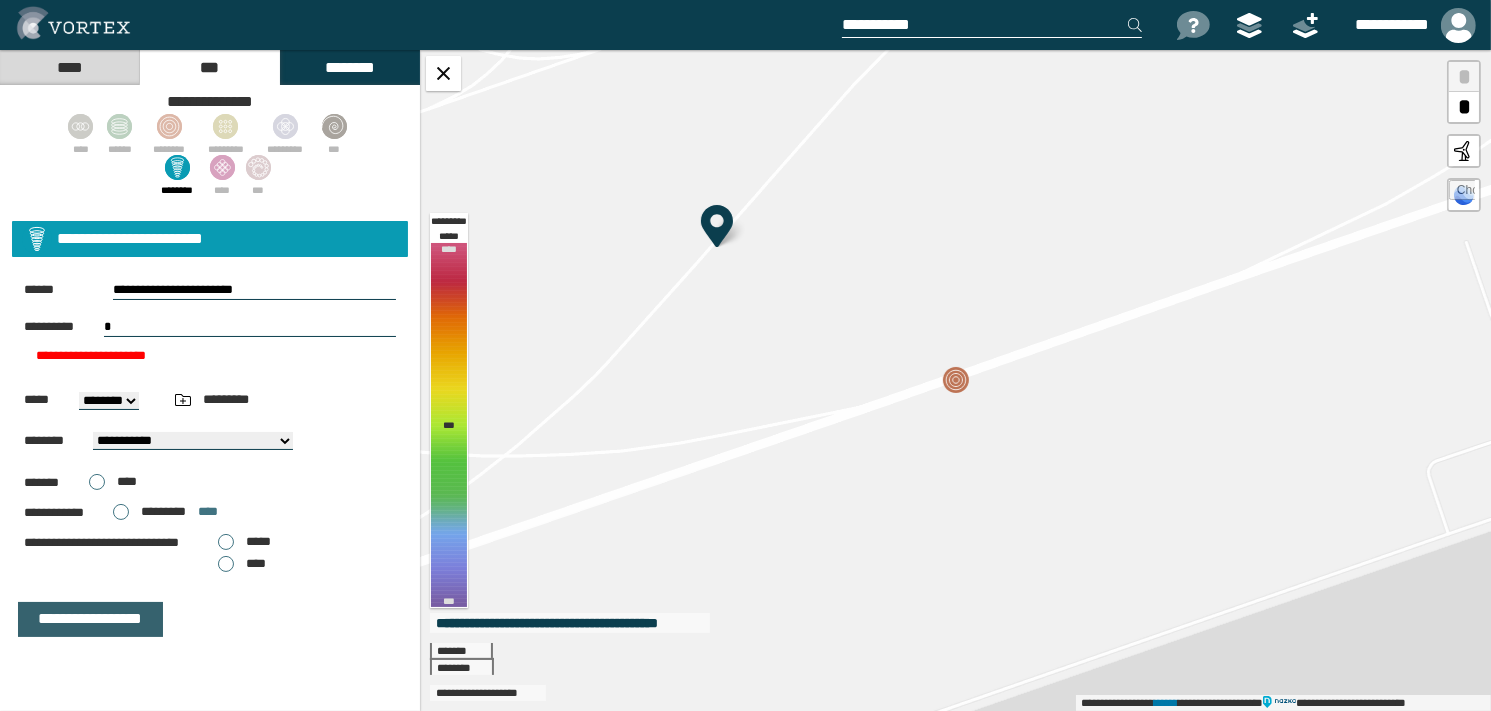 click on "**********" at bounding box center (90, 619) 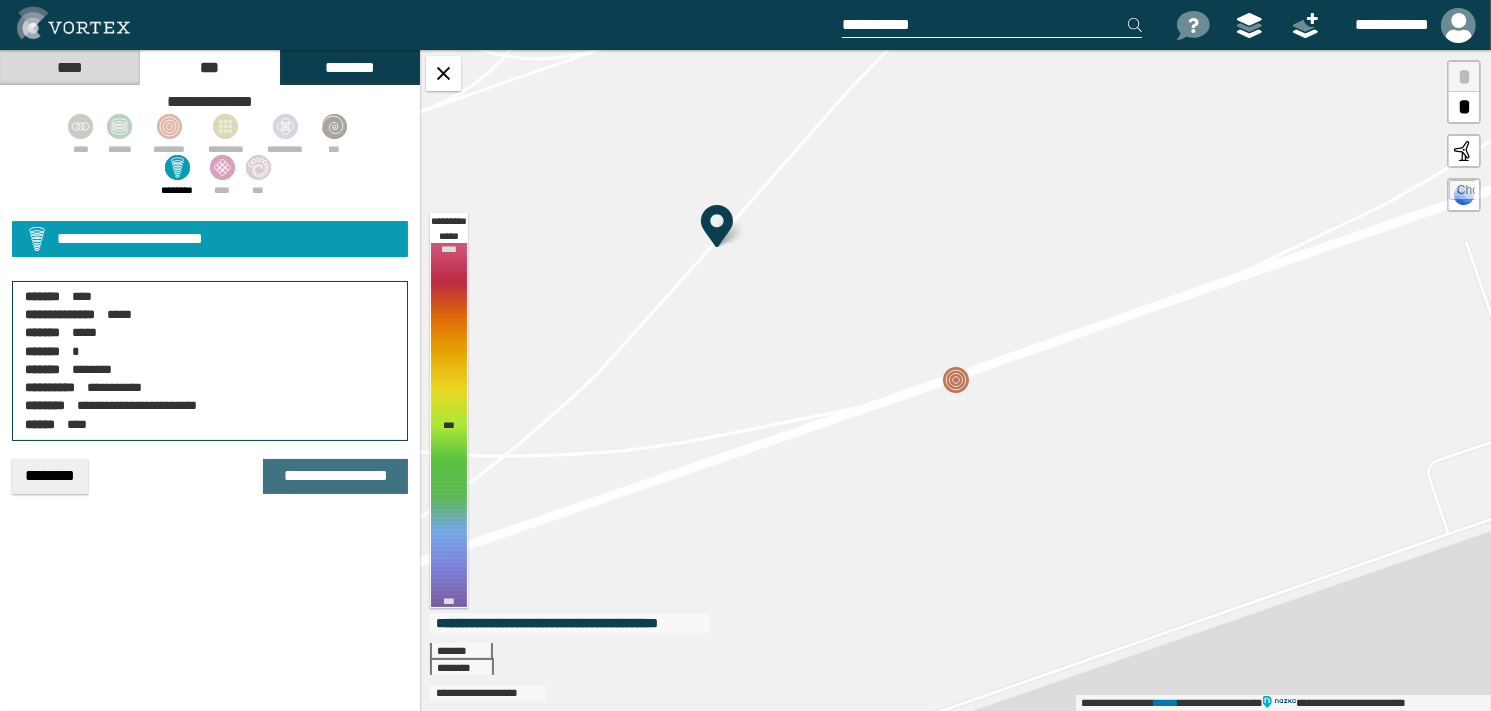 click on "********" at bounding box center [50, 476] 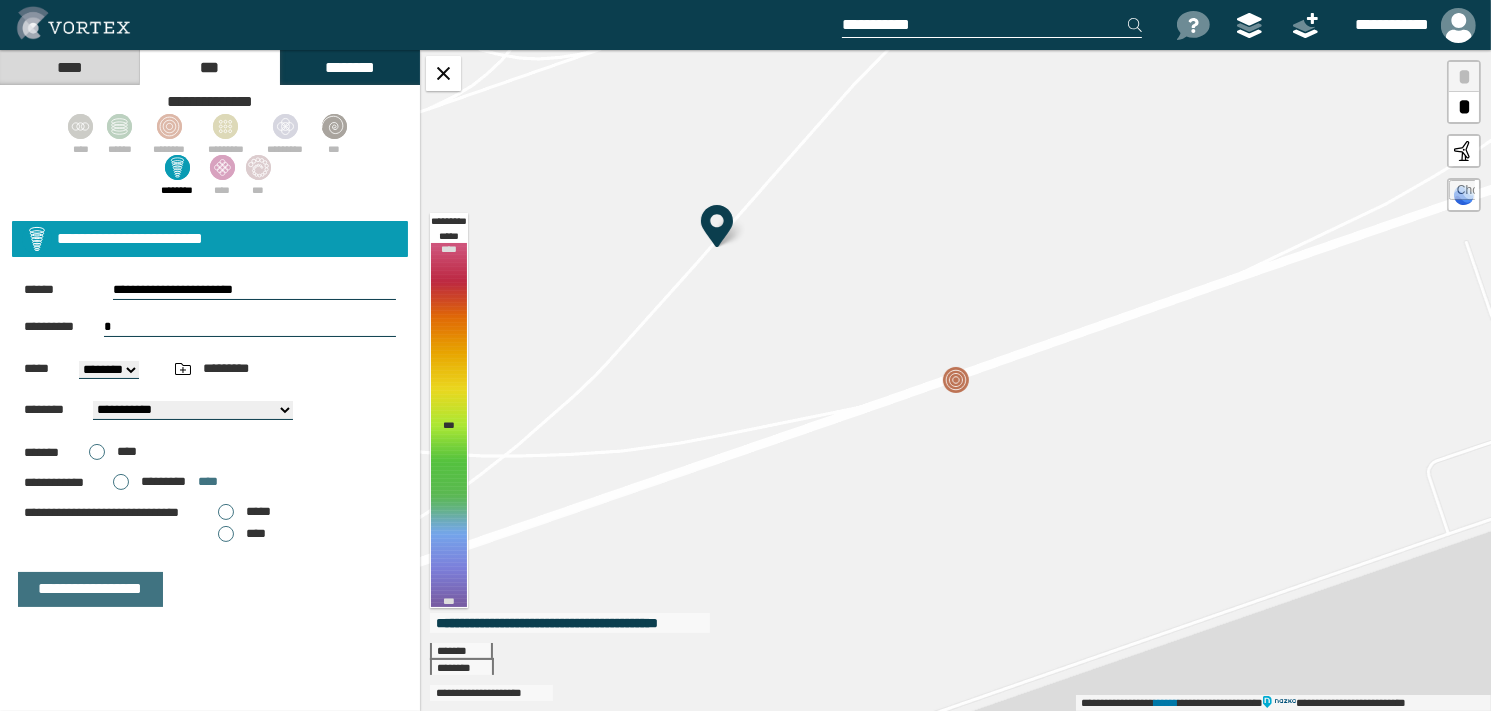 click on "********" at bounding box center [349, 67] 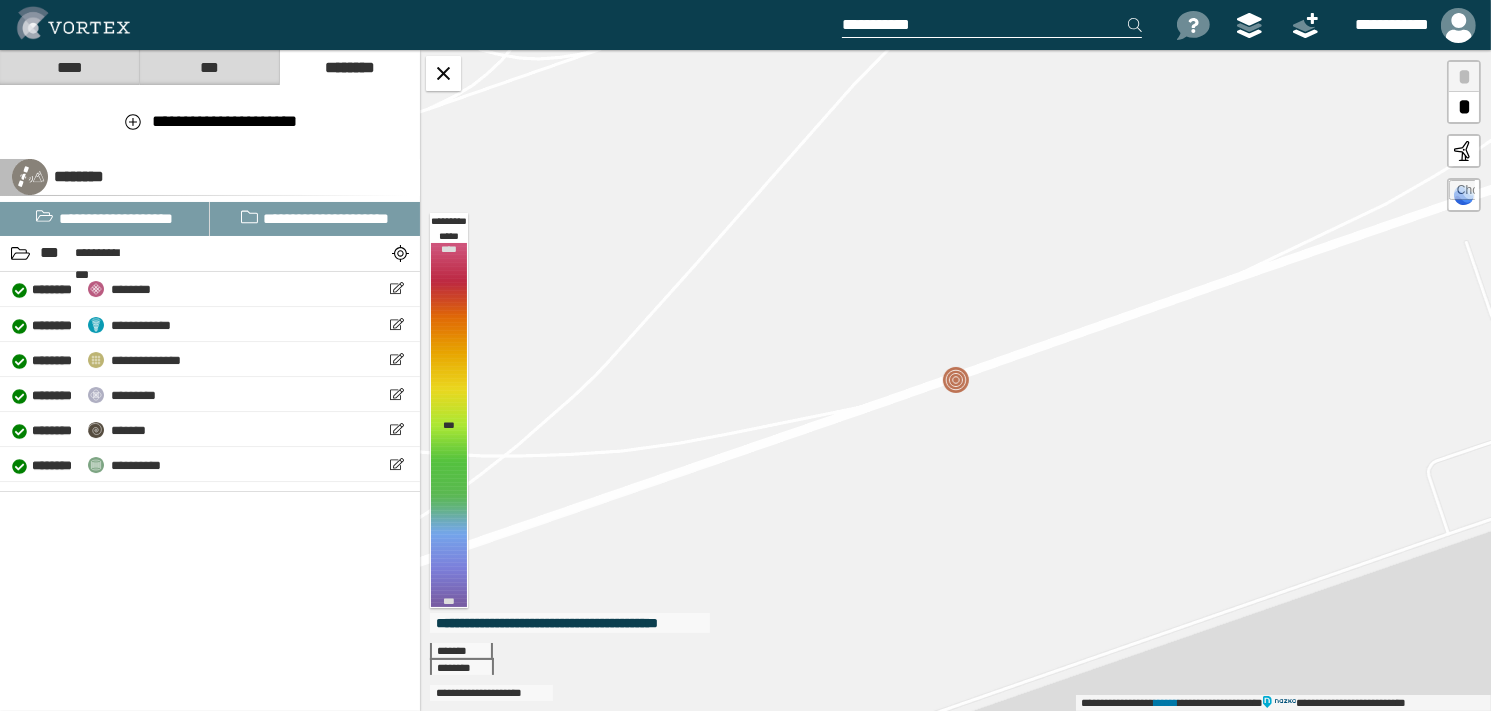 click on "***" at bounding box center [209, 67] 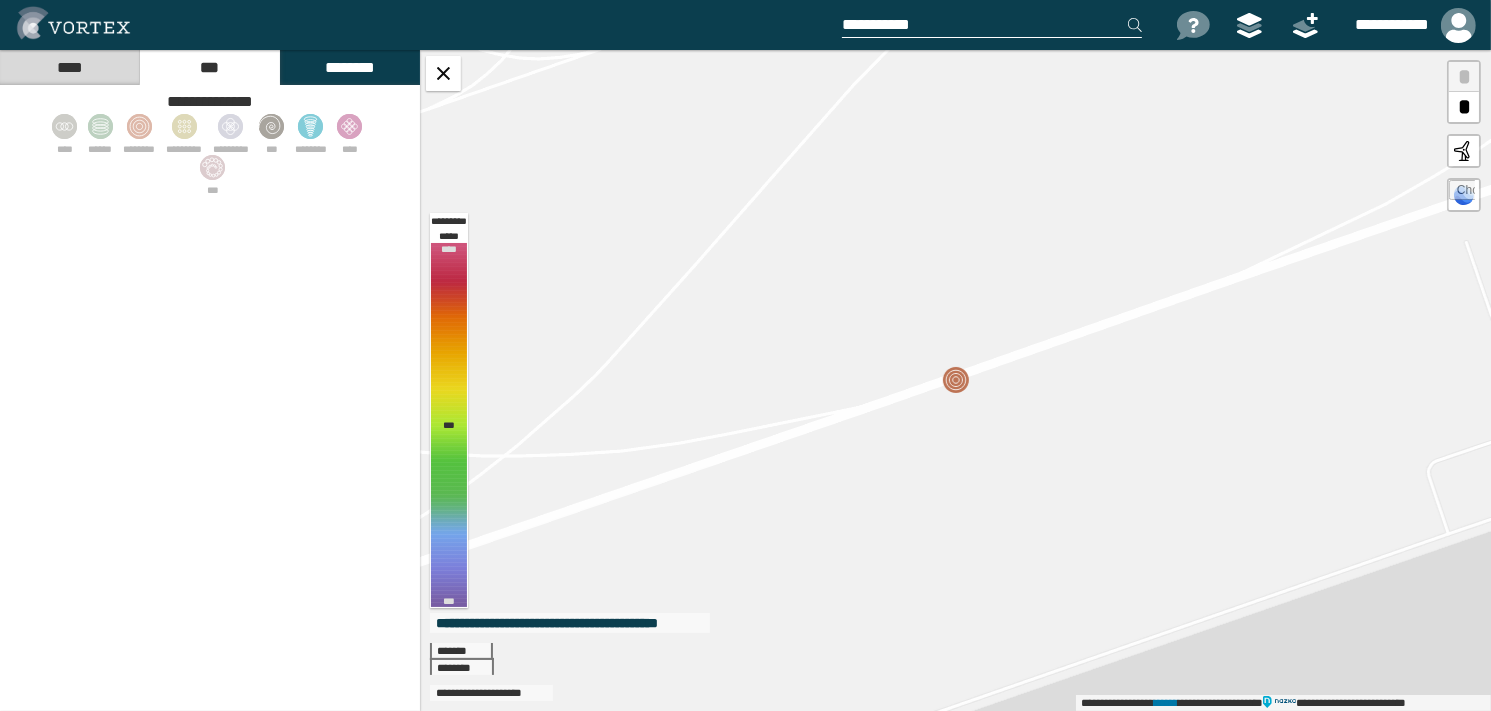 click on "********" at bounding box center (350, 67) 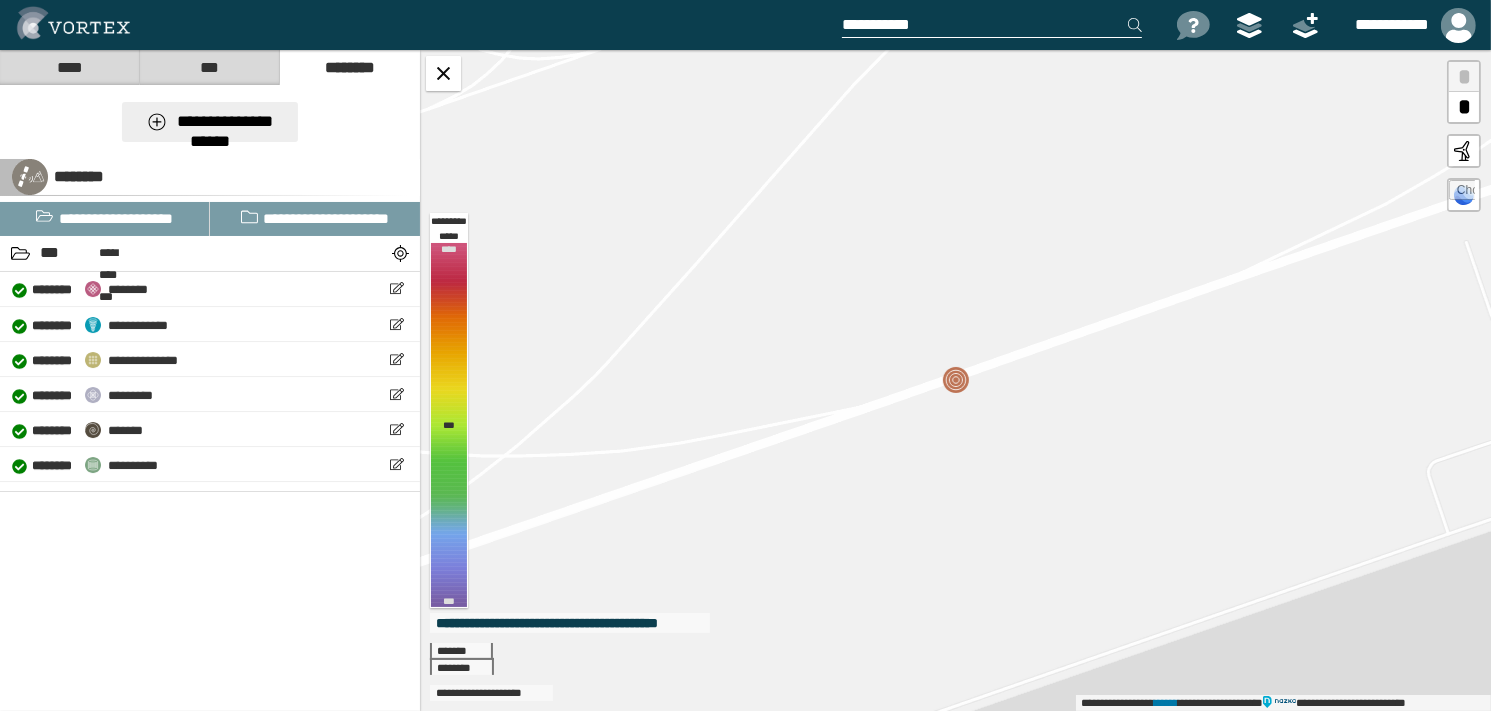 click on "**********" at bounding box center (225, 131) 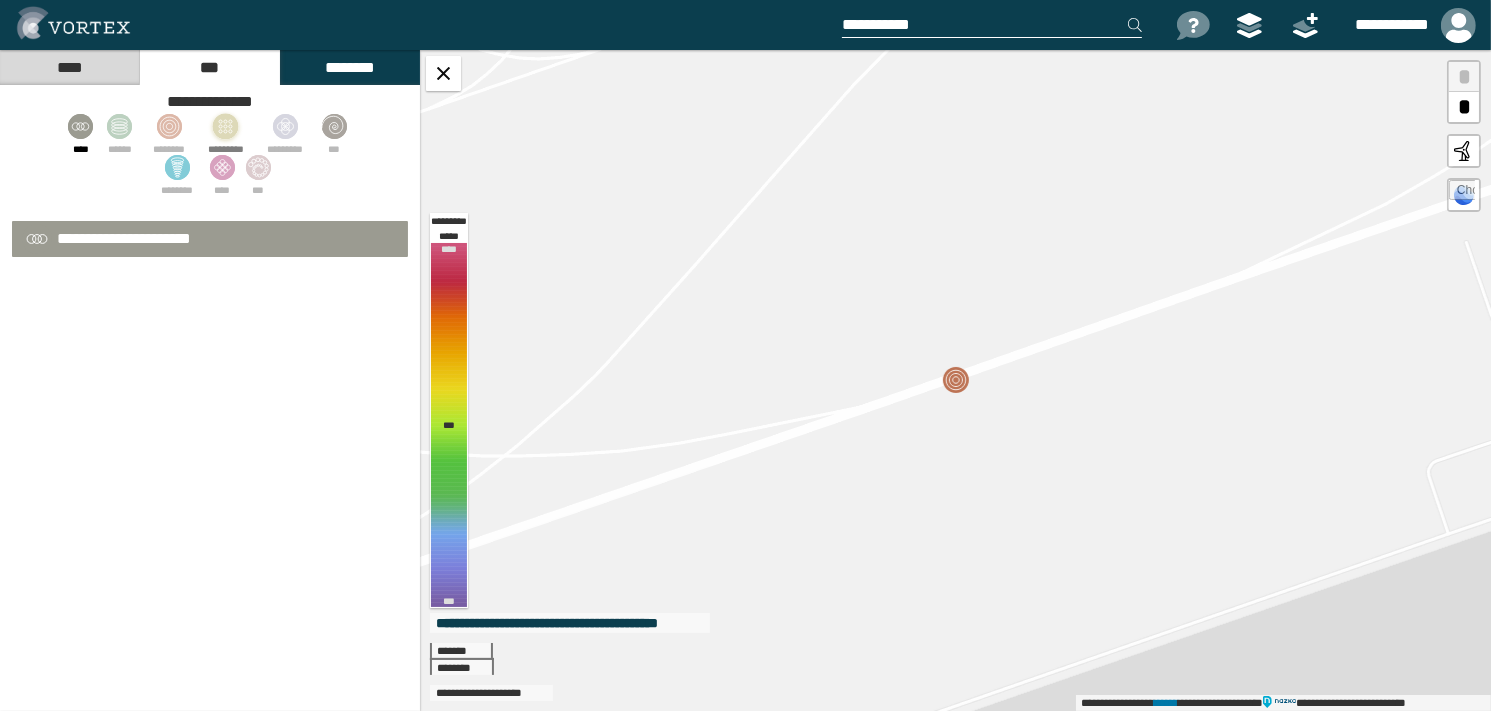 select on "**" 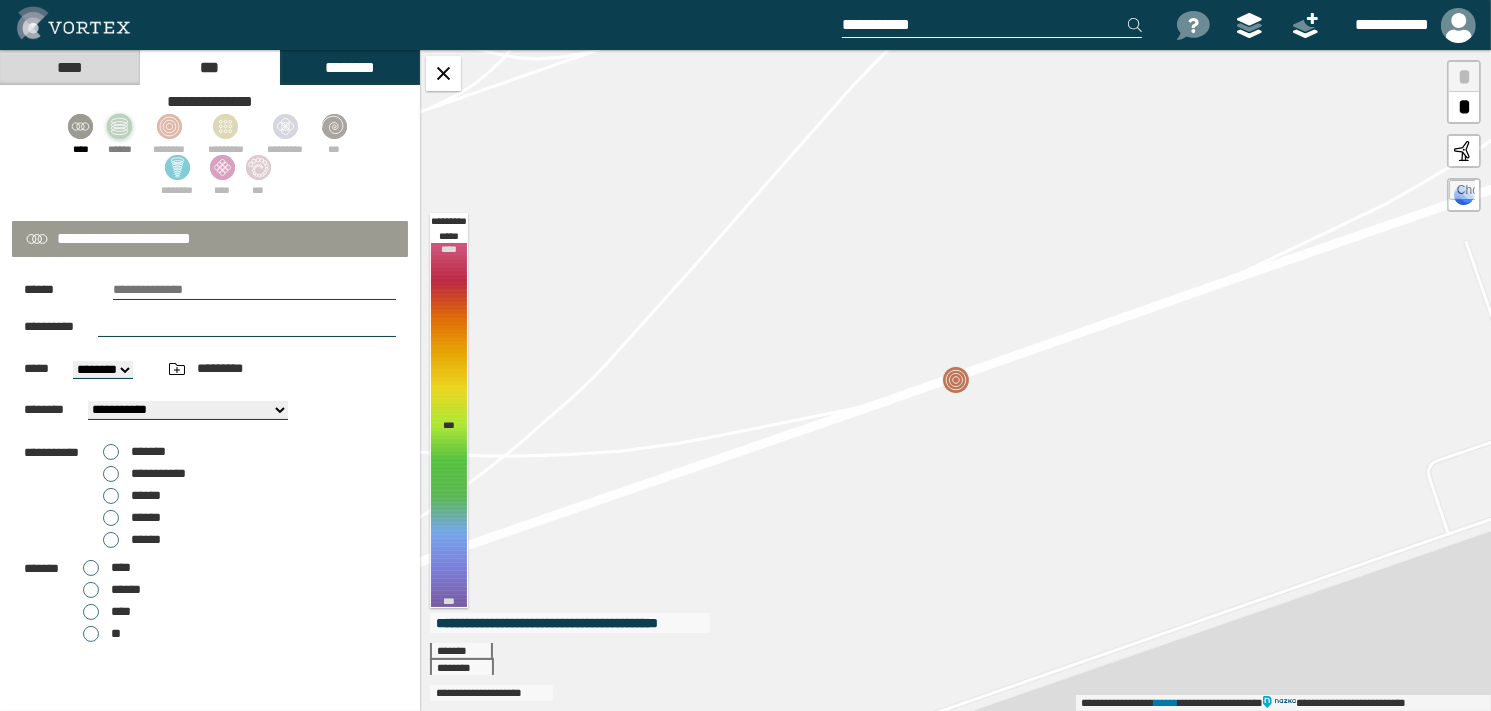 click 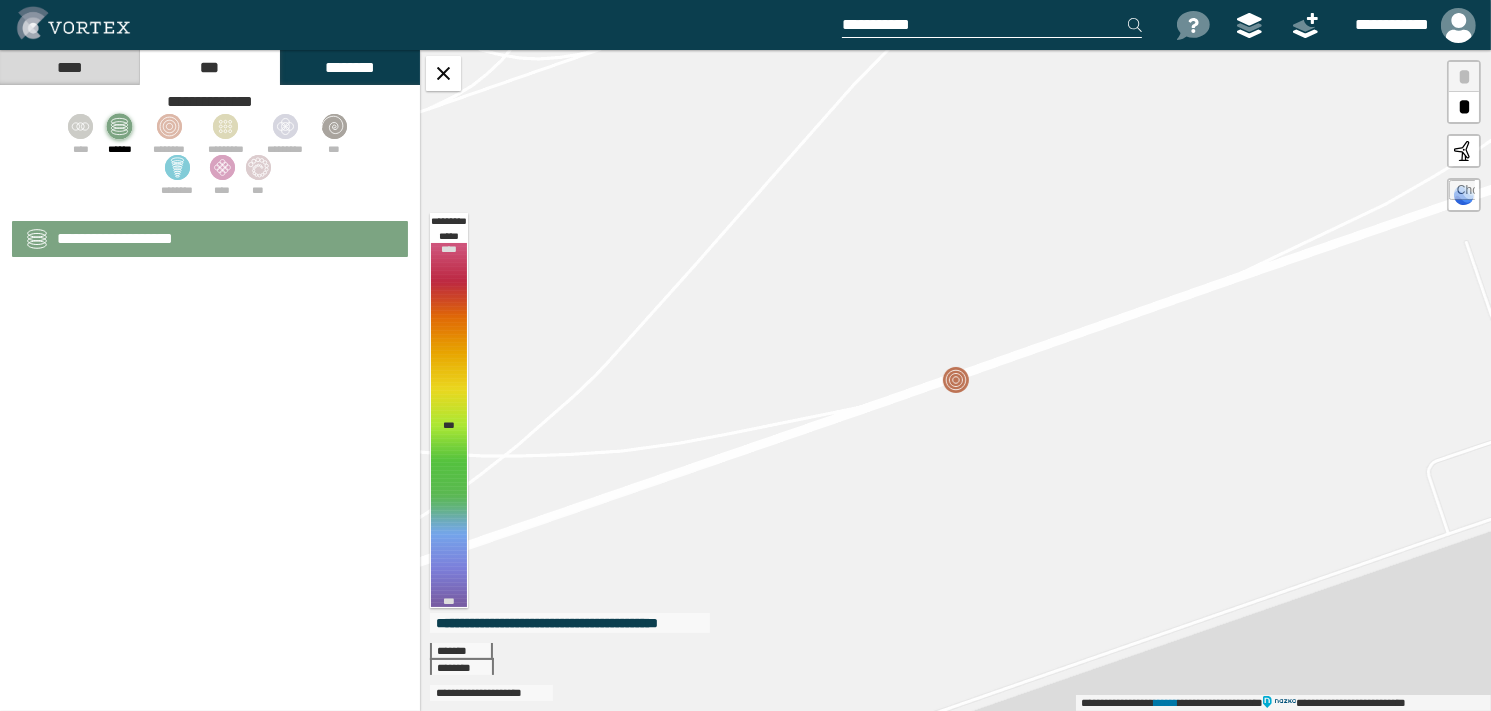 select on "**" 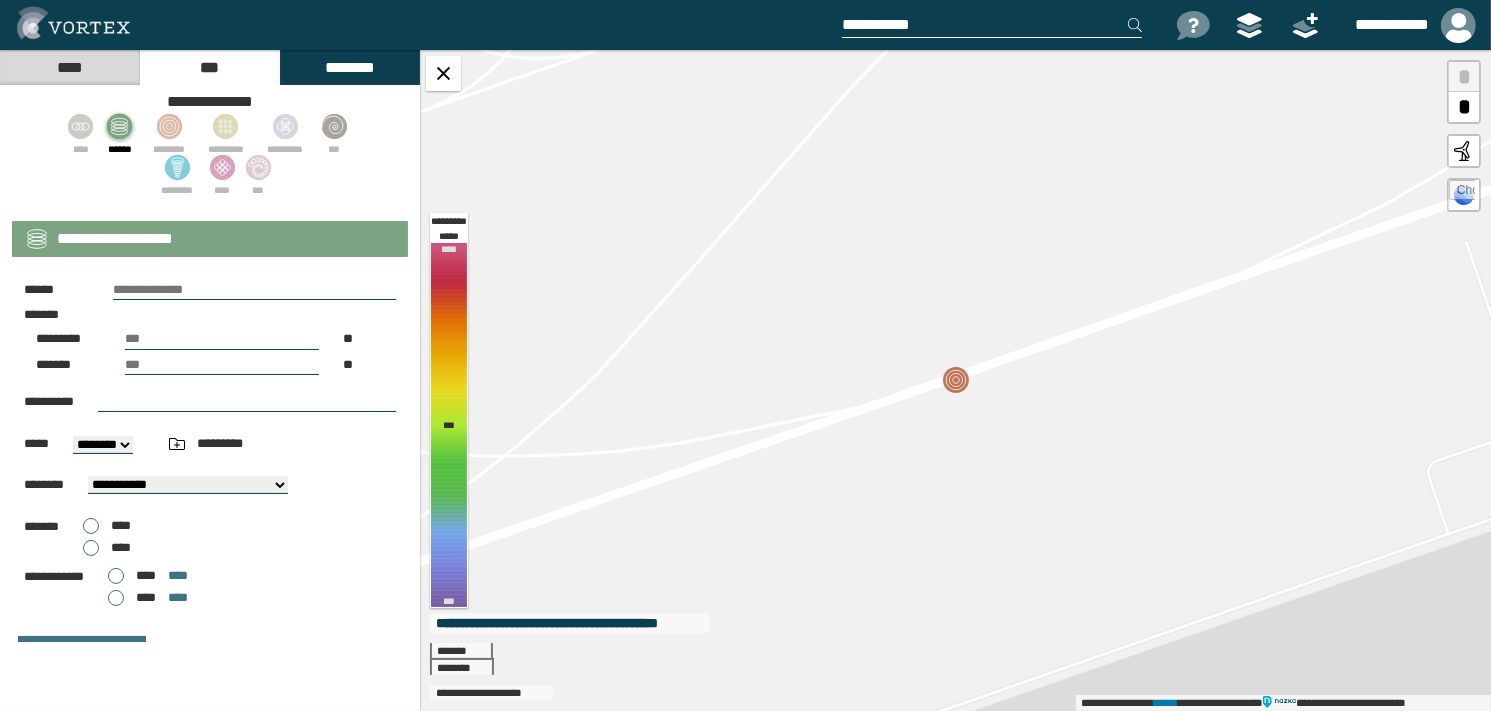 click at bounding box center [254, 290] 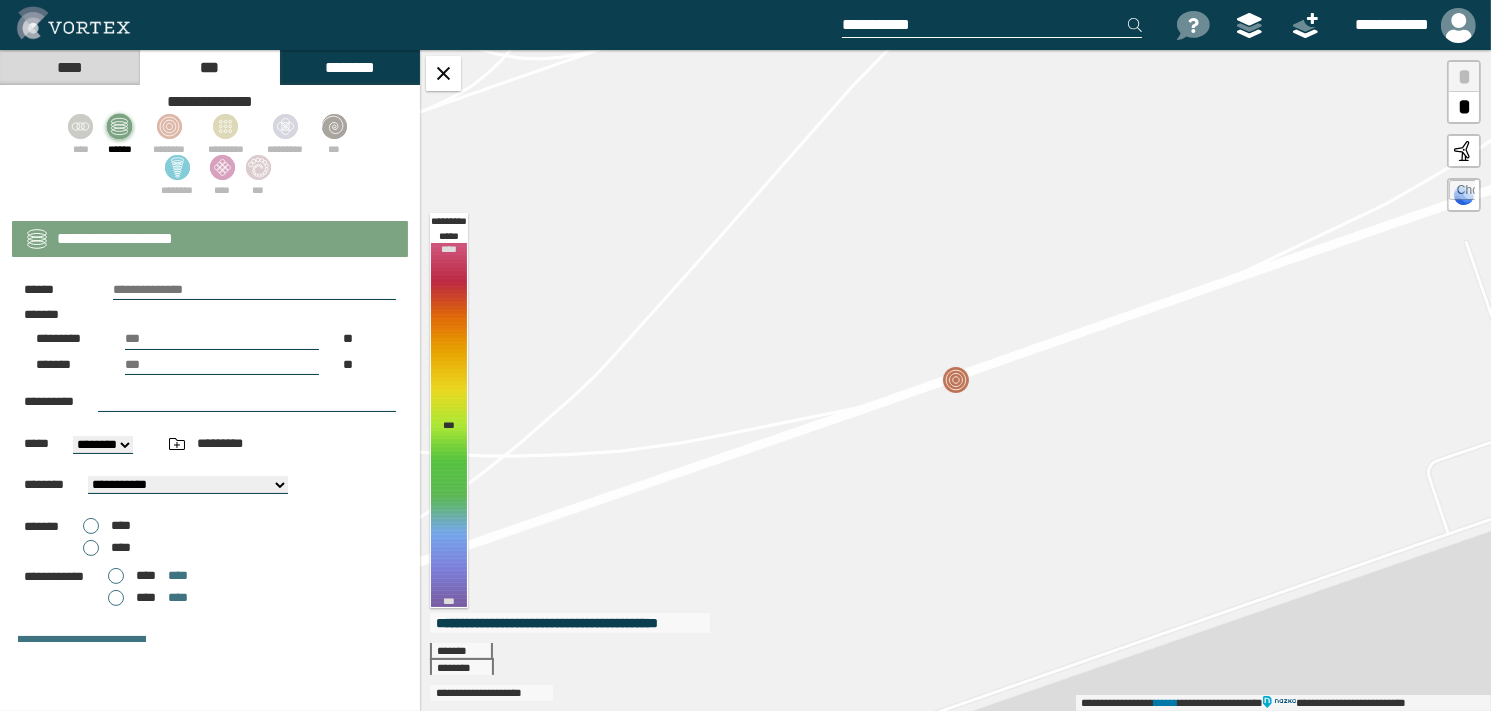 paste on "**********" 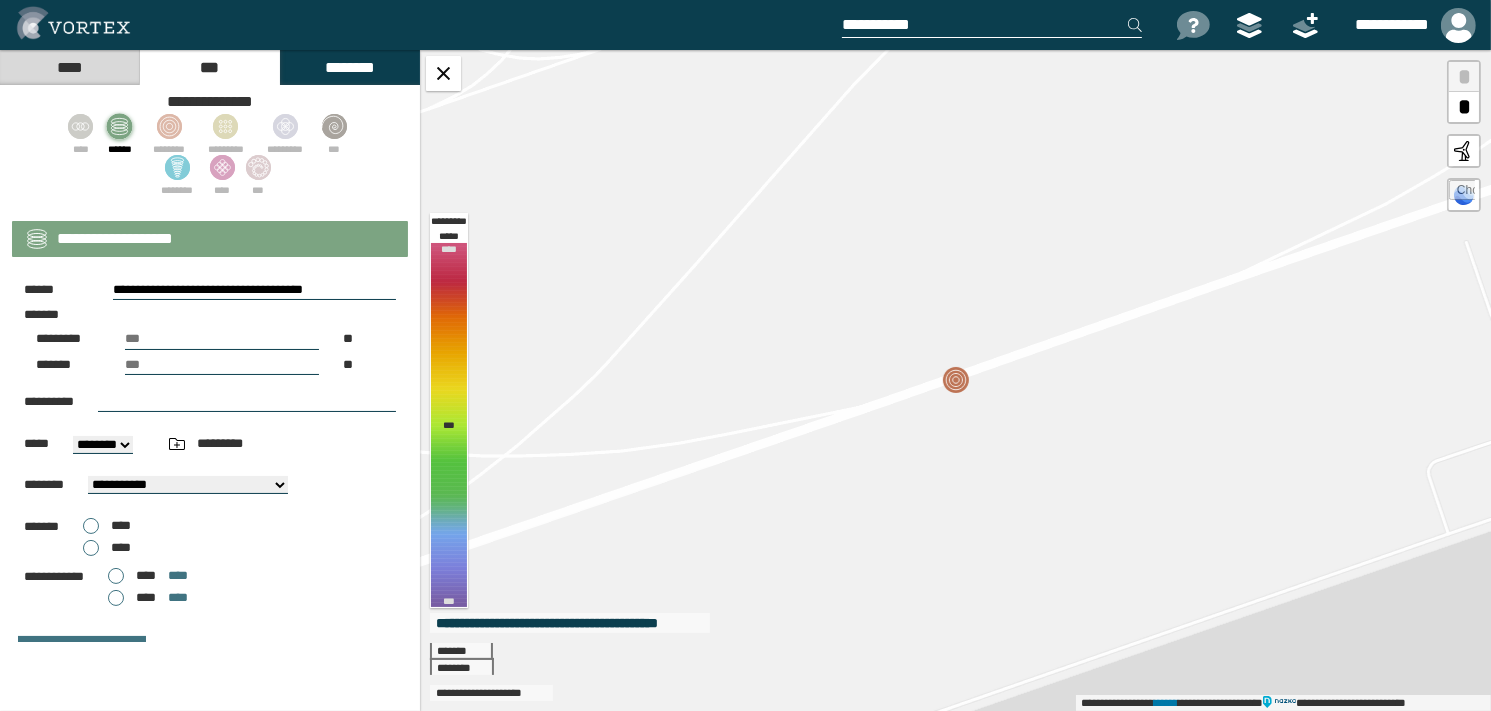 type on "**********" 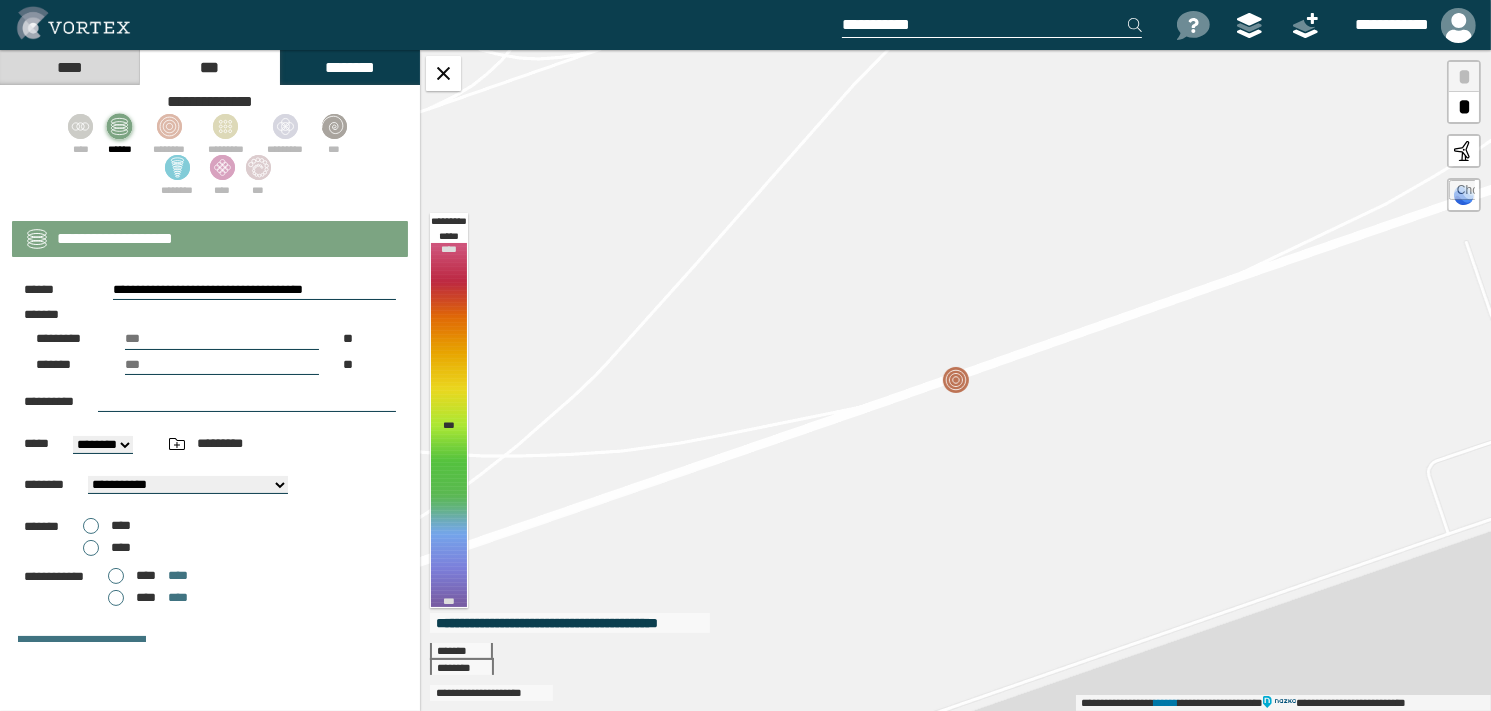 type on "***" 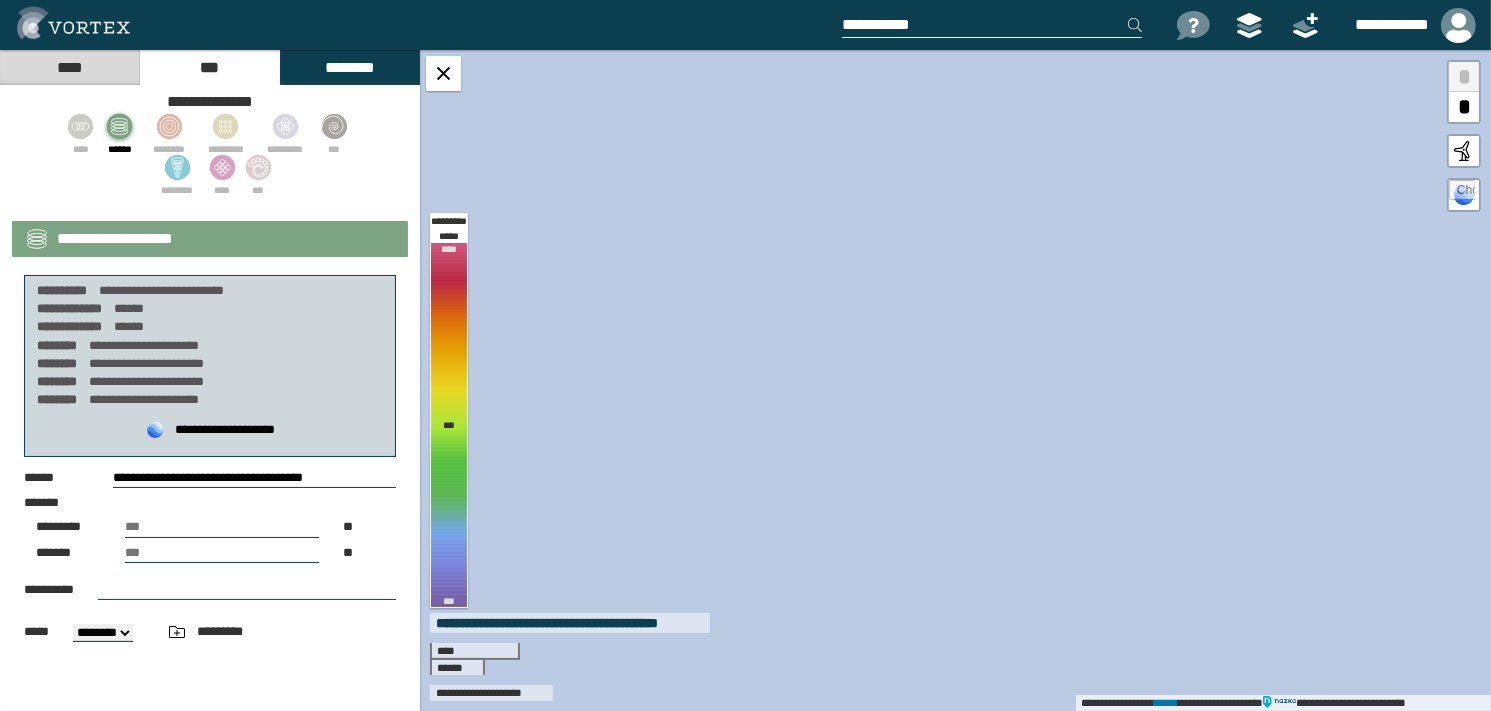 click on "**********" at bounding box center [210, 717] 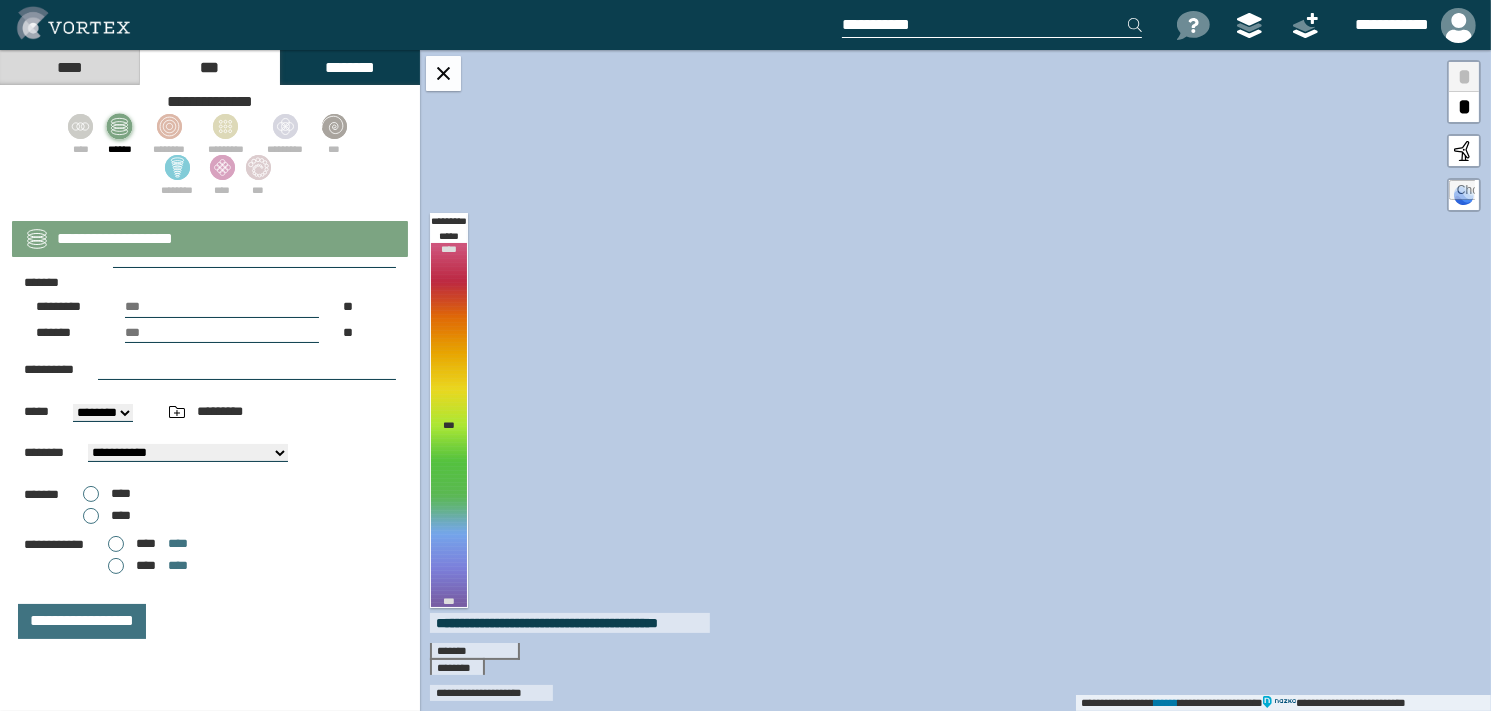 select on "**" 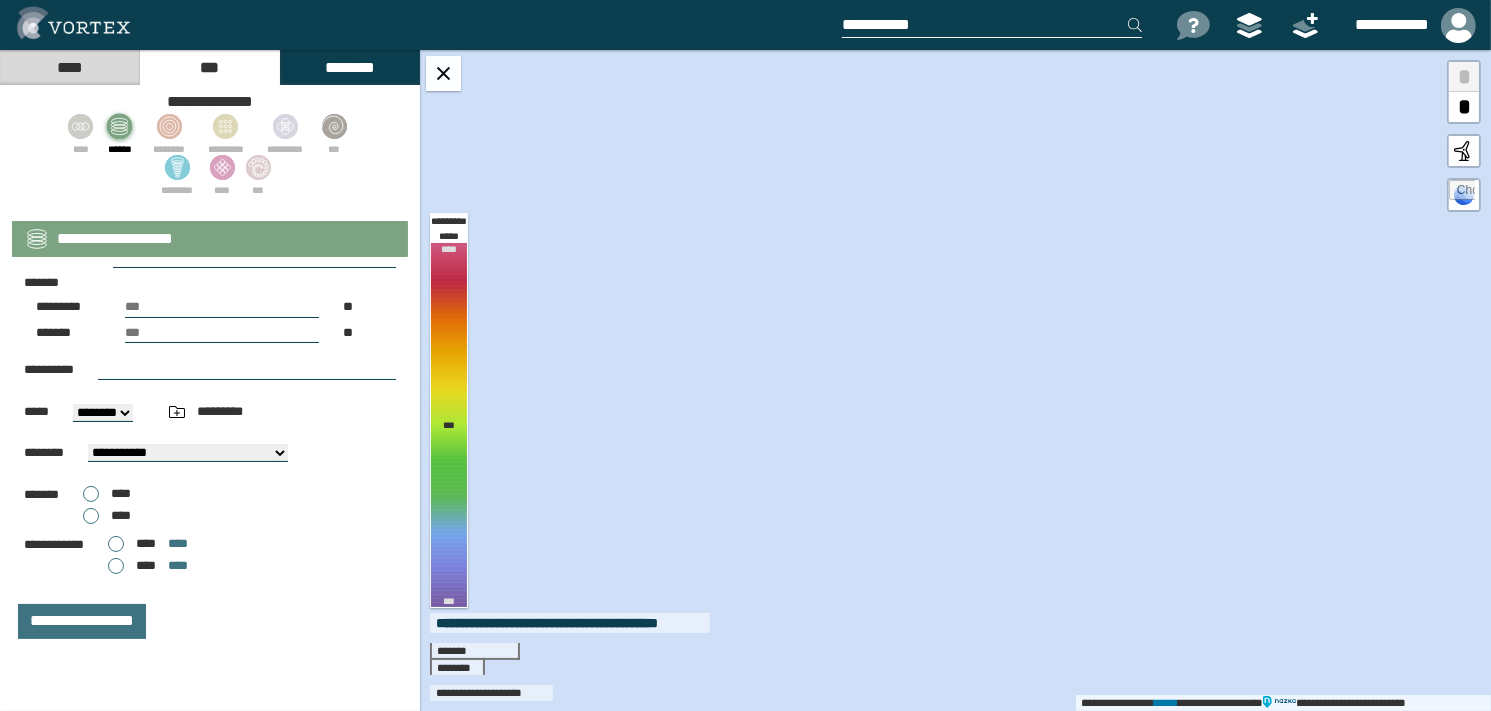 click on "**********" at bounding box center (188, 453) 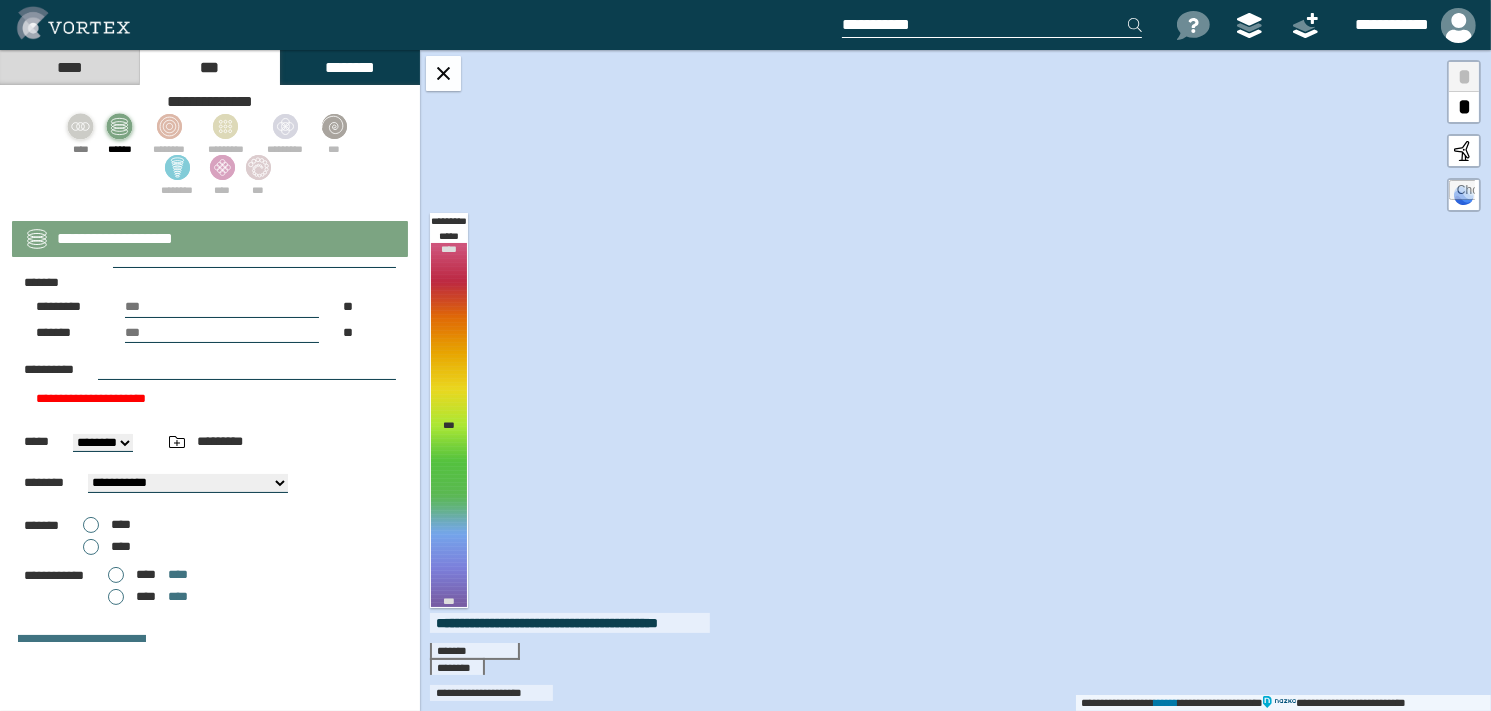 click 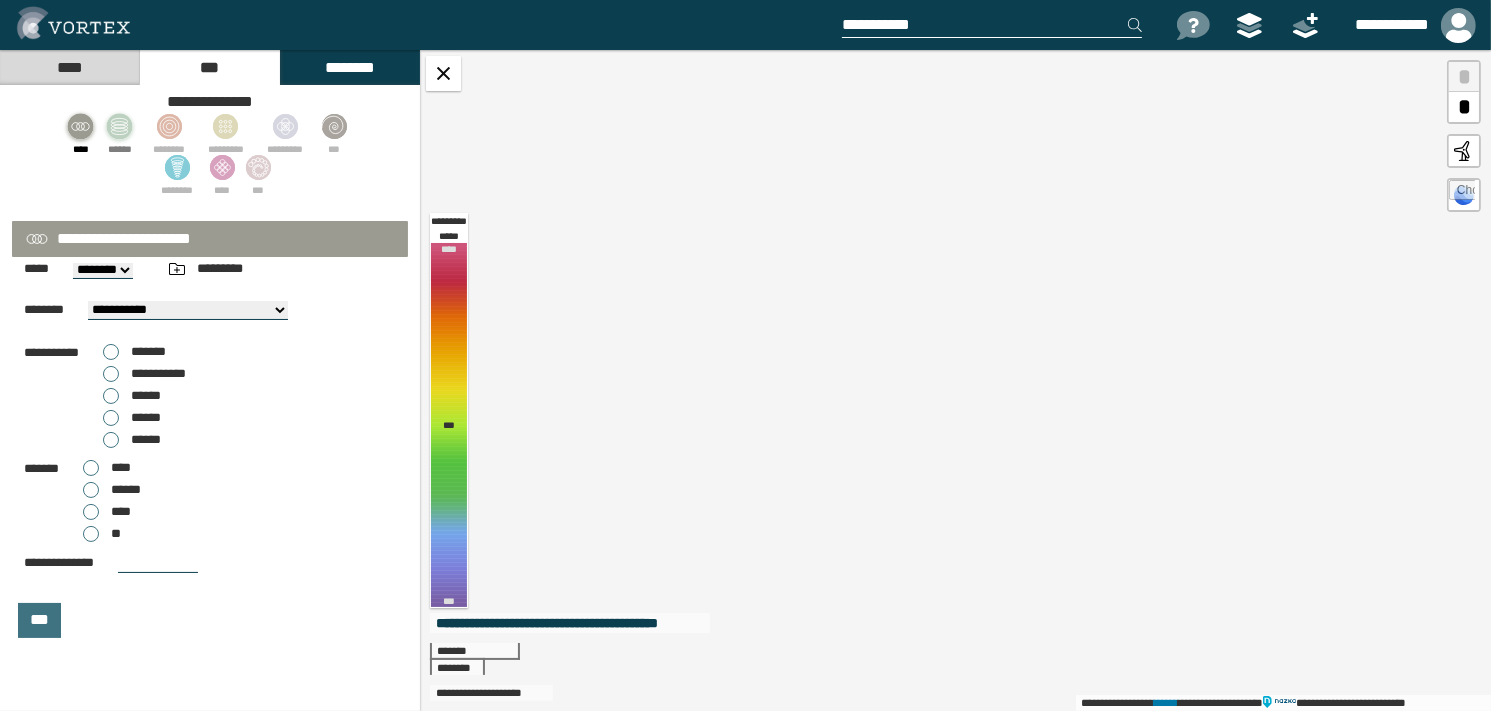scroll, scrollTop: 100, scrollLeft: 0, axis: vertical 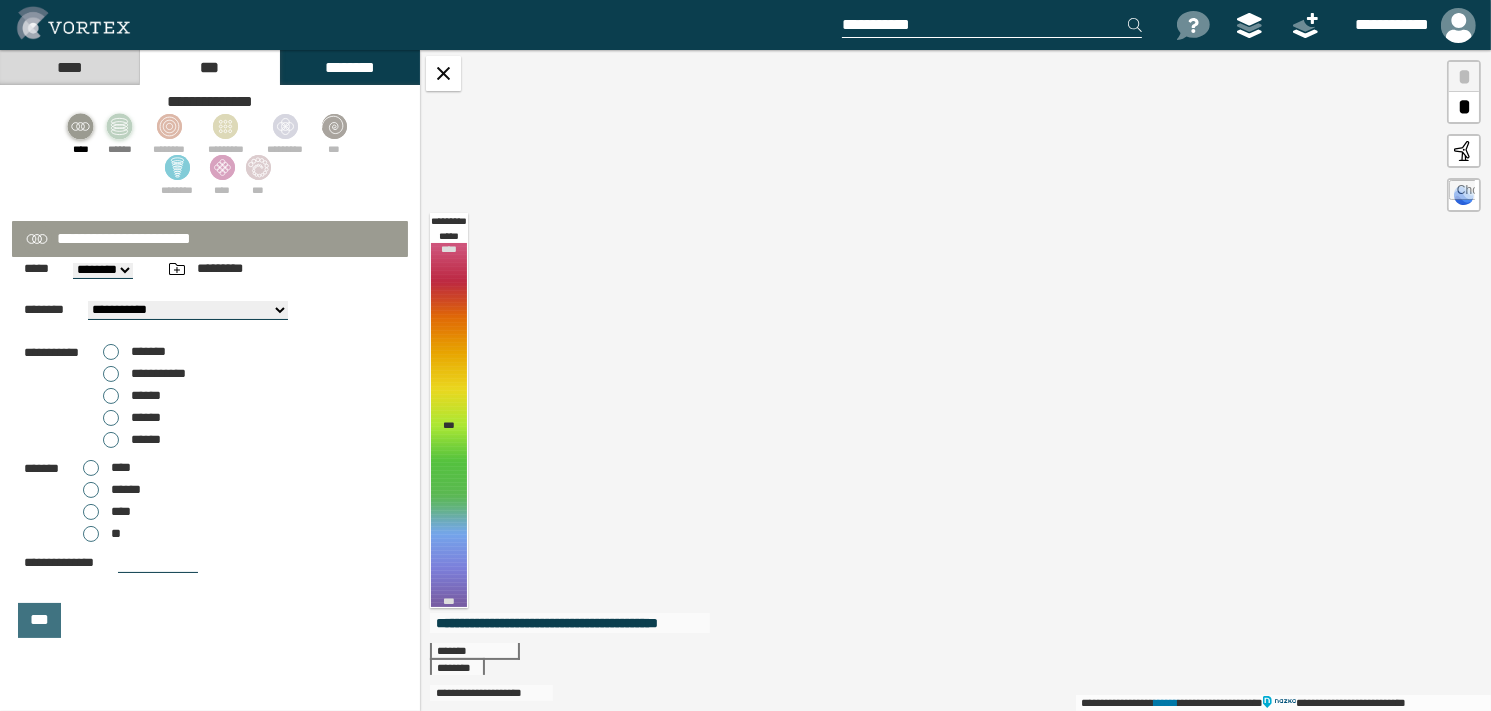 click on "****" at bounding box center (107, 468) 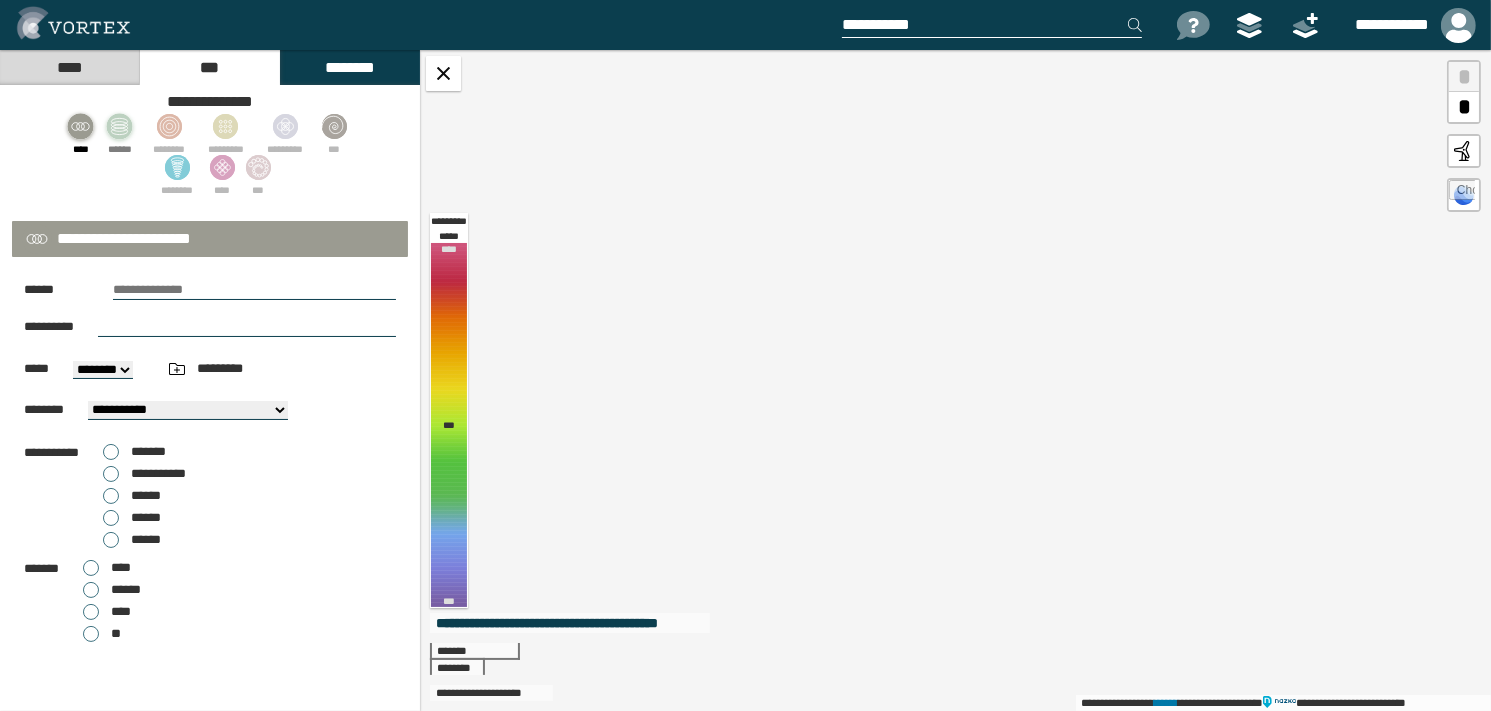 click on "**********" at bounding box center (188, 410) 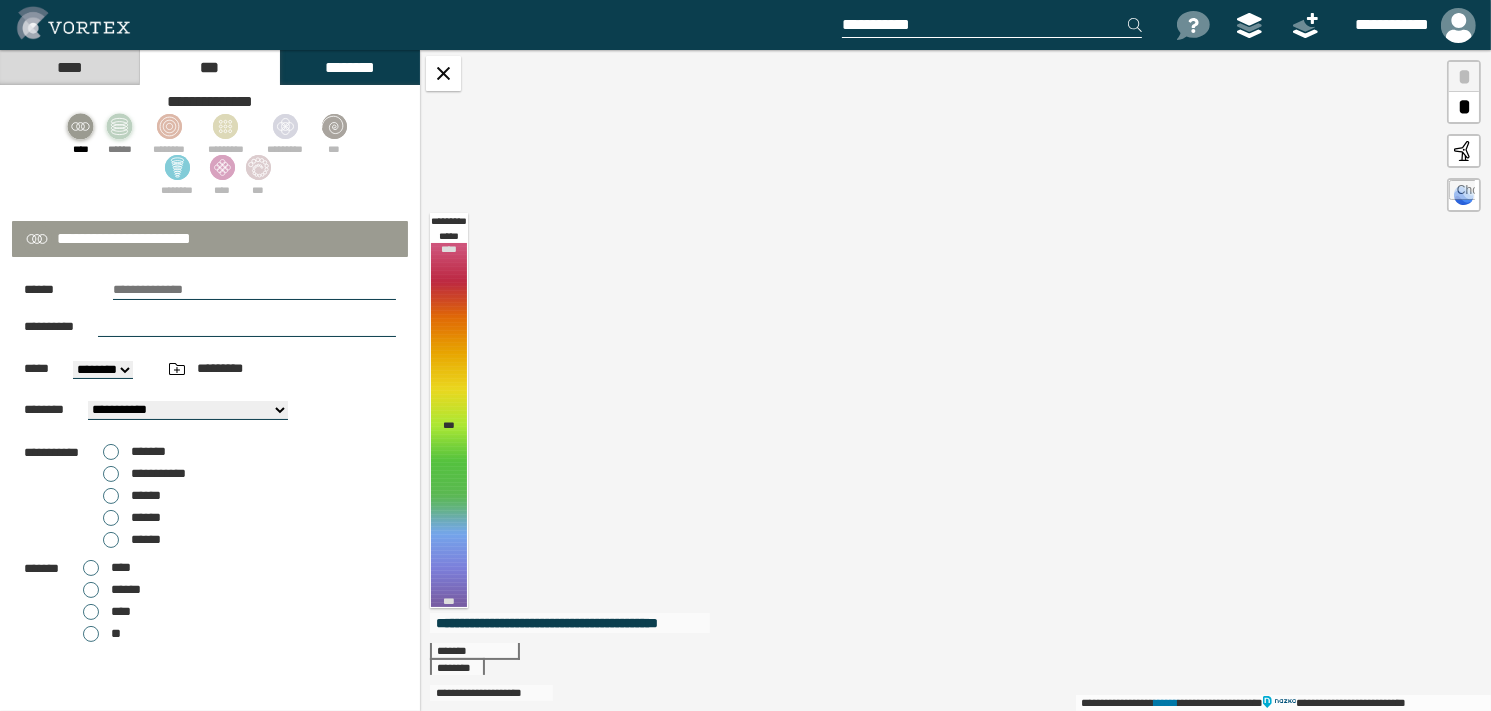 select on "**" 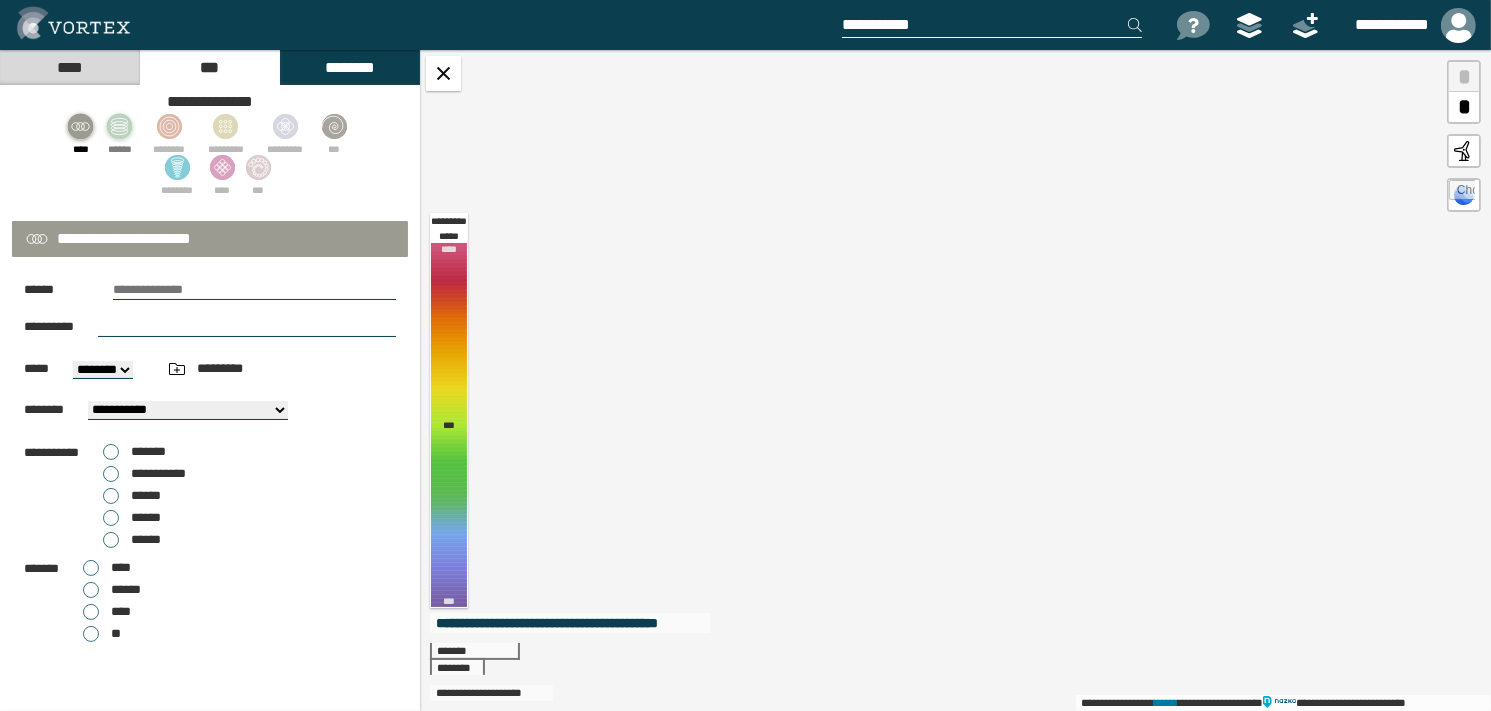 click on "**********" at bounding box center [188, 410] 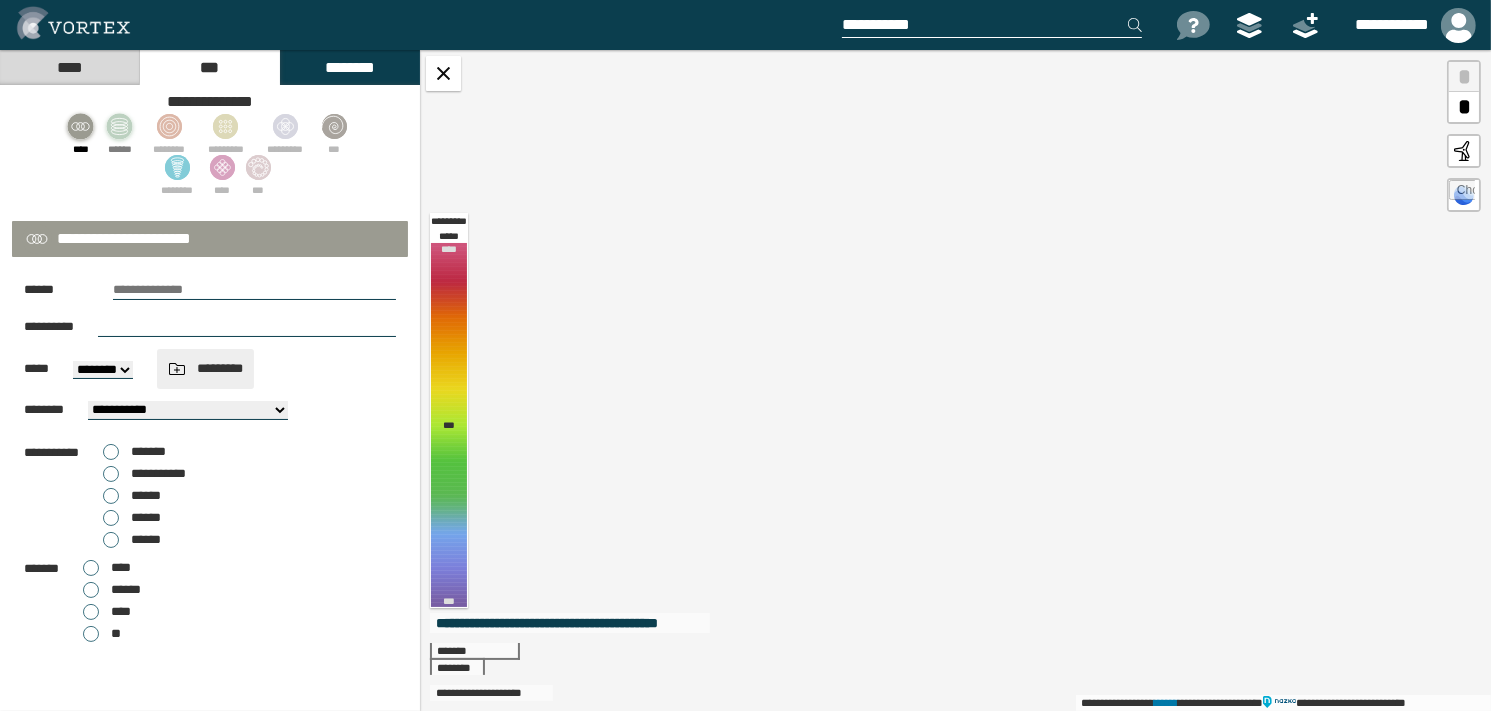 click on "*********" at bounding box center (205, 369) 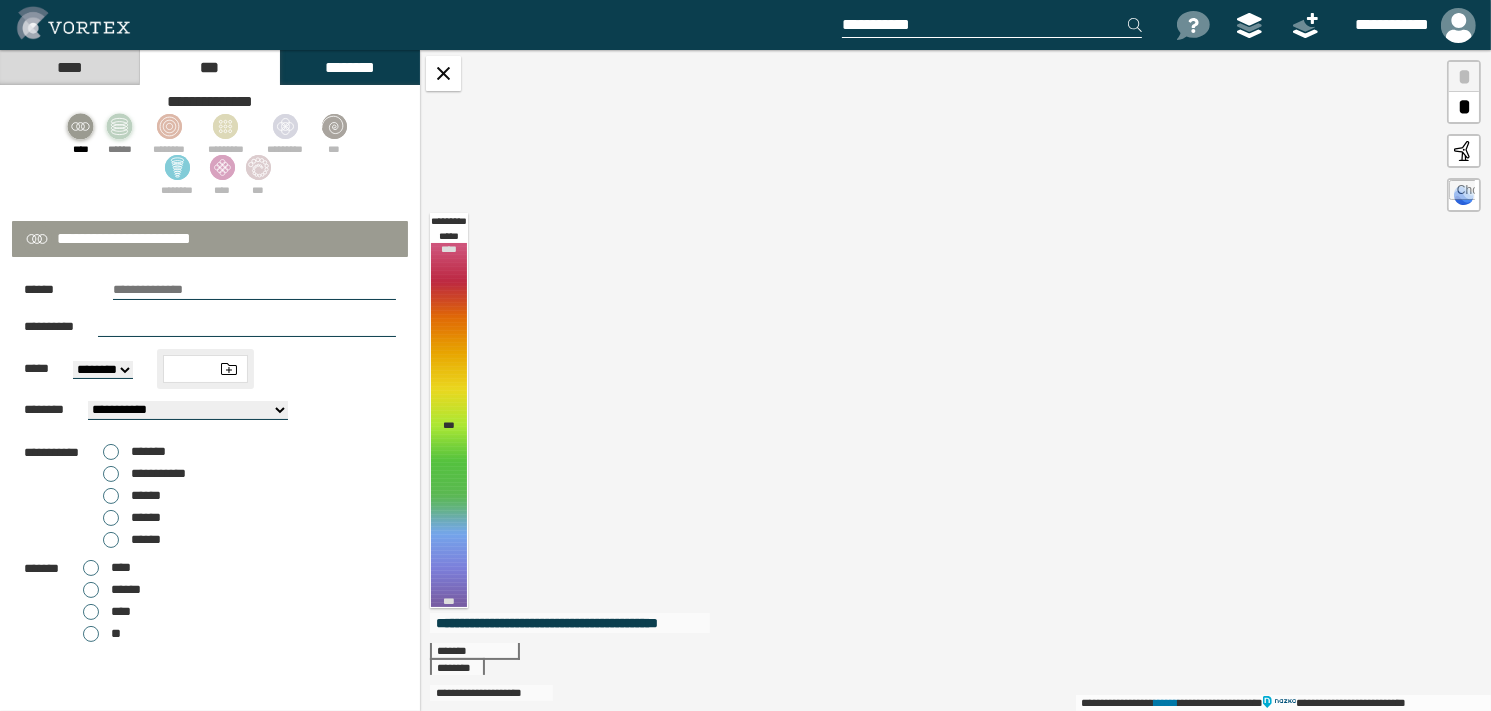type on "*" 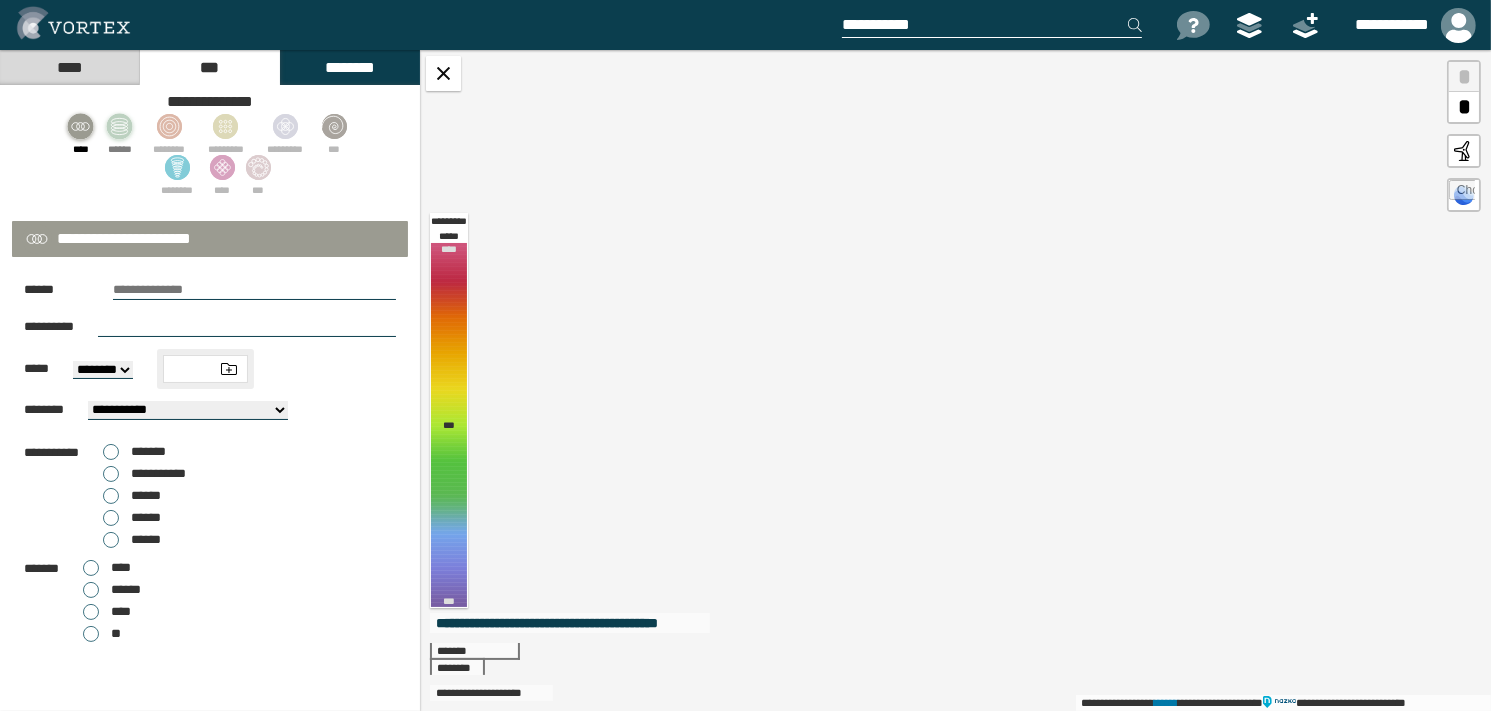 type on "*" 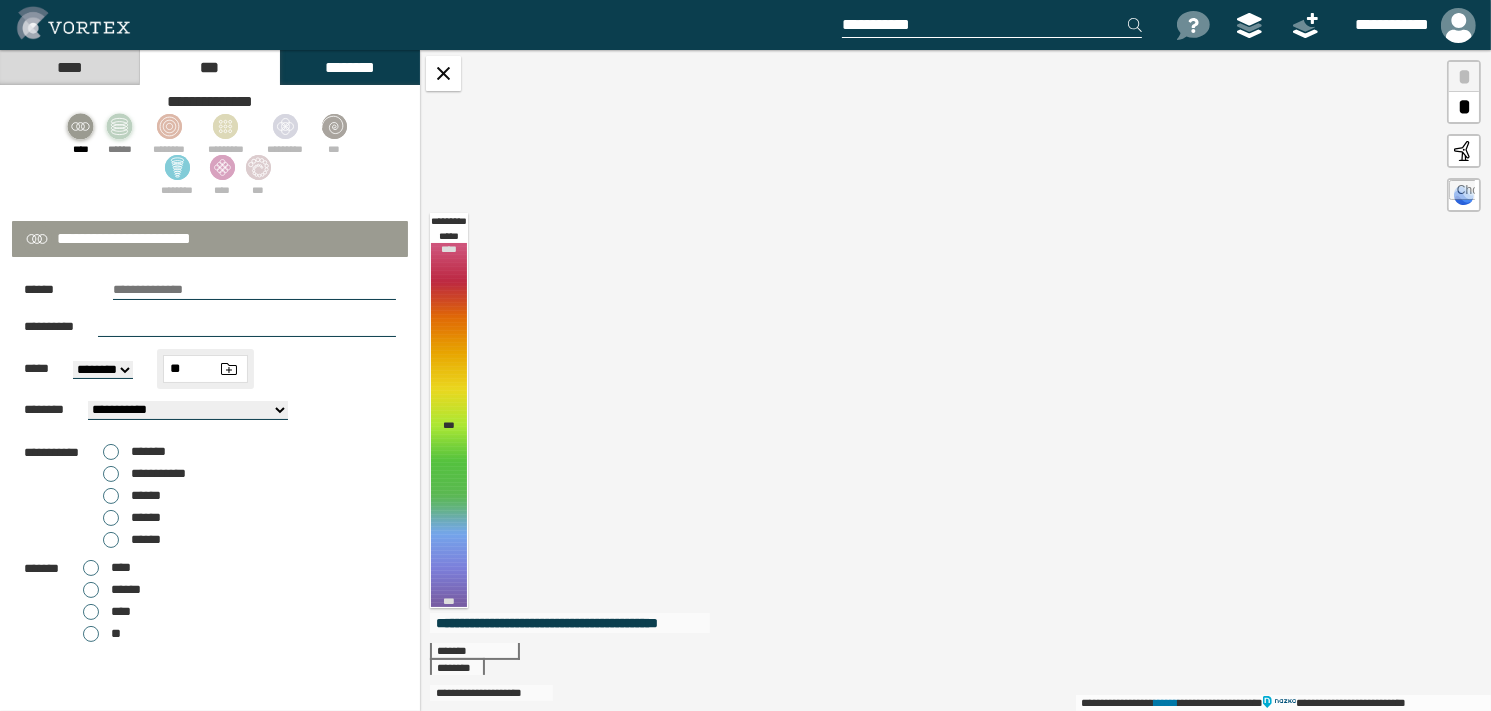 type on "**" 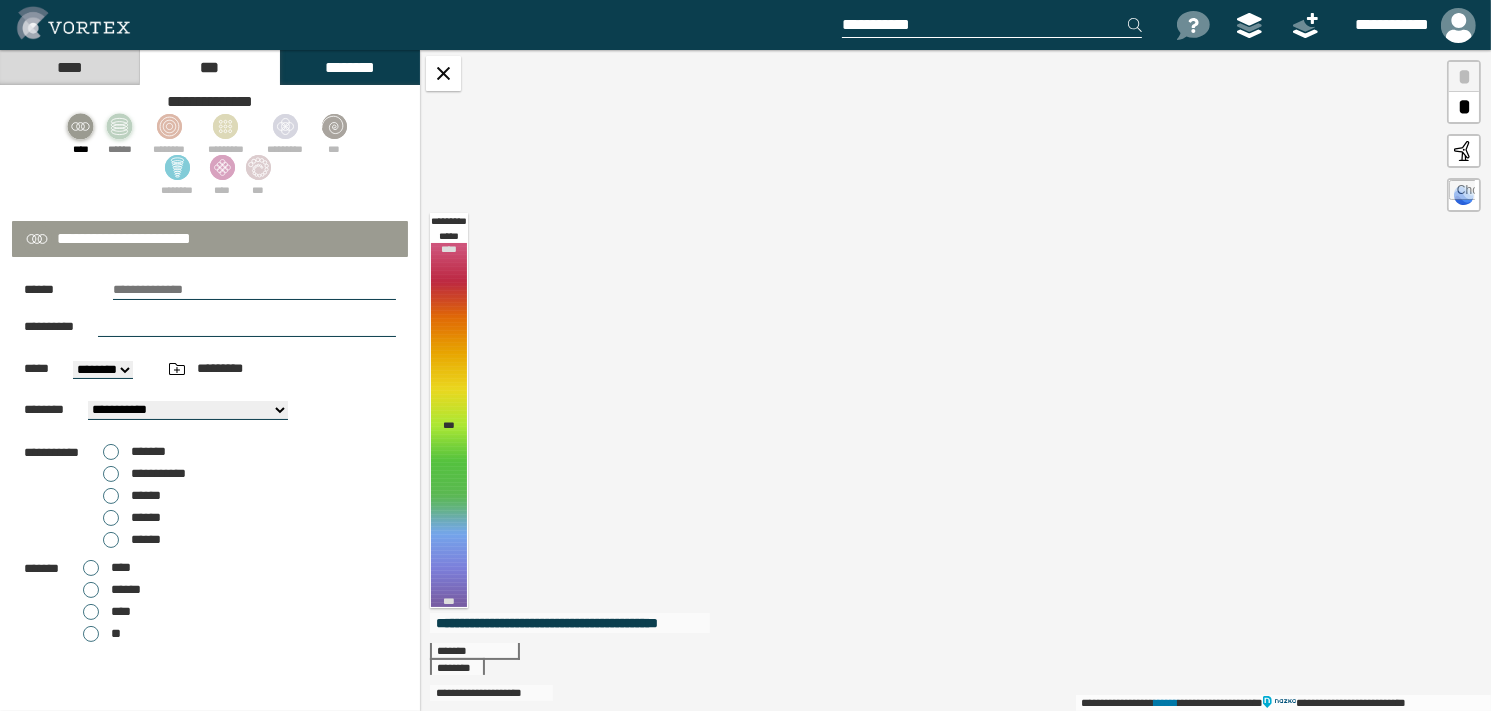 click at bounding box center [254, 290] 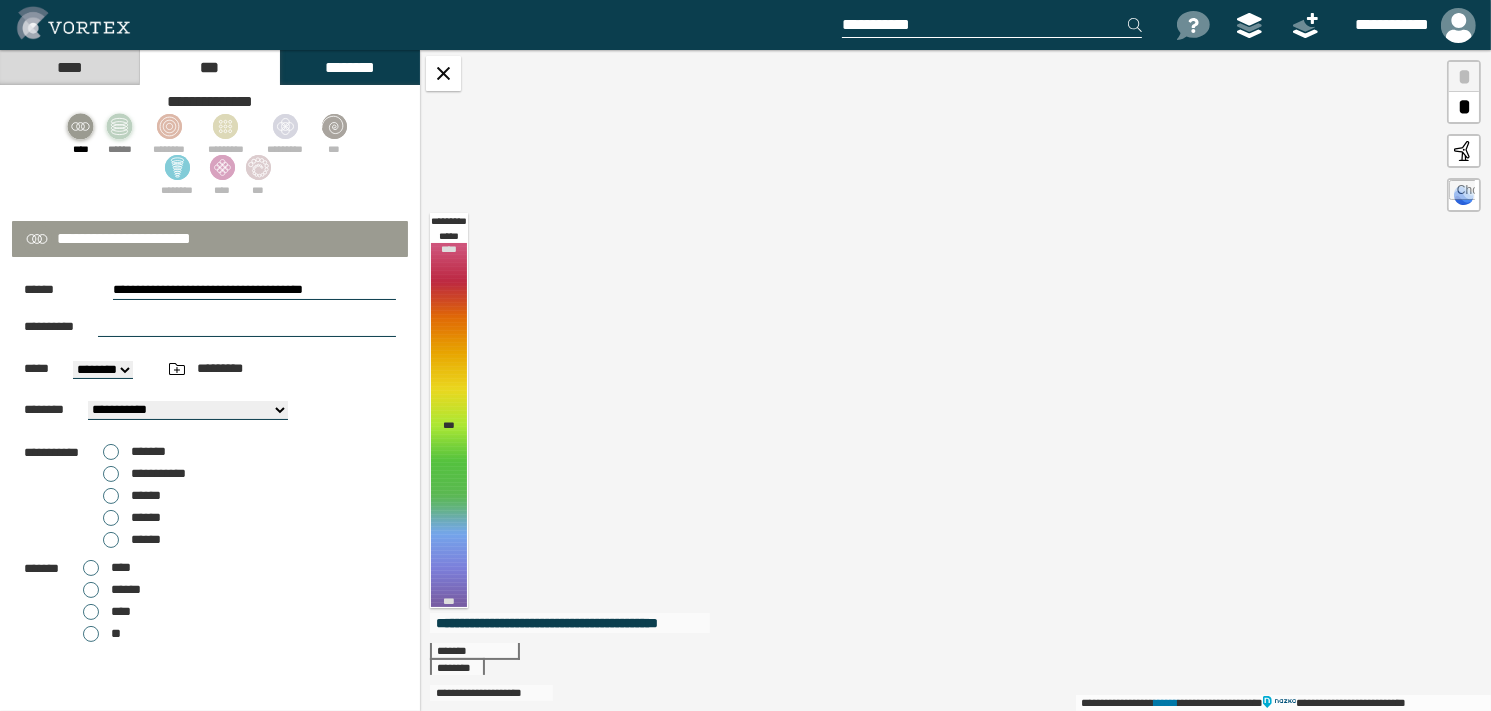 type on "**********" 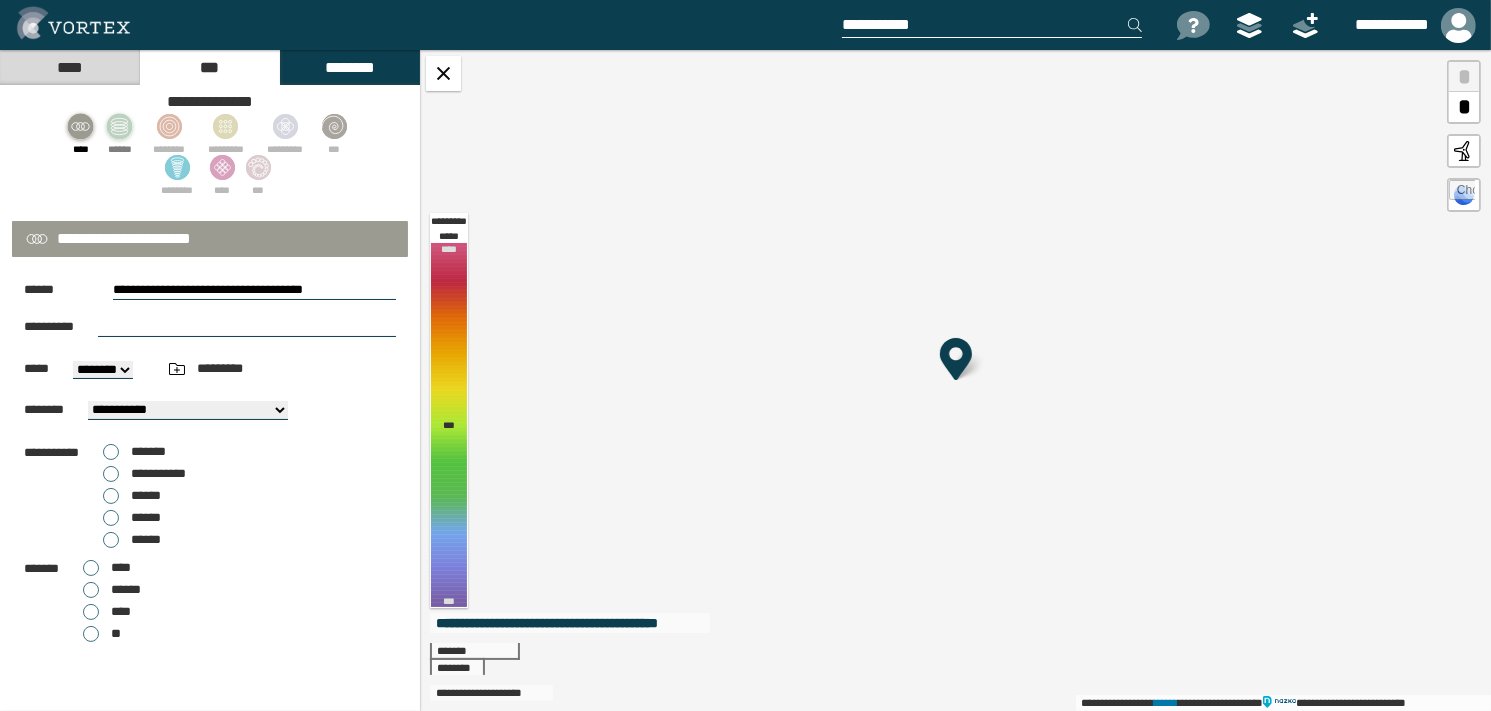 click on "**********" at bounding box center (210, 327) 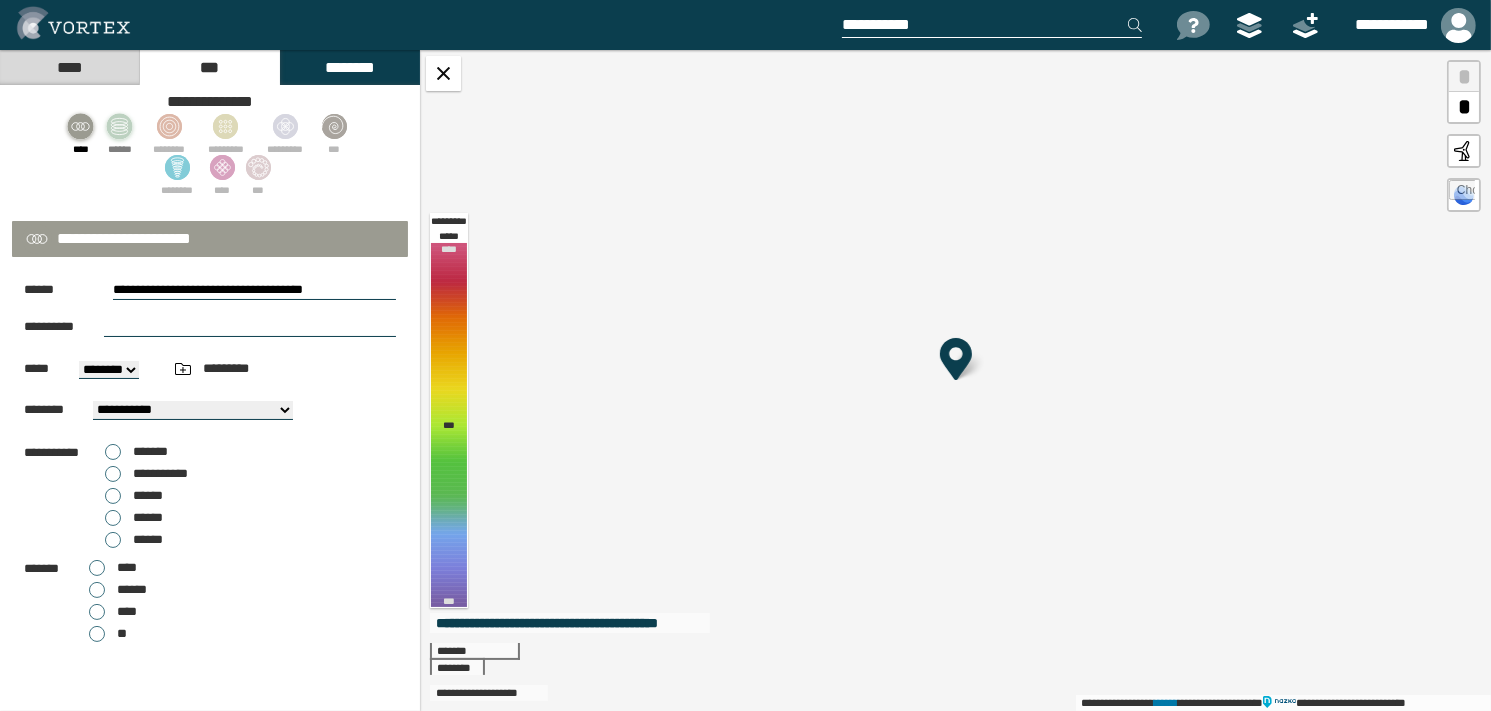 click at bounding box center [250, 327] 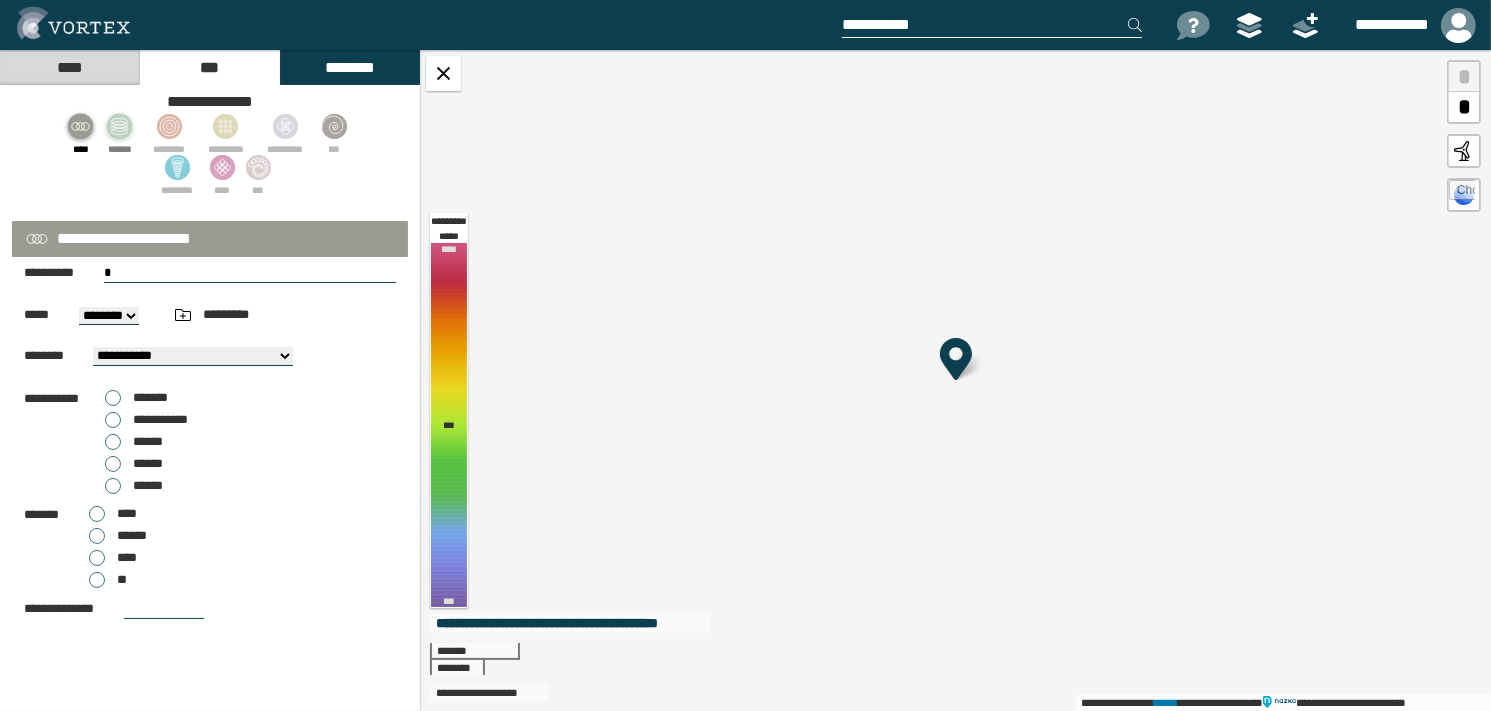scroll, scrollTop: 100, scrollLeft: 0, axis: vertical 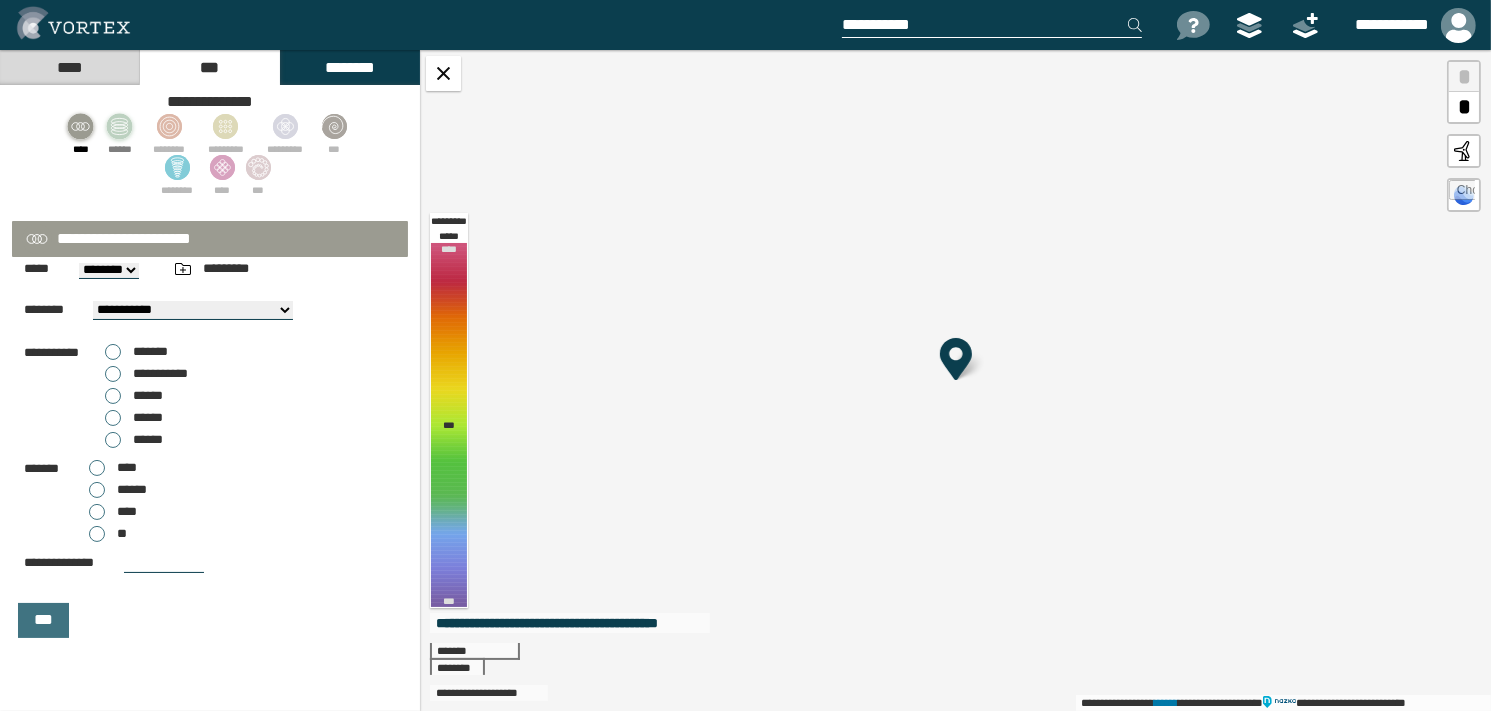 type on "*" 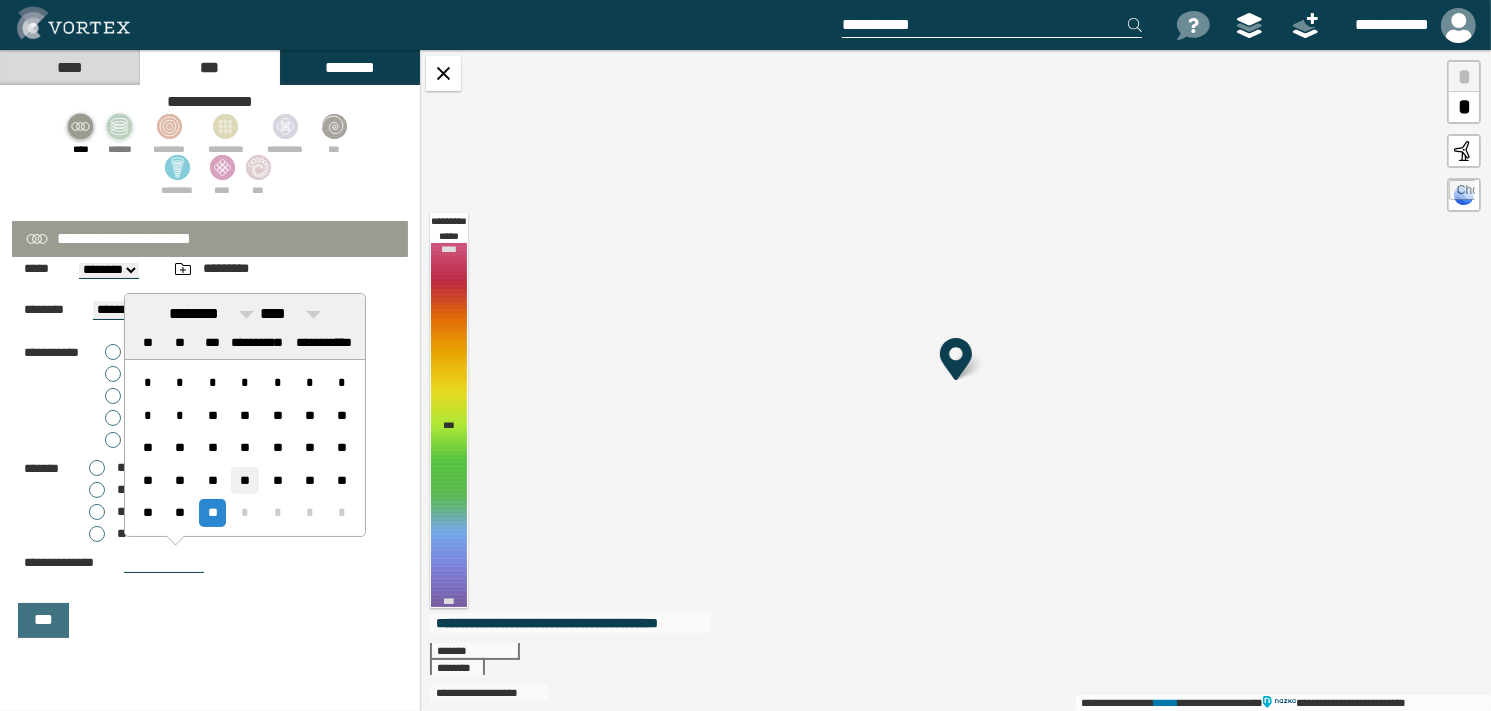 click on "**" at bounding box center [244, 480] 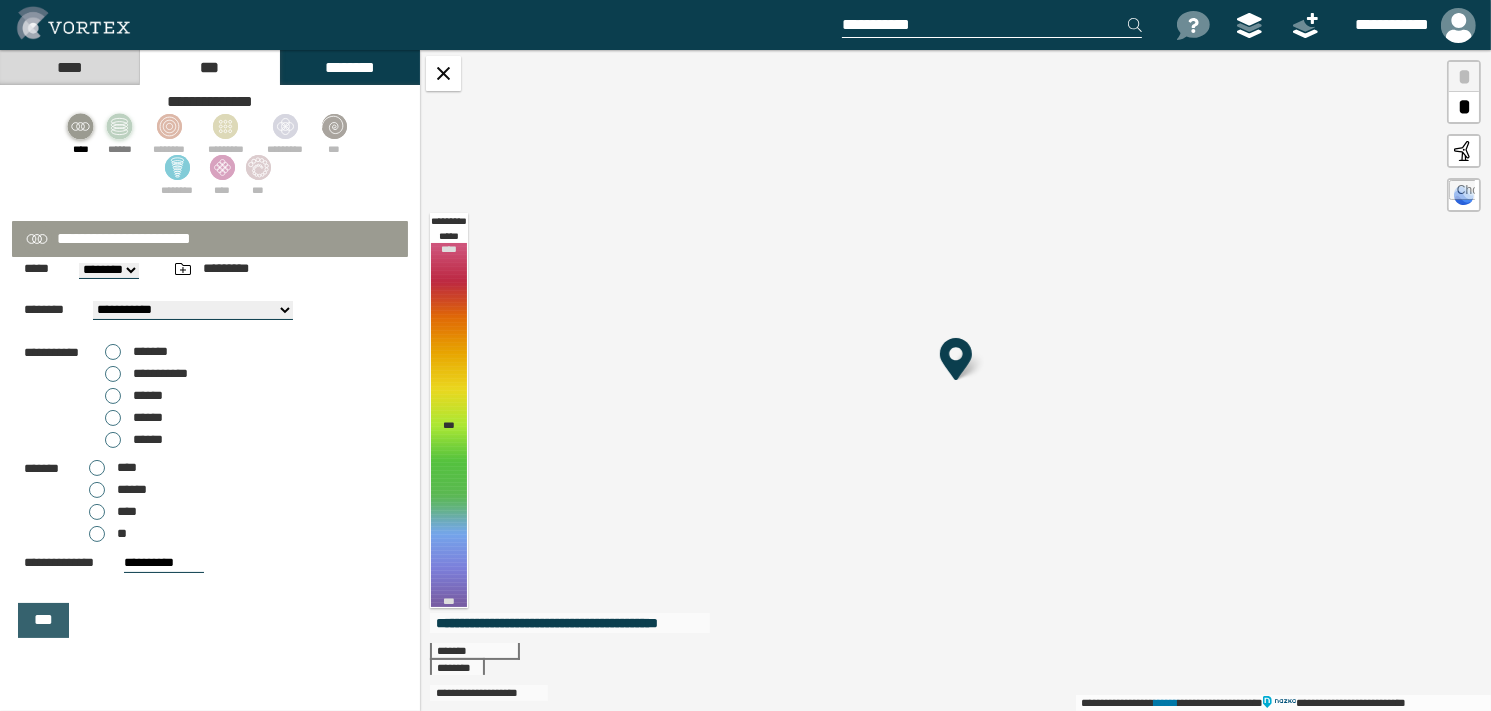 click on "***" at bounding box center [43, 619] 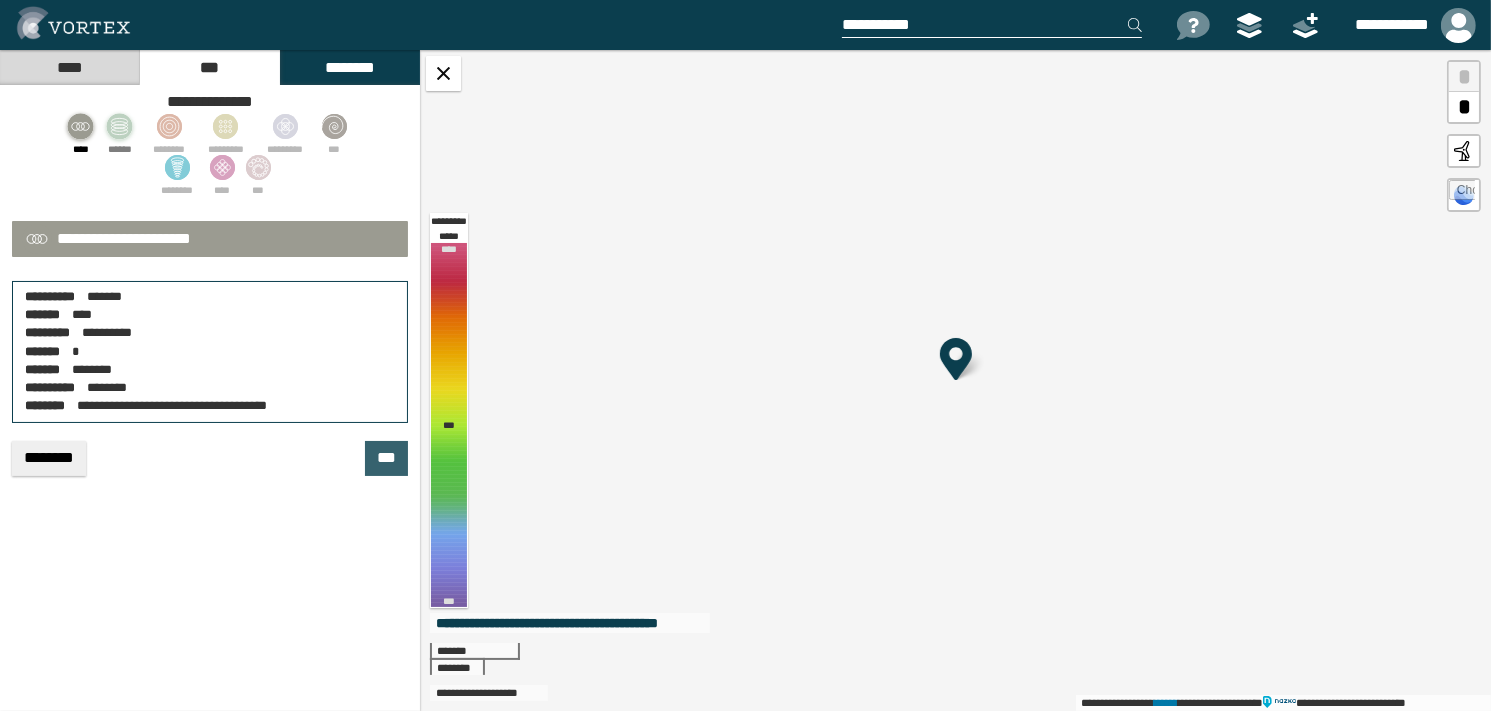 click on "***" at bounding box center [386, 457] 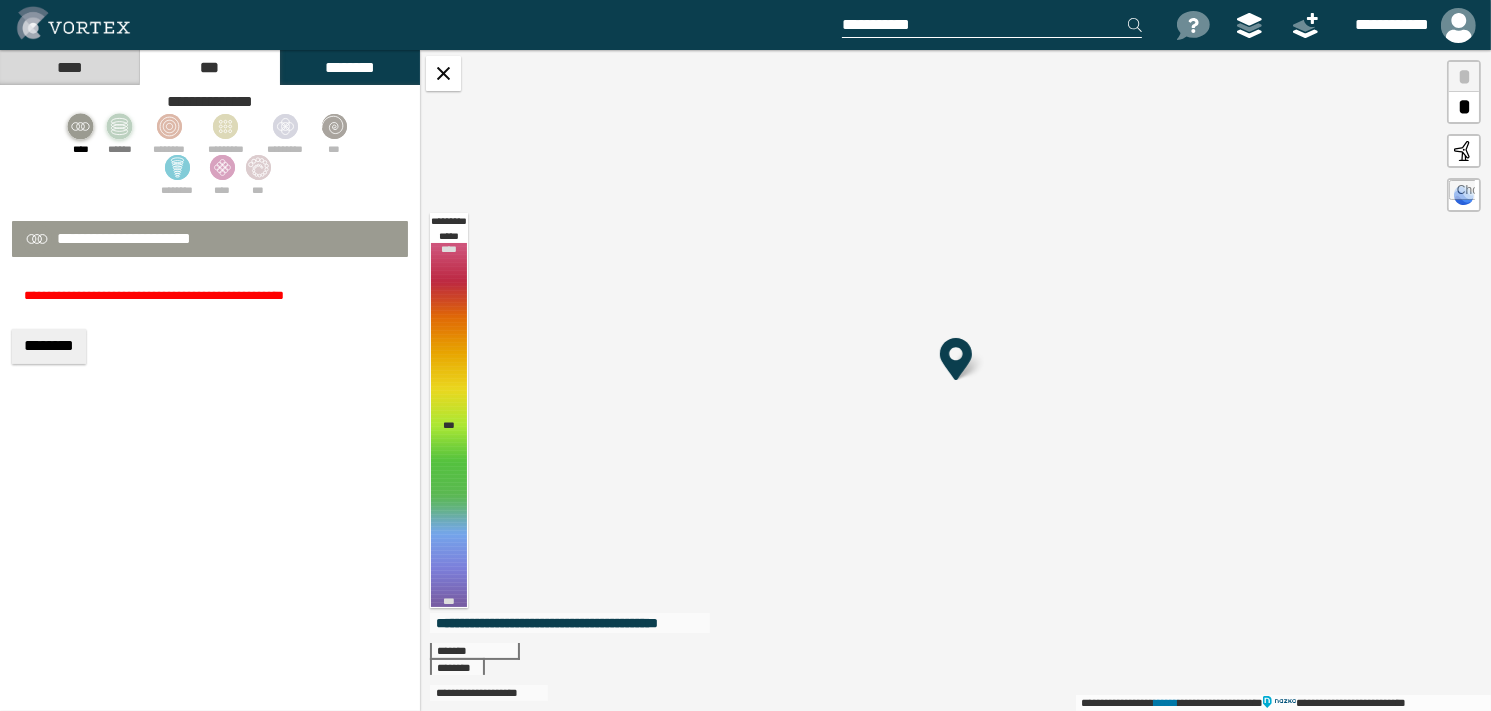 click on "********" at bounding box center [49, 346] 